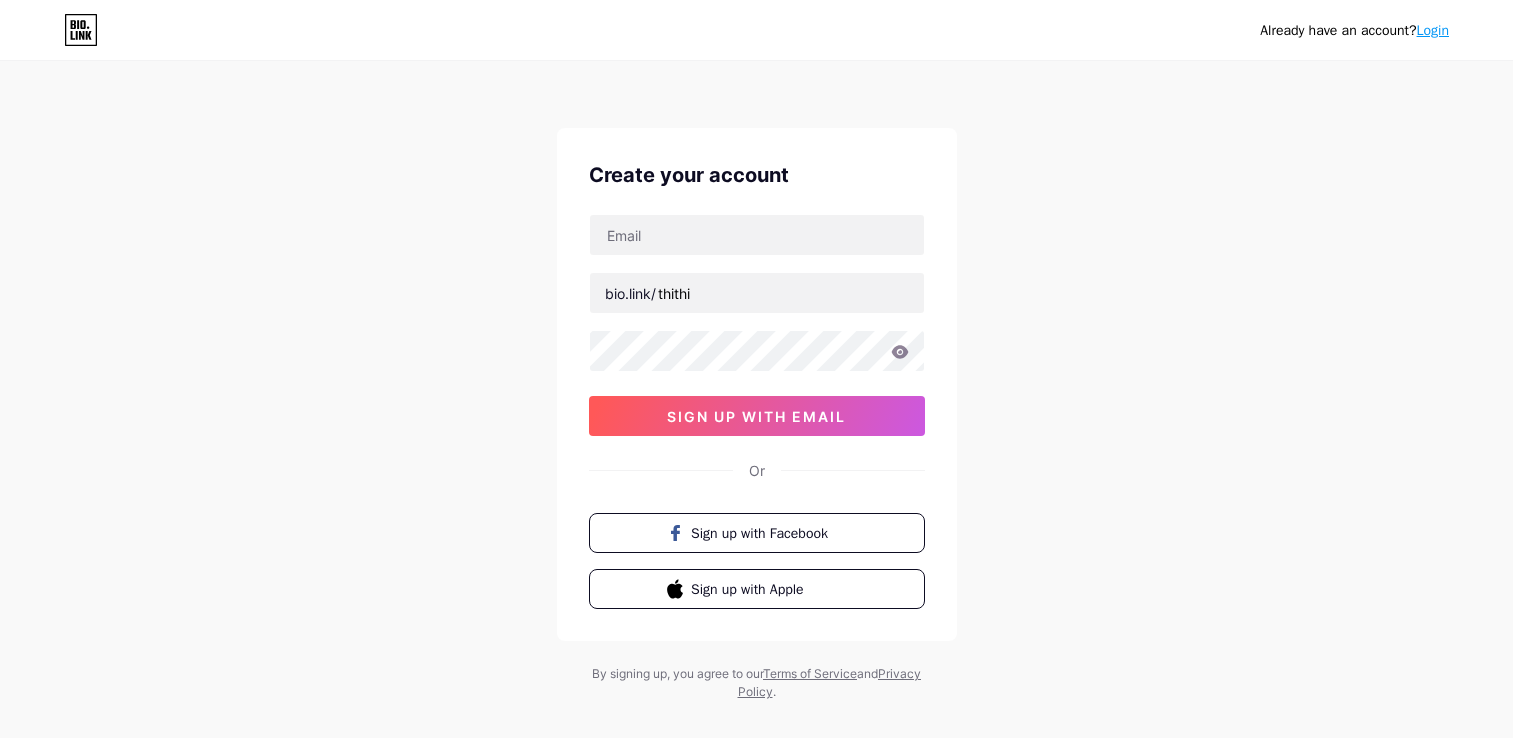 scroll, scrollTop: 0, scrollLeft: 0, axis: both 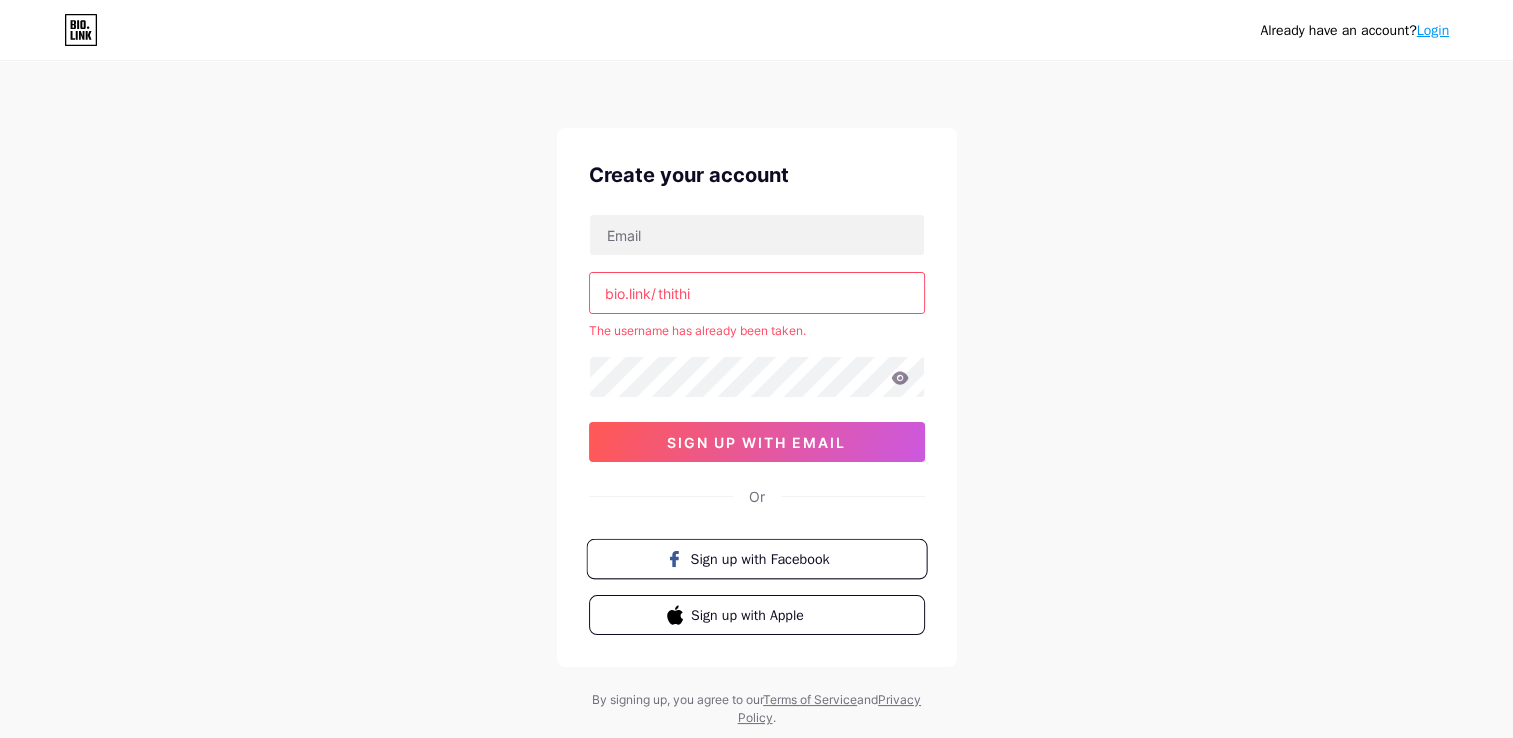 click on "Sign up with Facebook" at bounding box center [768, 558] 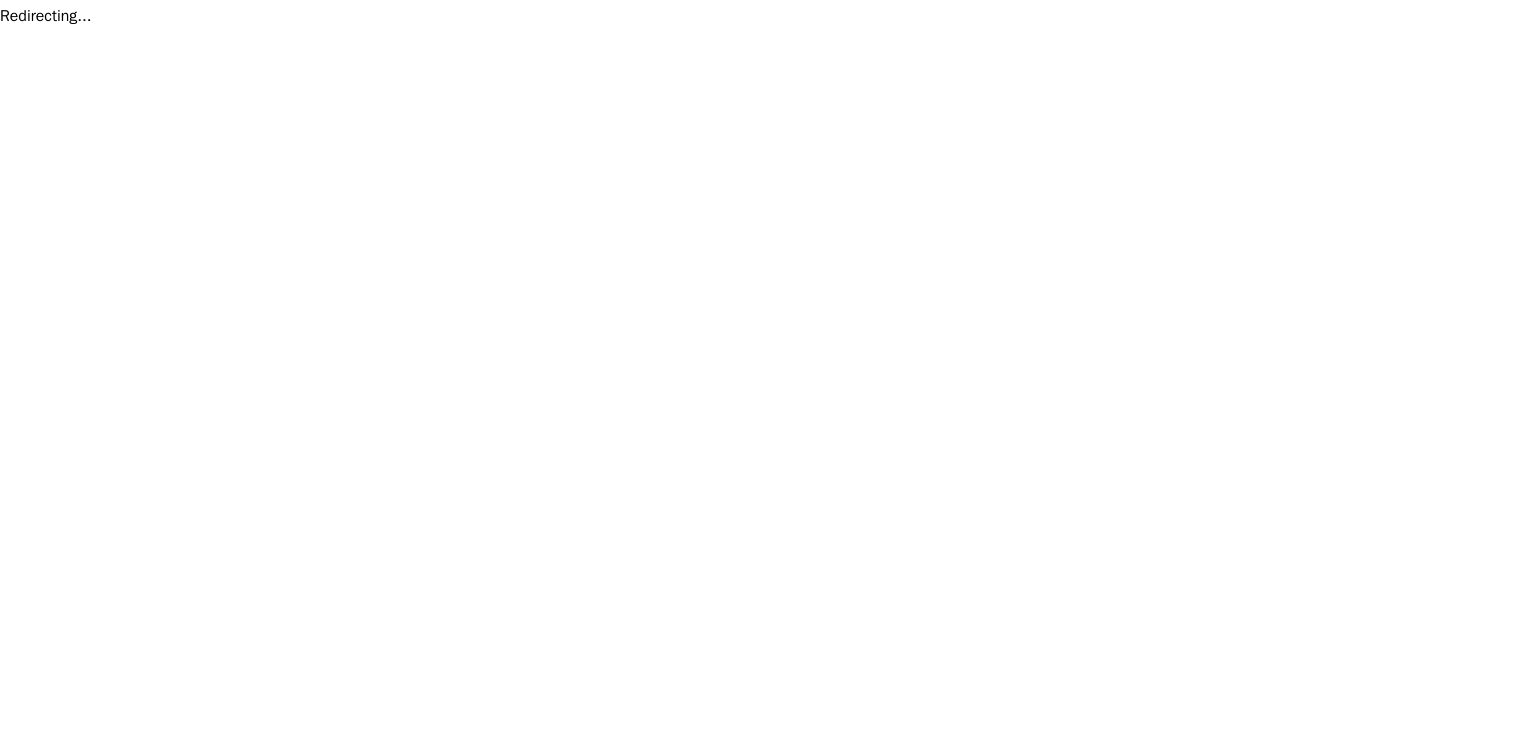 scroll, scrollTop: 0, scrollLeft: 0, axis: both 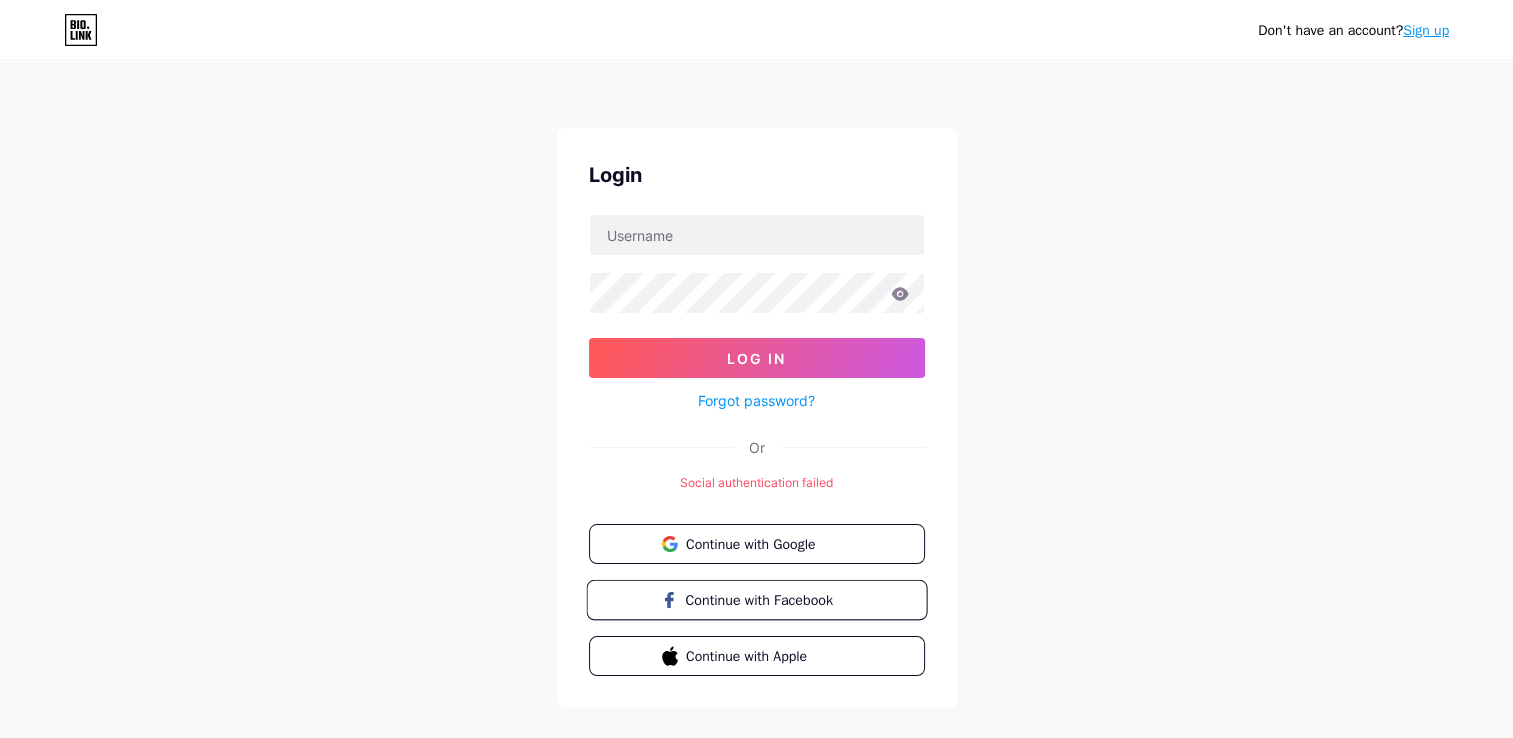 click on "Continue with Facebook" at bounding box center (768, 599) 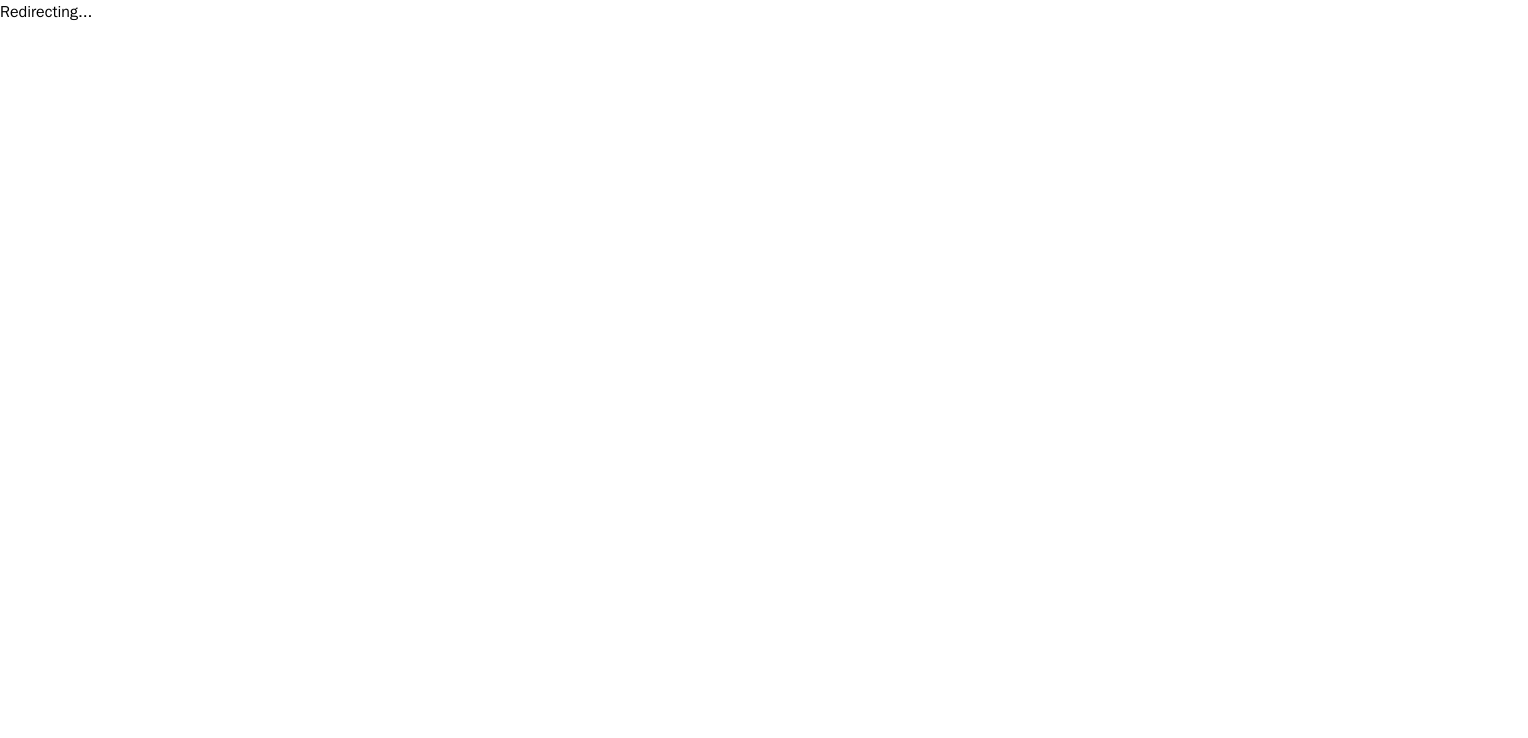 scroll, scrollTop: 0, scrollLeft: 0, axis: both 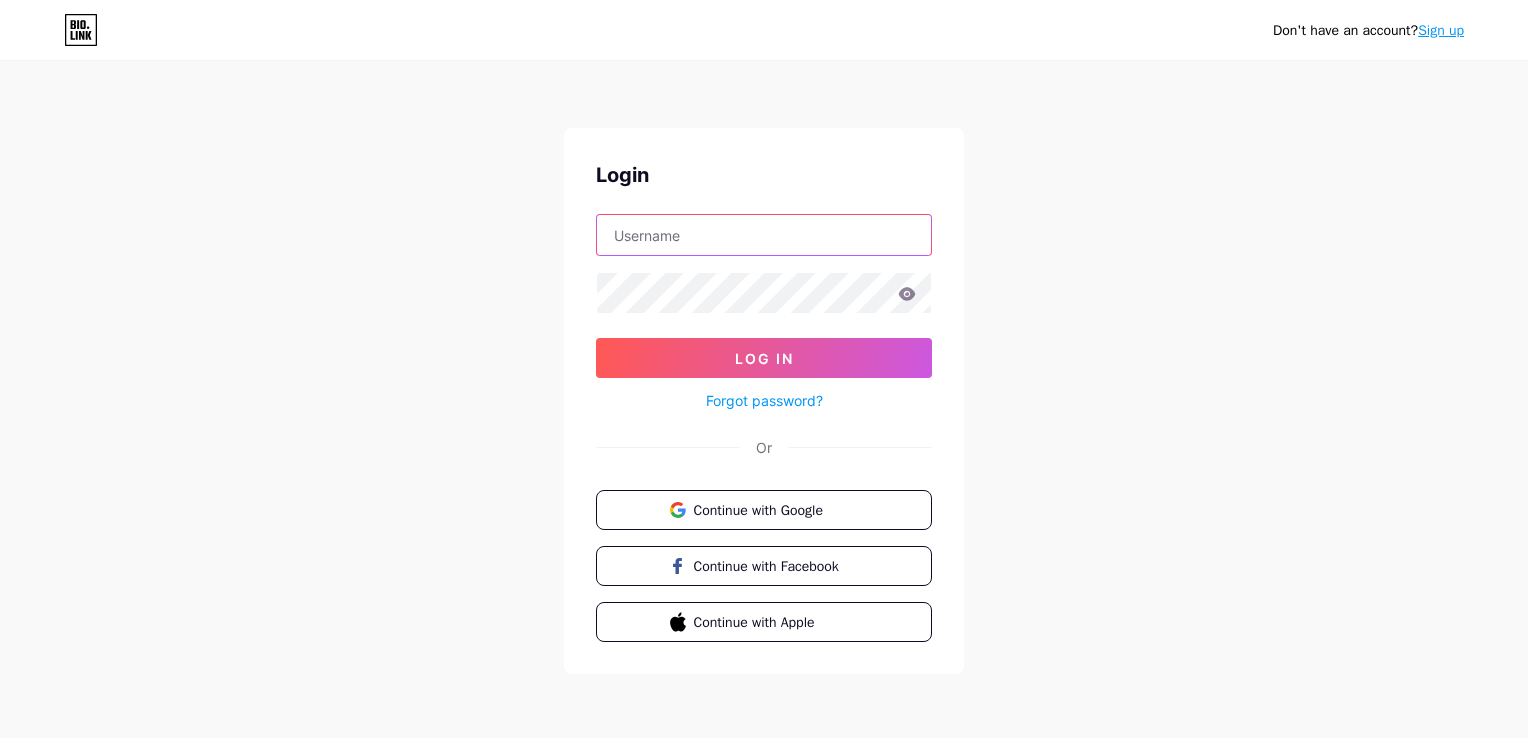 click at bounding box center [764, 235] 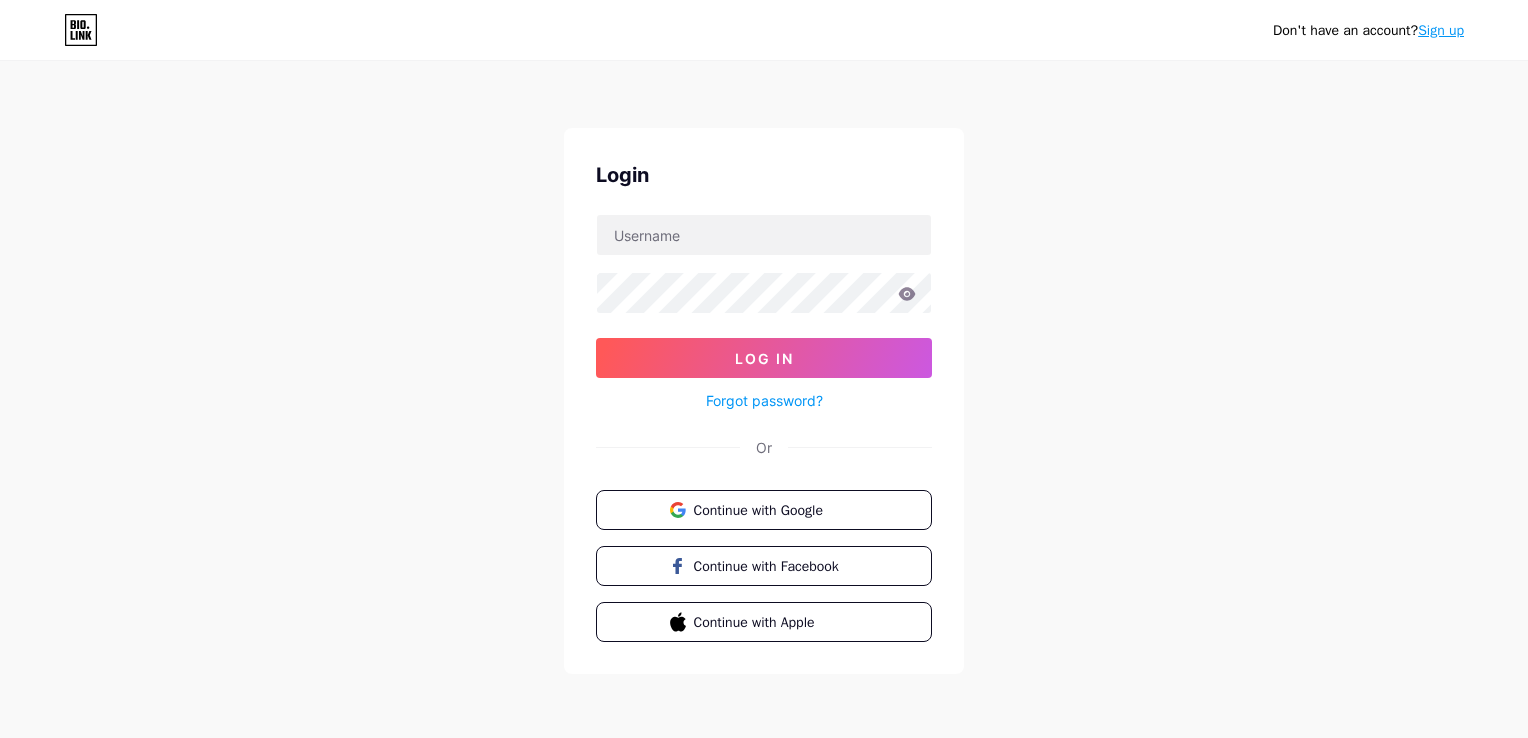 click on "Don't have an account?  Sign up   Login                   Log In
Forgot password?
Or       Continue with Google     Continue with Facebook
Continue with Apple" at bounding box center (764, 369) 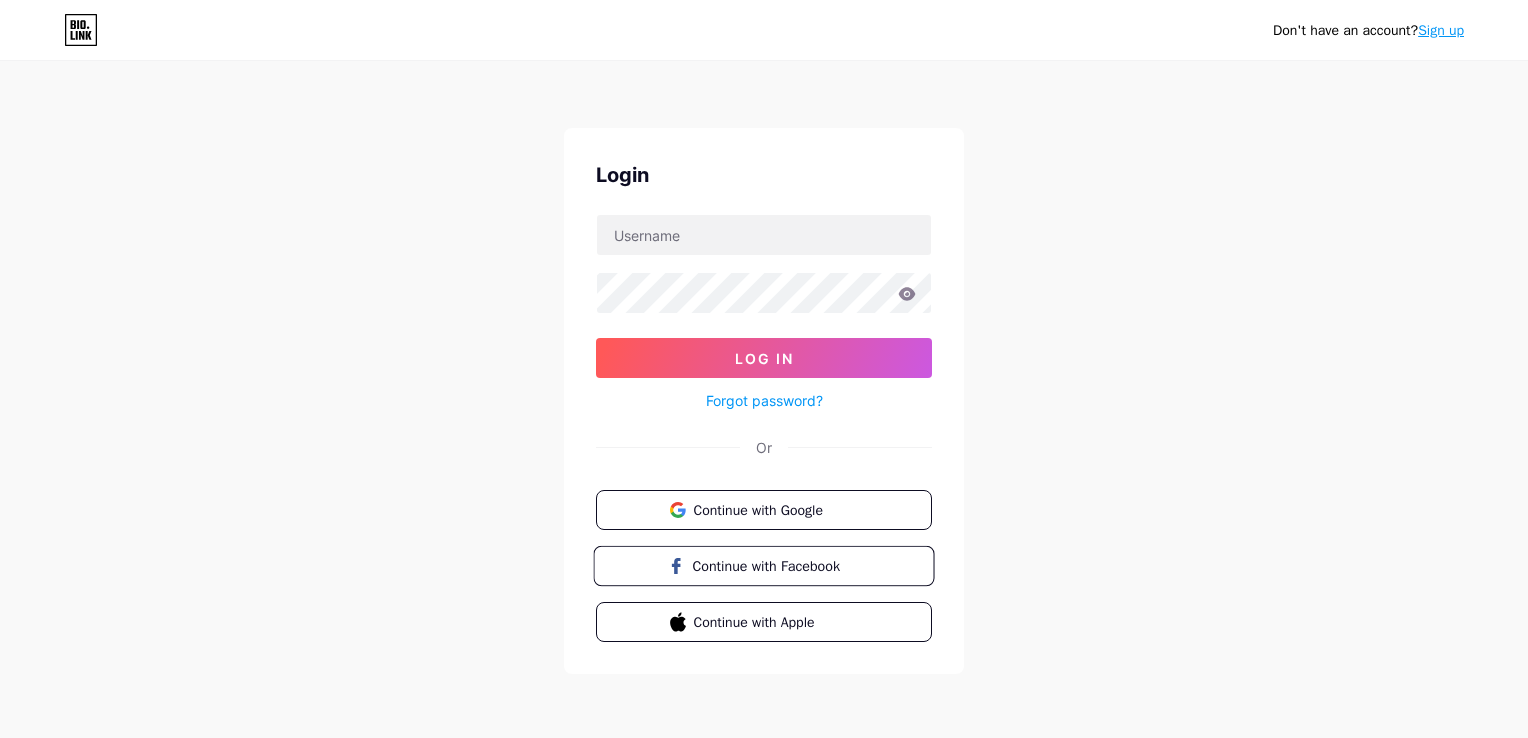 click on "Continue with Facebook" at bounding box center [775, 565] 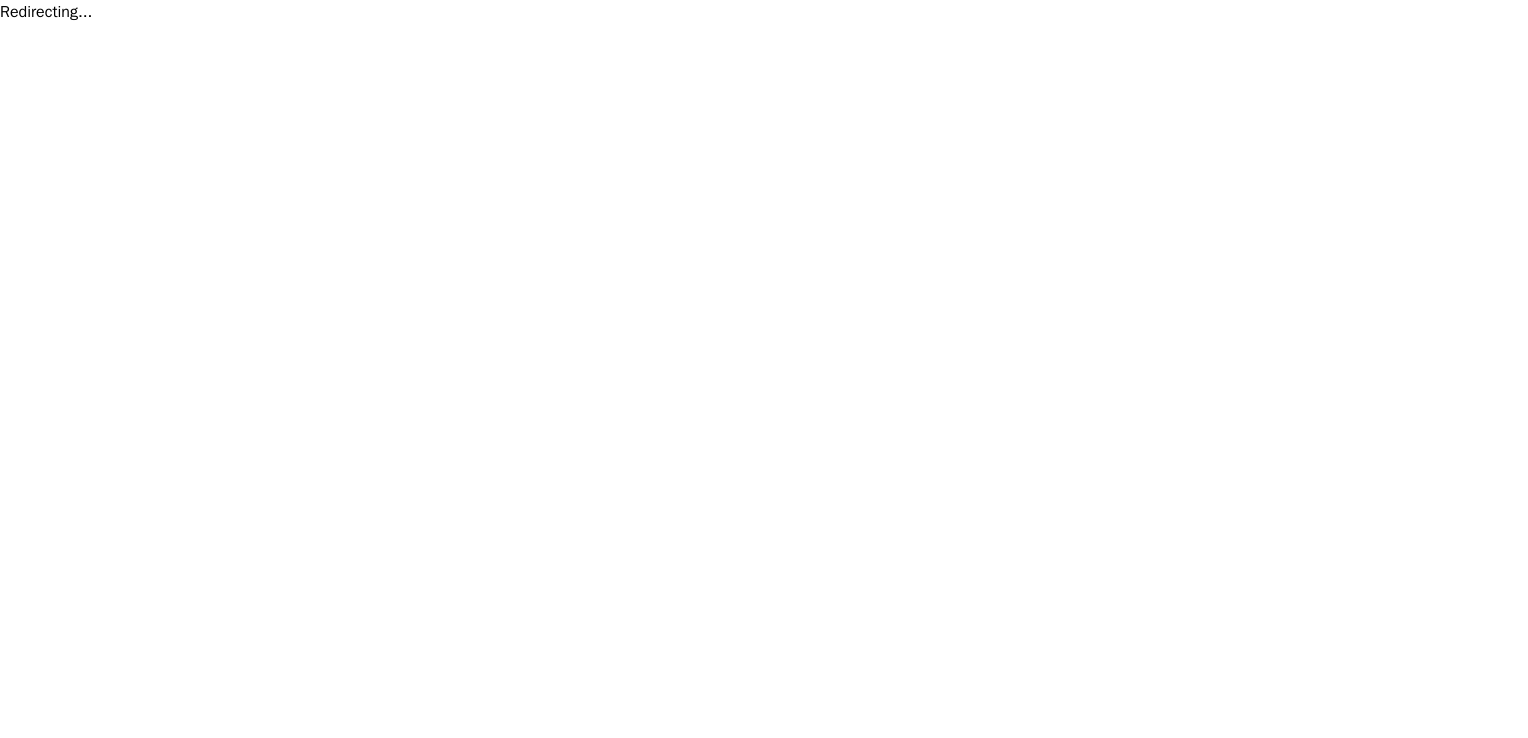 scroll, scrollTop: 0, scrollLeft: 0, axis: both 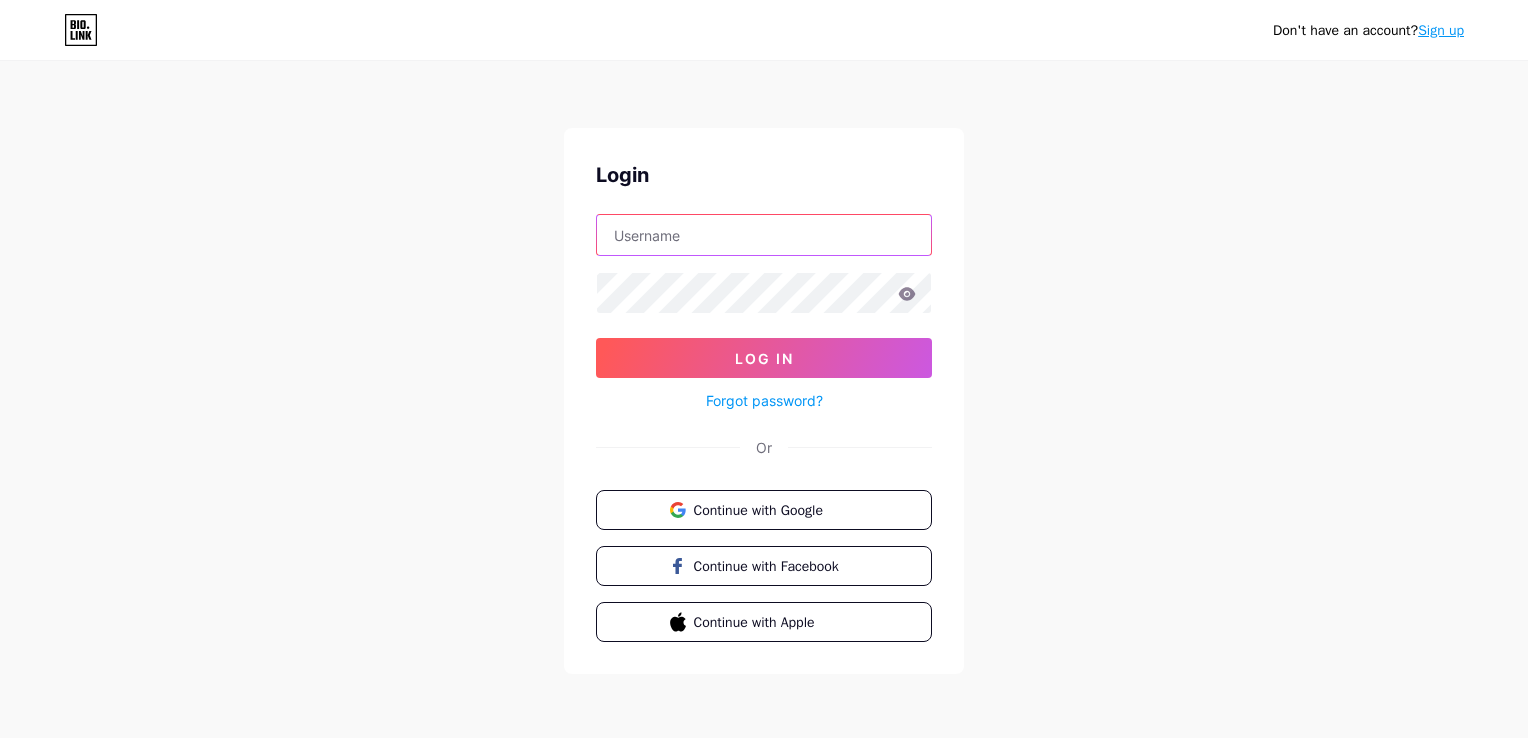 click at bounding box center [764, 235] 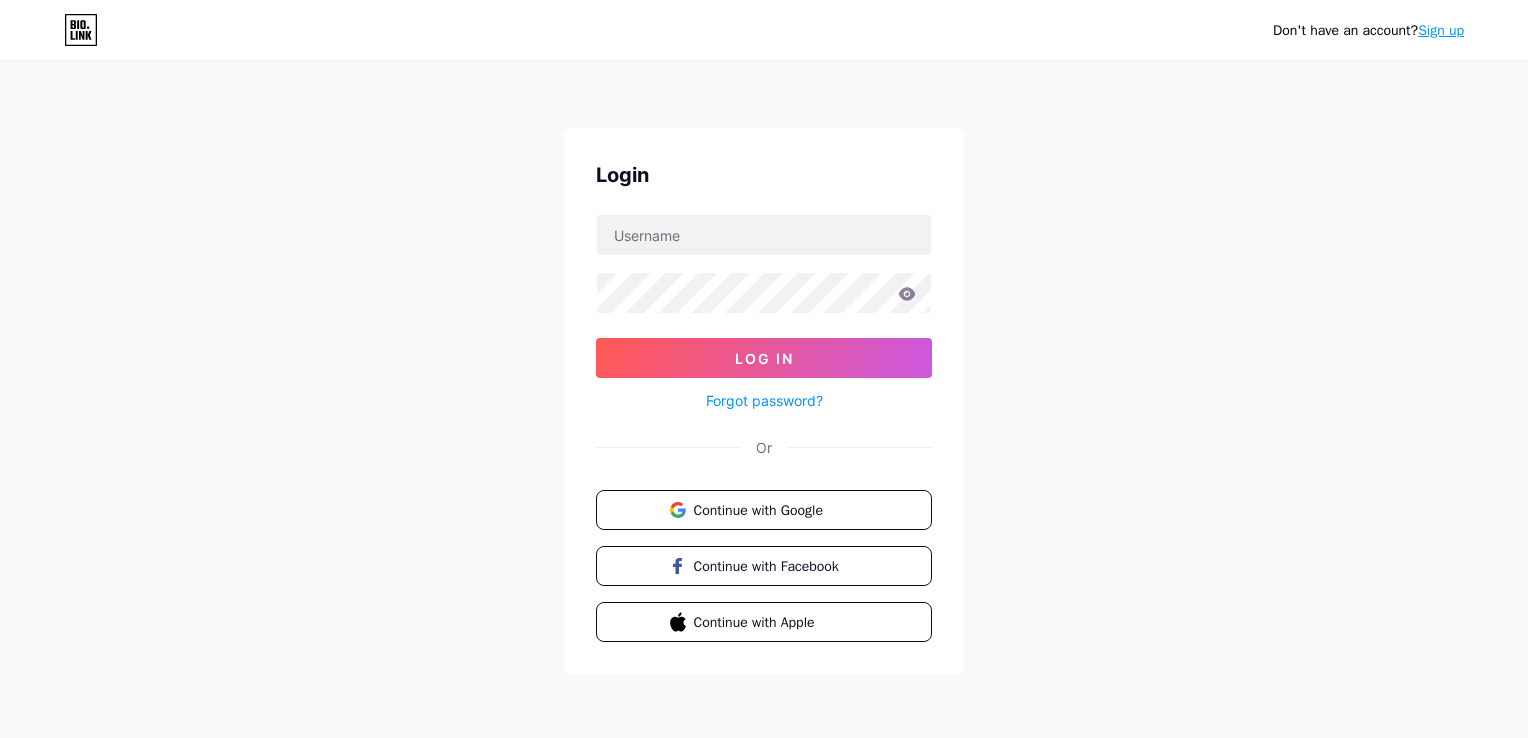 click on "Don't have an account?  Sign up   Login                   Log In
Forgot password?
Or       Continue with Google     Continue with Facebook
Continue with Apple" at bounding box center [764, 369] 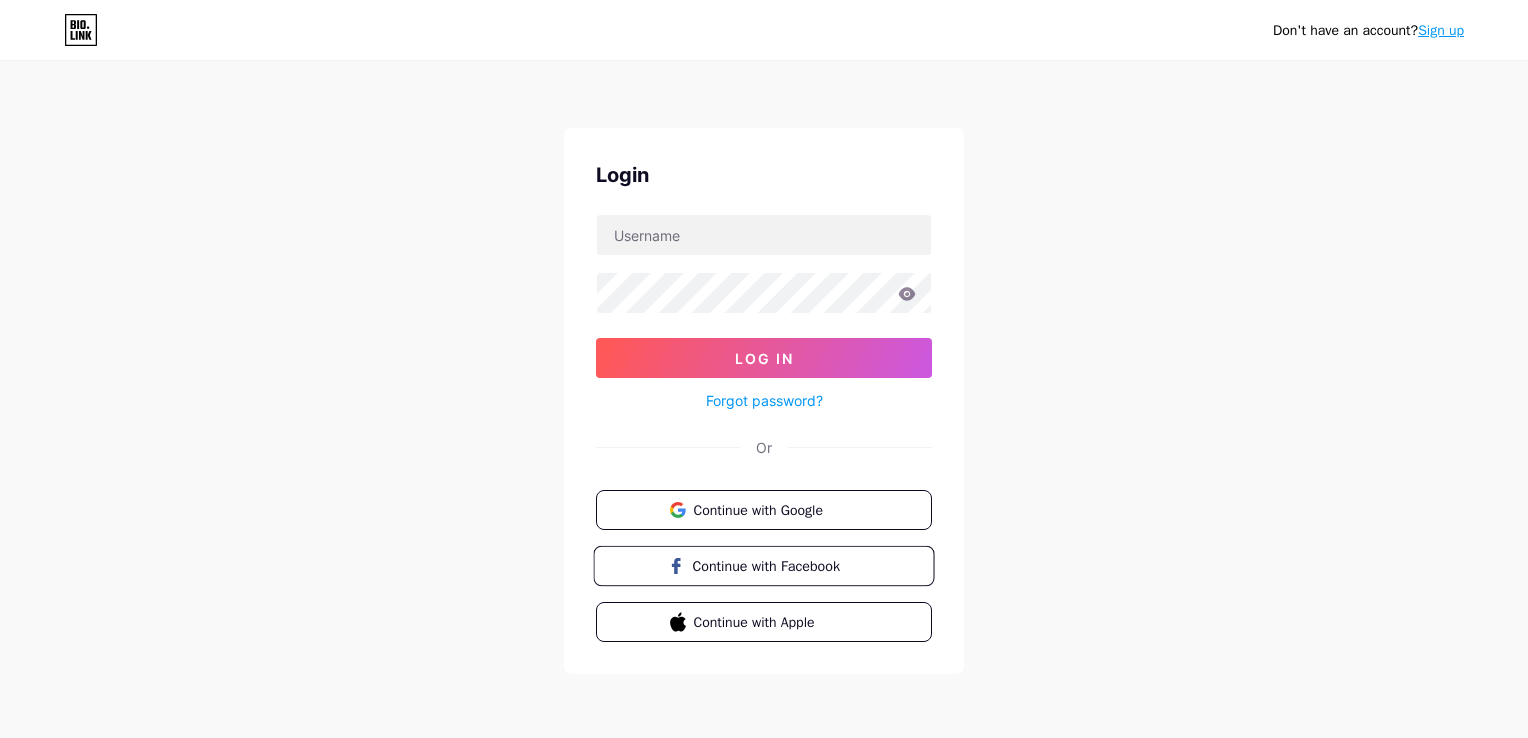 click on "Continue with Facebook" at bounding box center (775, 565) 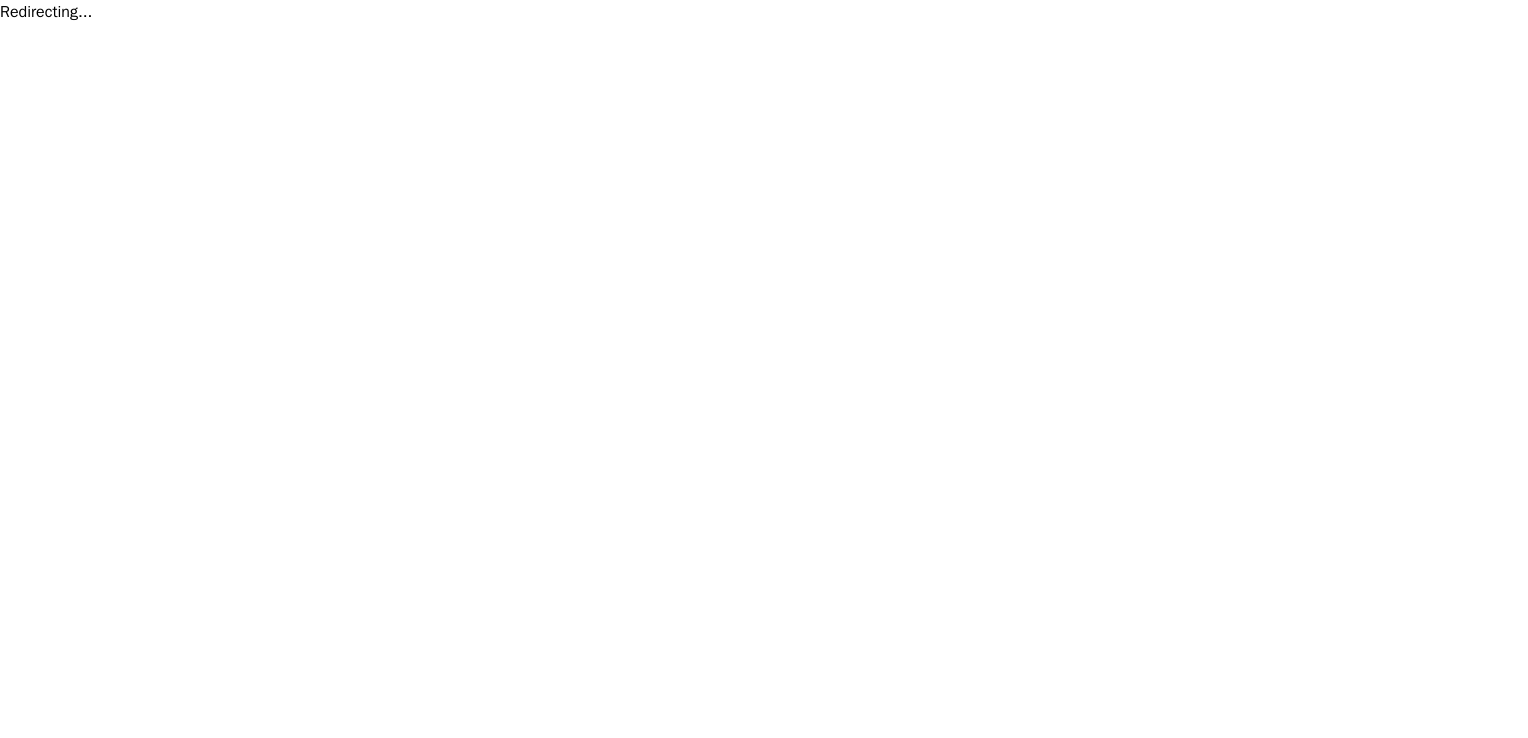 scroll, scrollTop: 0, scrollLeft: 0, axis: both 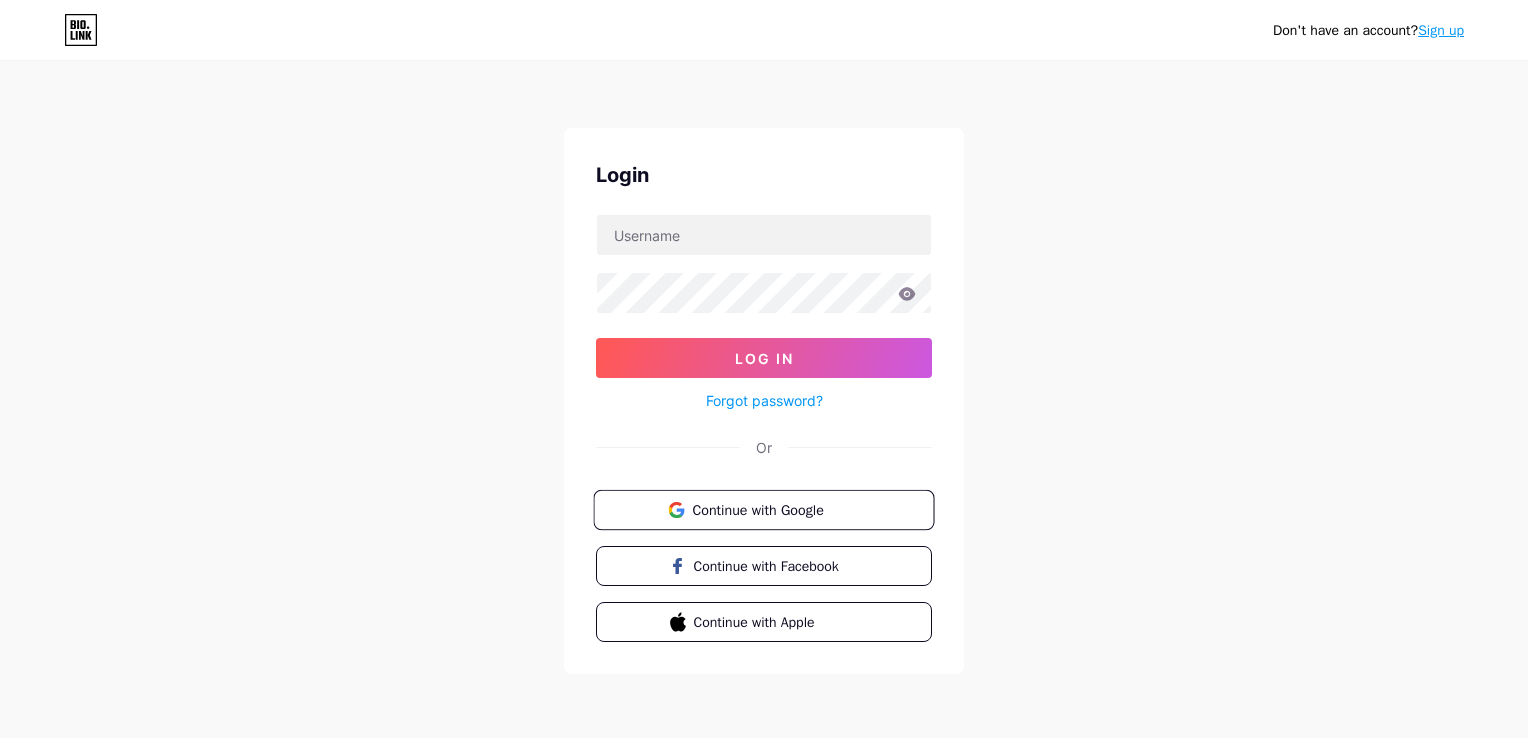 click at bounding box center [676, 509] 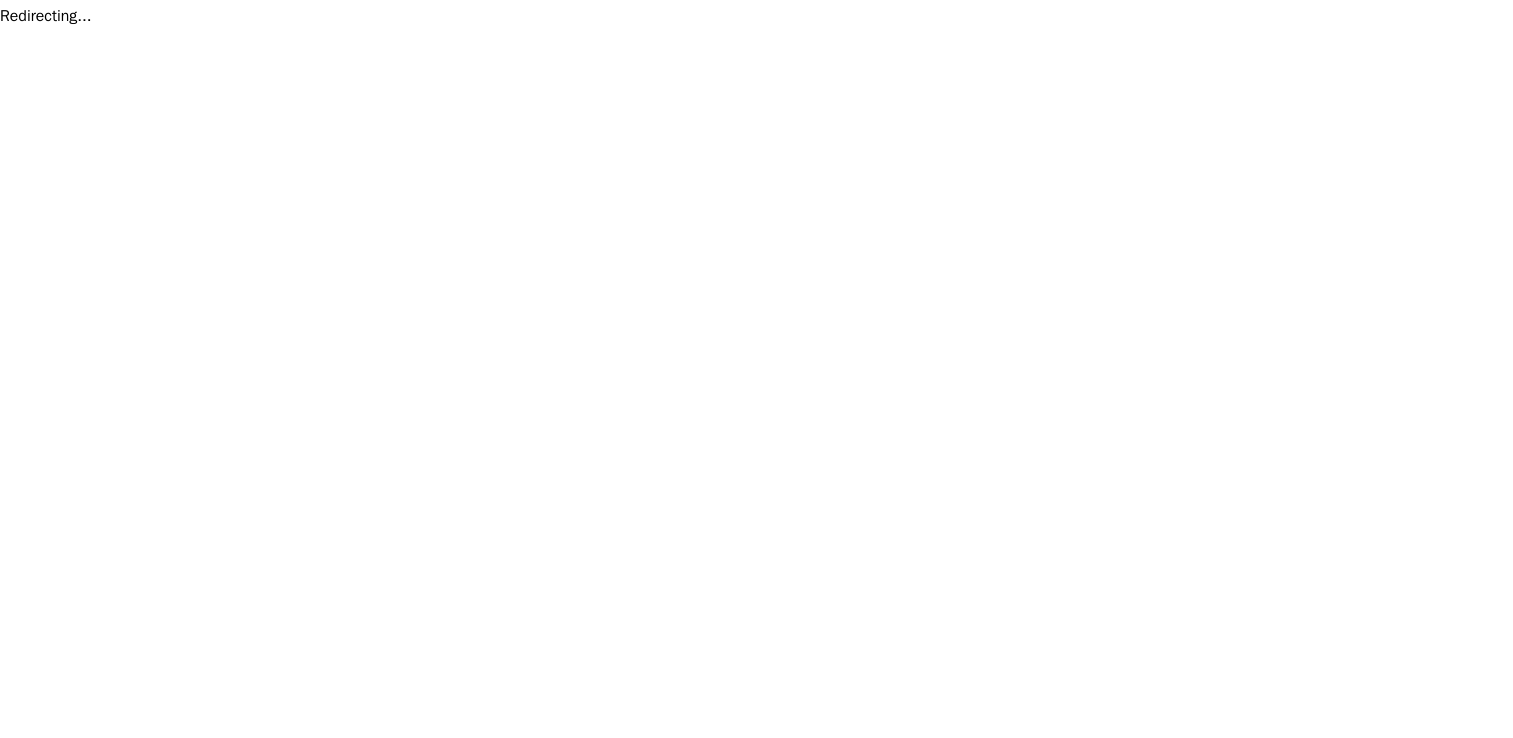 scroll, scrollTop: 0, scrollLeft: 0, axis: both 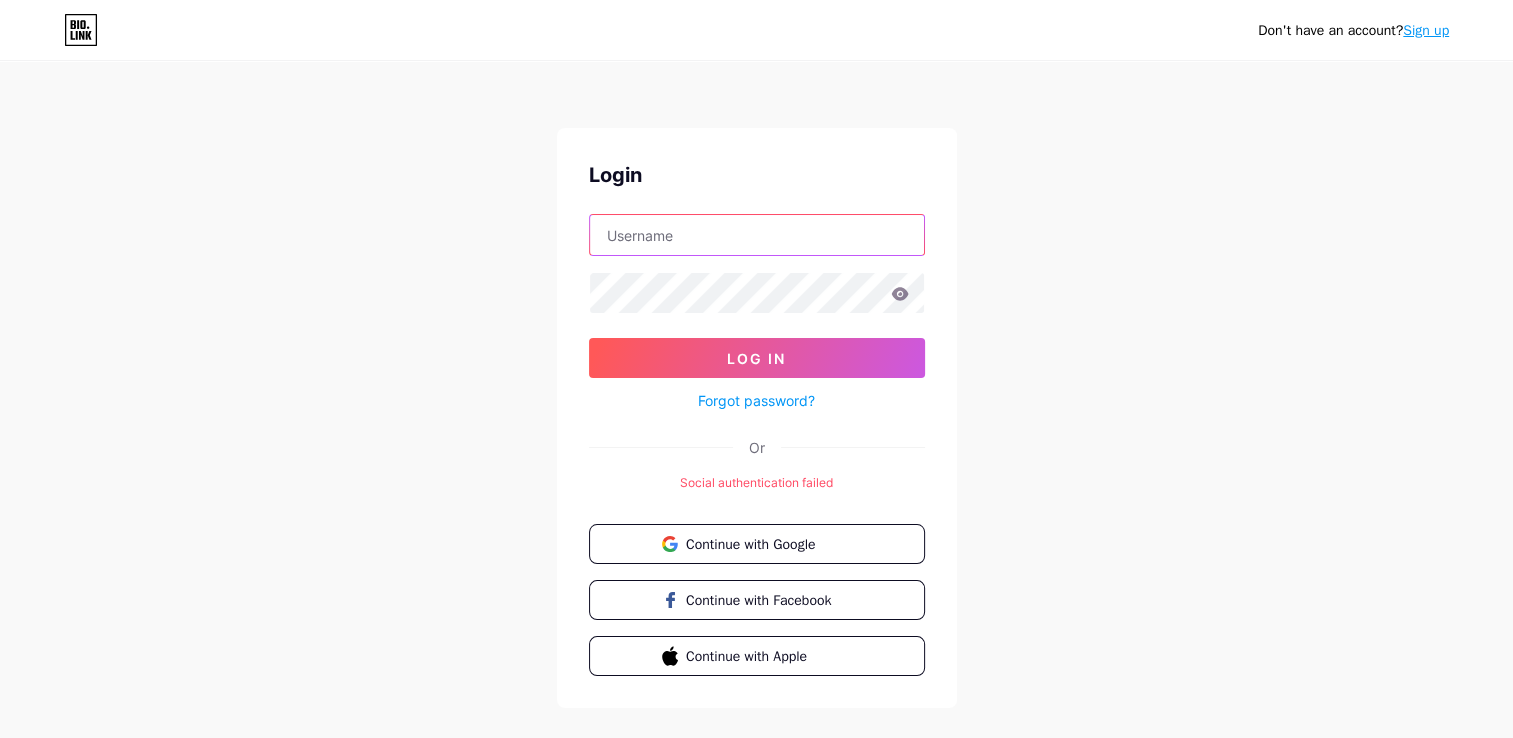 click at bounding box center [757, 235] 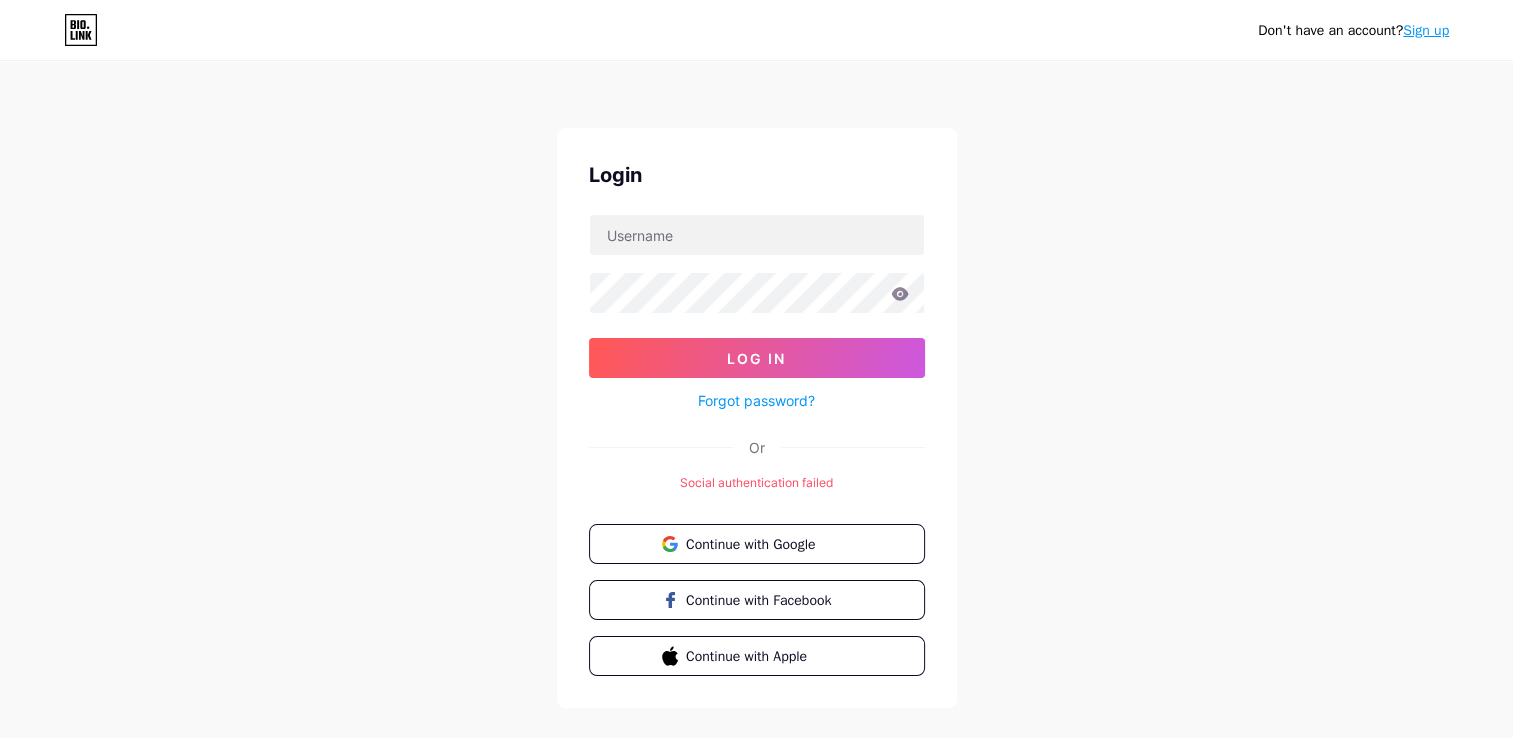 click on "Login                   Log In
Forgot password?
Or     Social authentication failed   Continue with Google     Continue with Facebook
Continue with Apple" at bounding box center (757, 418) 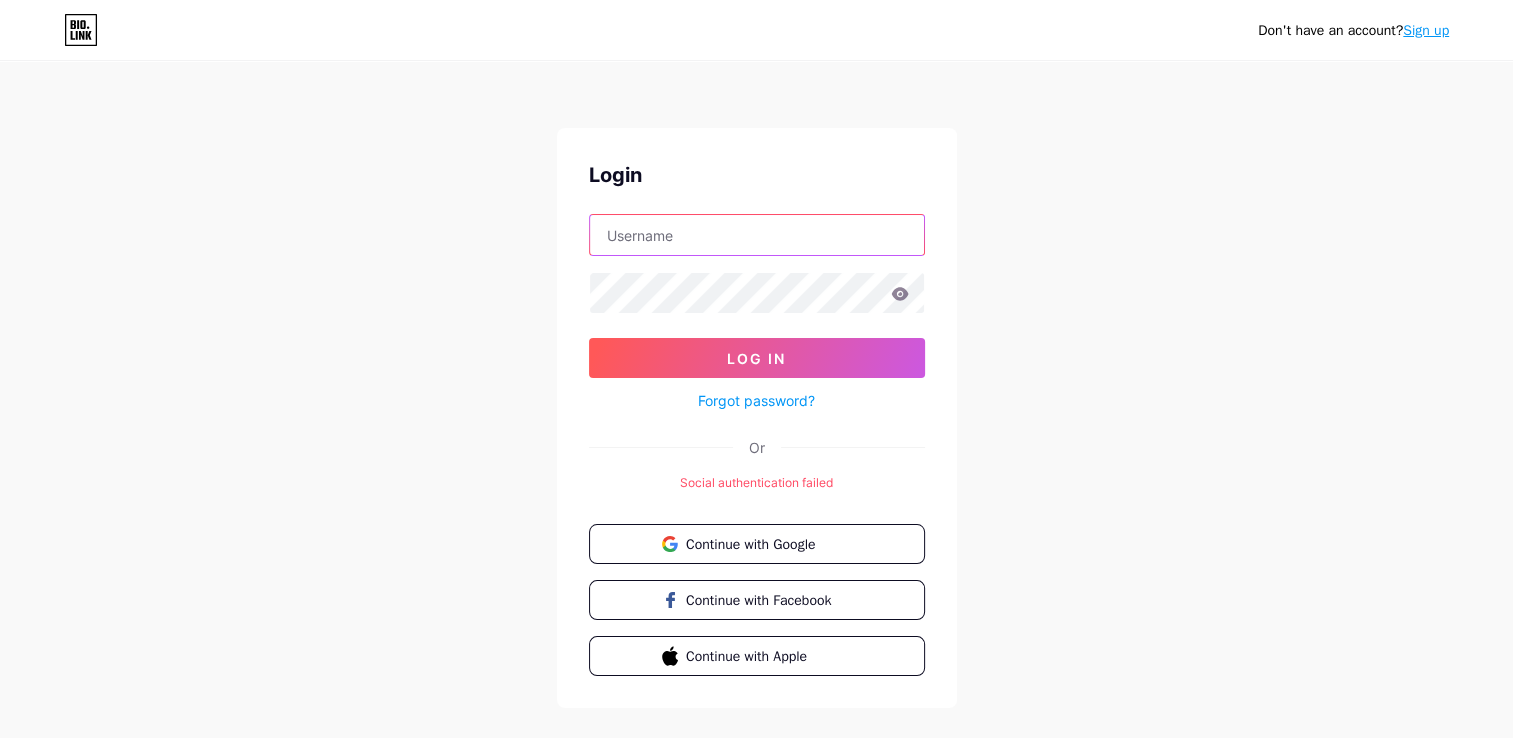 click at bounding box center (757, 235) 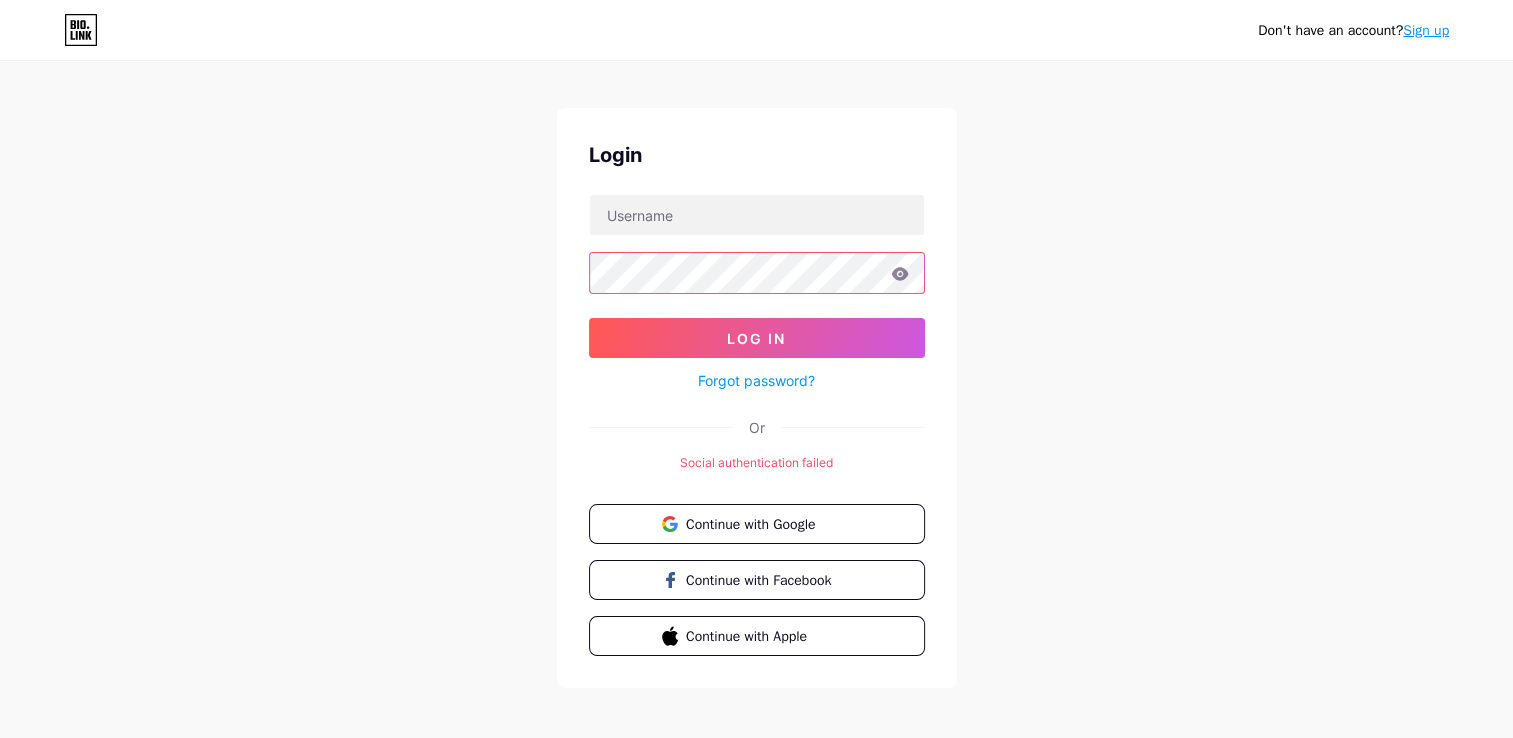 scroll, scrollTop: 31, scrollLeft: 0, axis: vertical 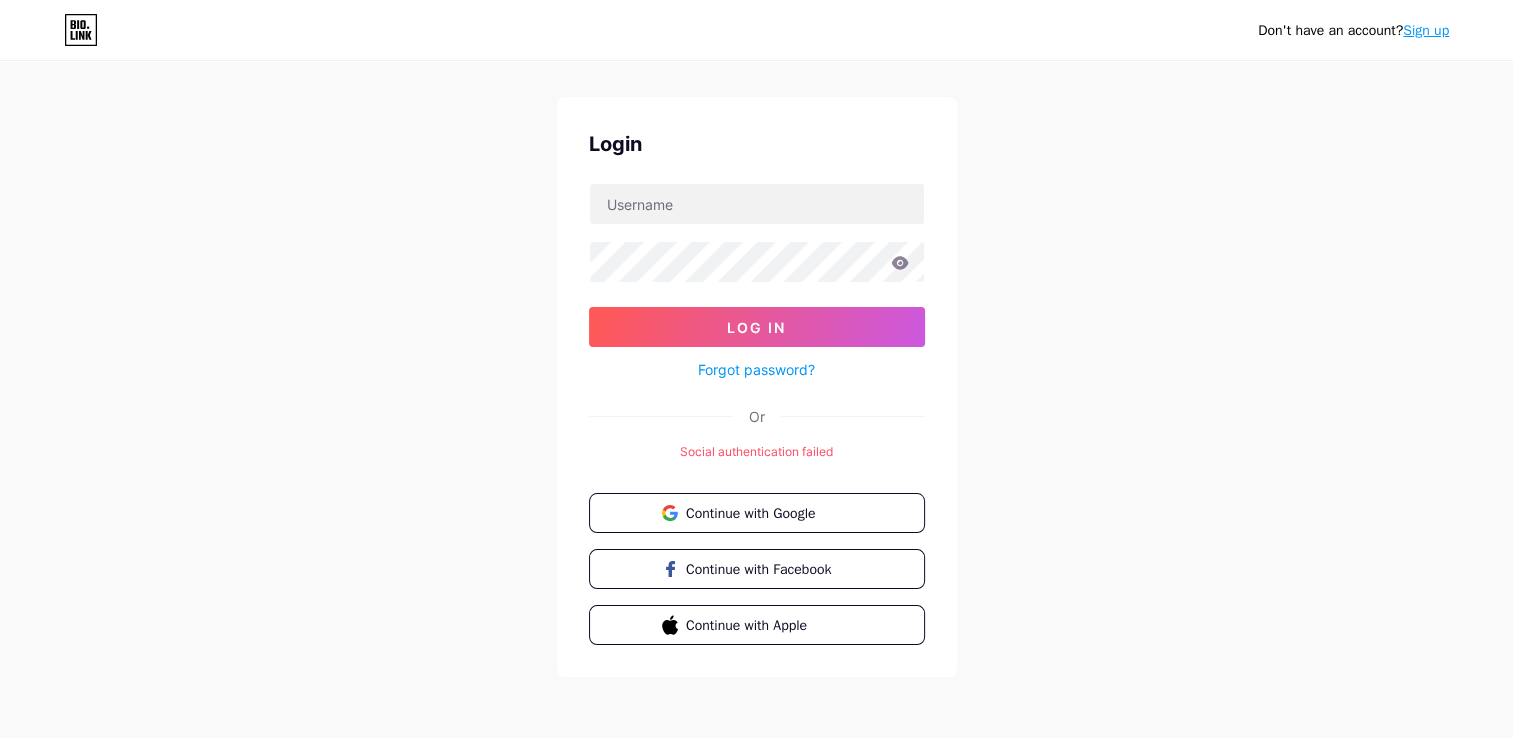 drag, startPoint x: 1399, startPoint y: 40, endPoint x: 1416, endPoint y: 39, distance: 17.029387 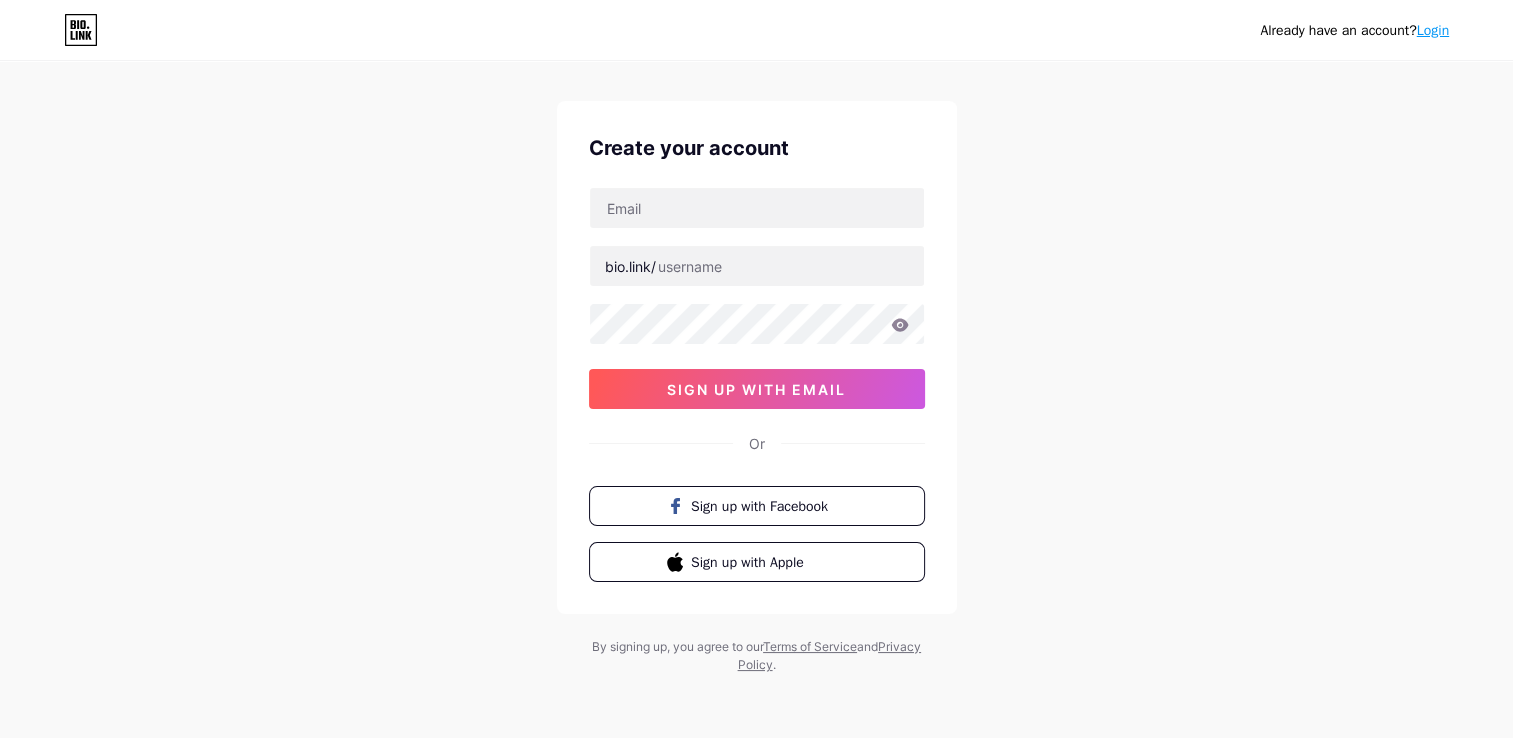 scroll, scrollTop: 0, scrollLeft: 0, axis: both 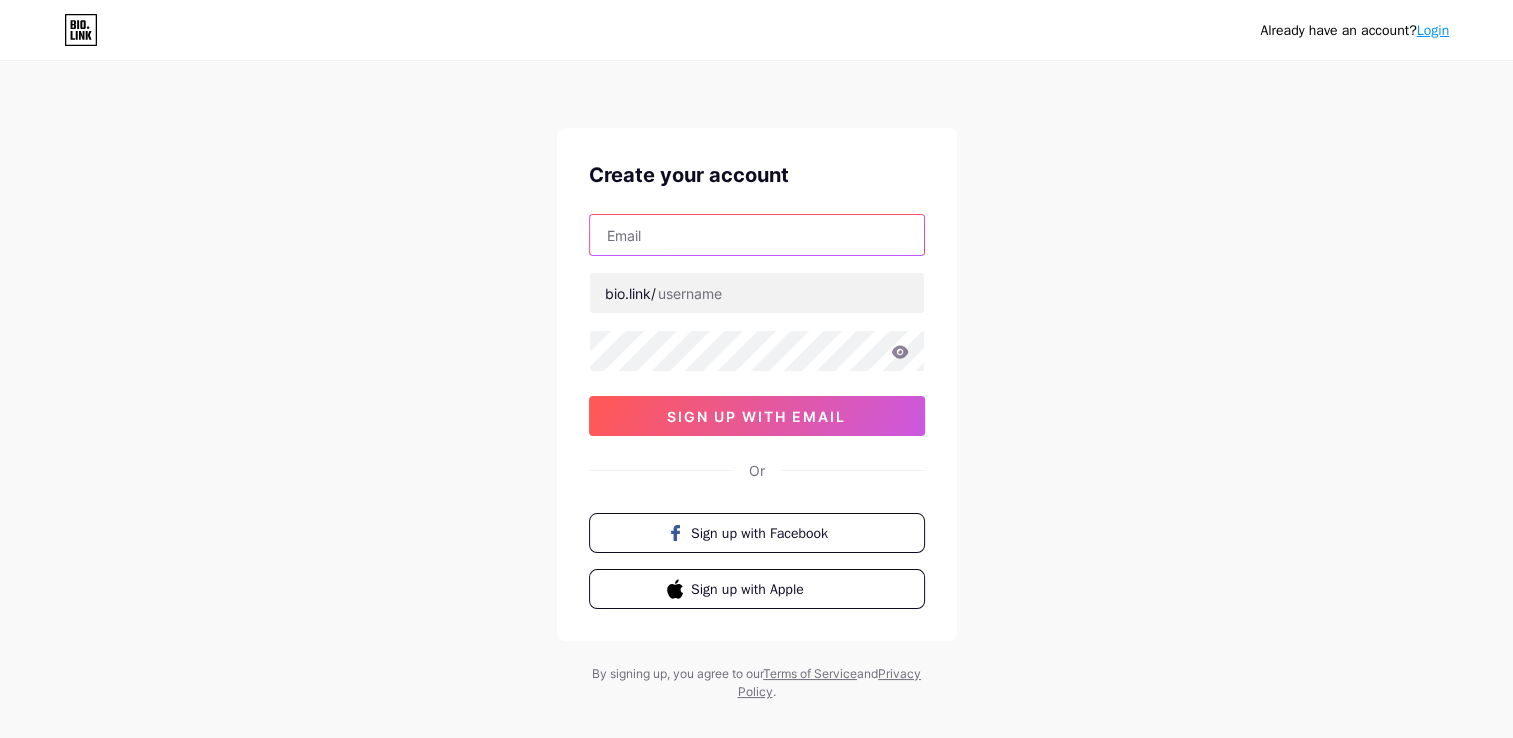 click at bounding box center [757, 235] 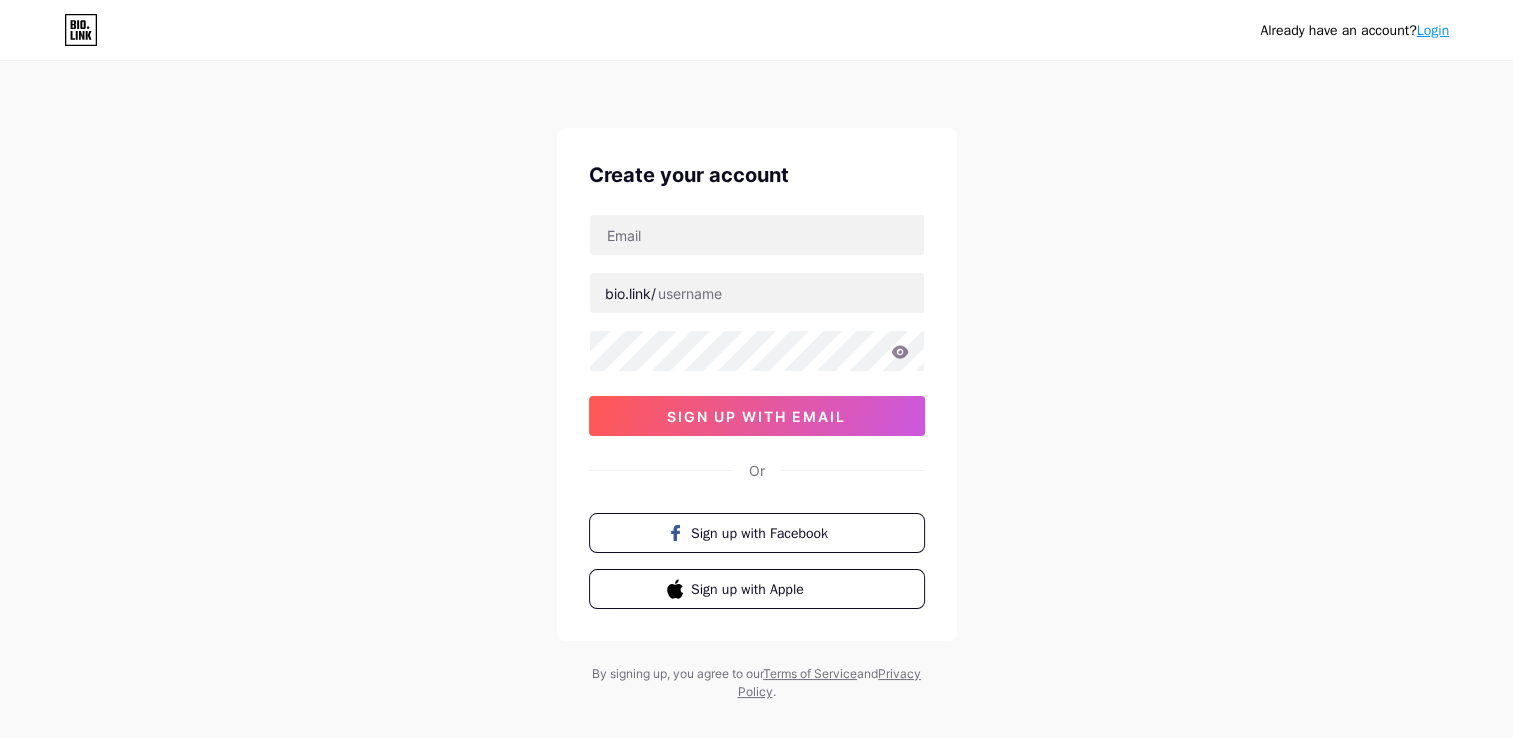 click on "Already have an account?  Login   Create your account         bio.link/                       sign up with email         Or       Sign up with Facebook
Sign up with Apple
By signing up, you agree to our  Terms of Service  and  Privacy Policy ." at bounding box center (756, 382) 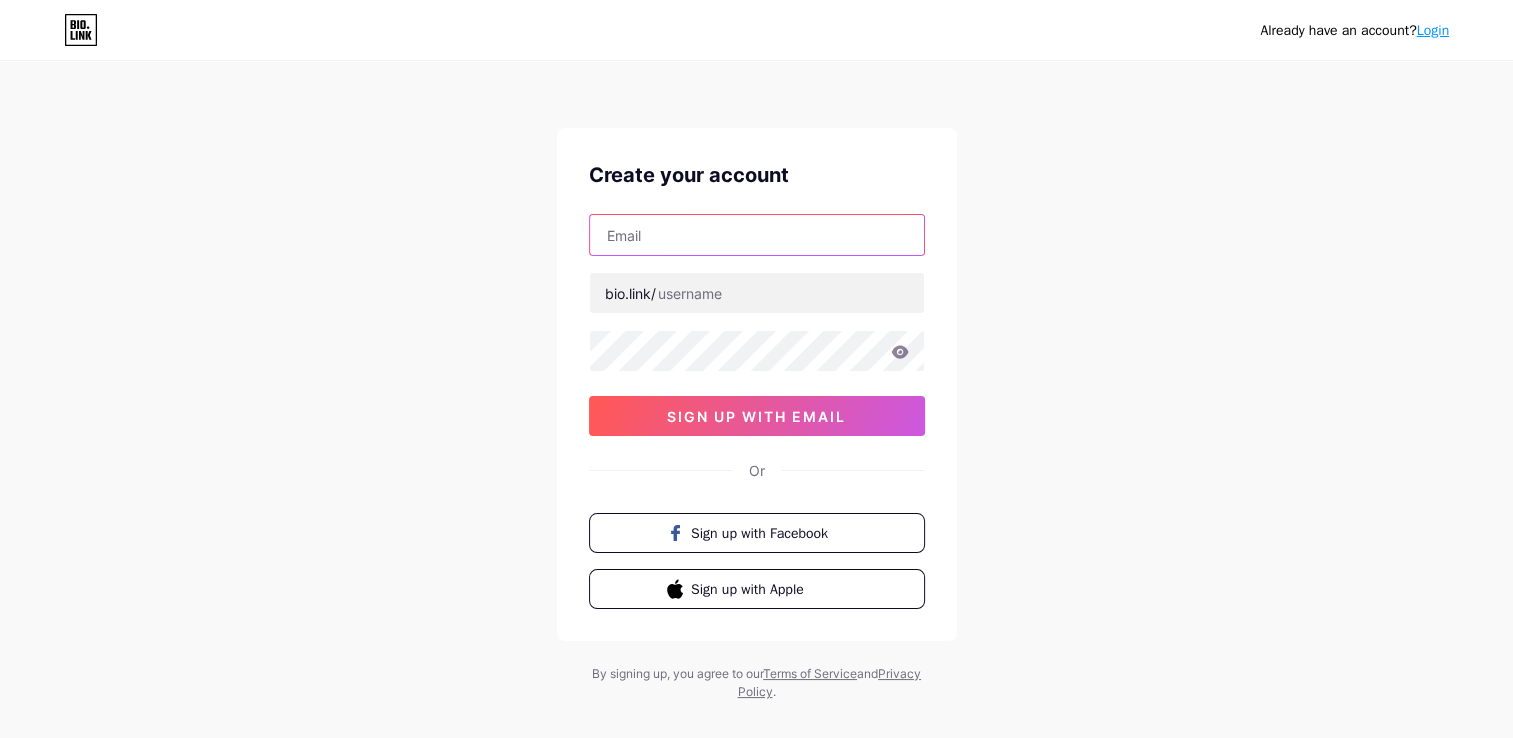 click at bounding box center (757, 235) 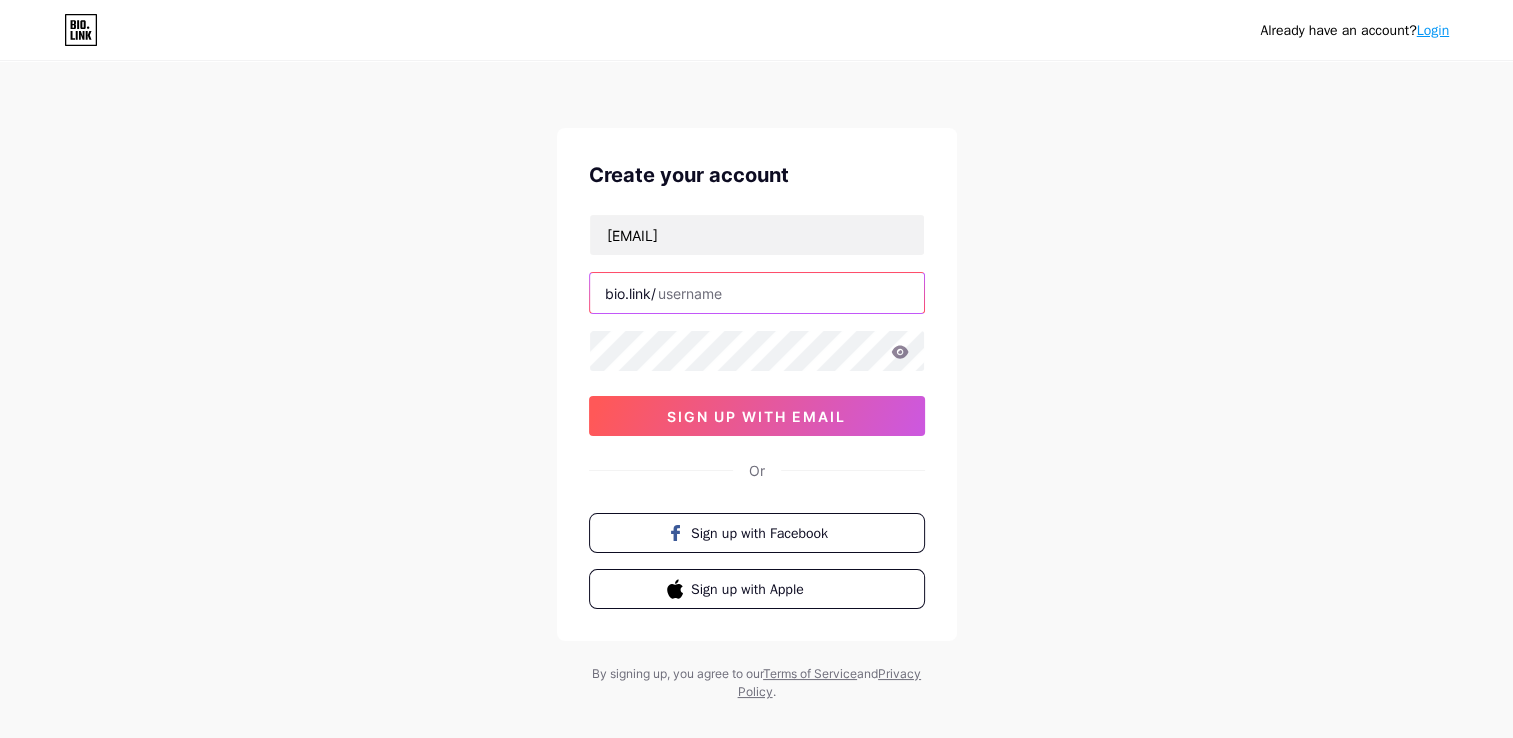 click at bounding box center (757, 293) 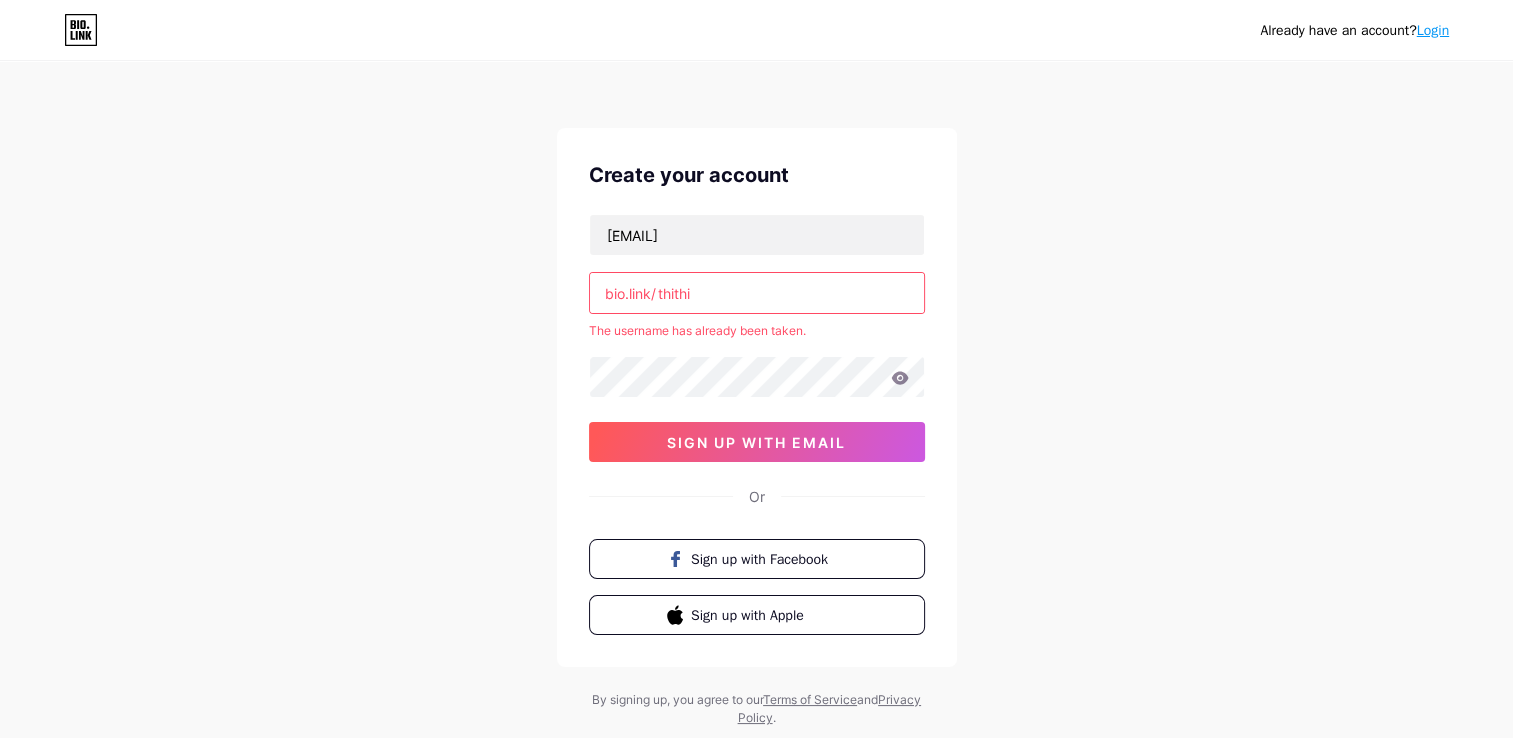click on "thithi" at bounding box center [757, 293] 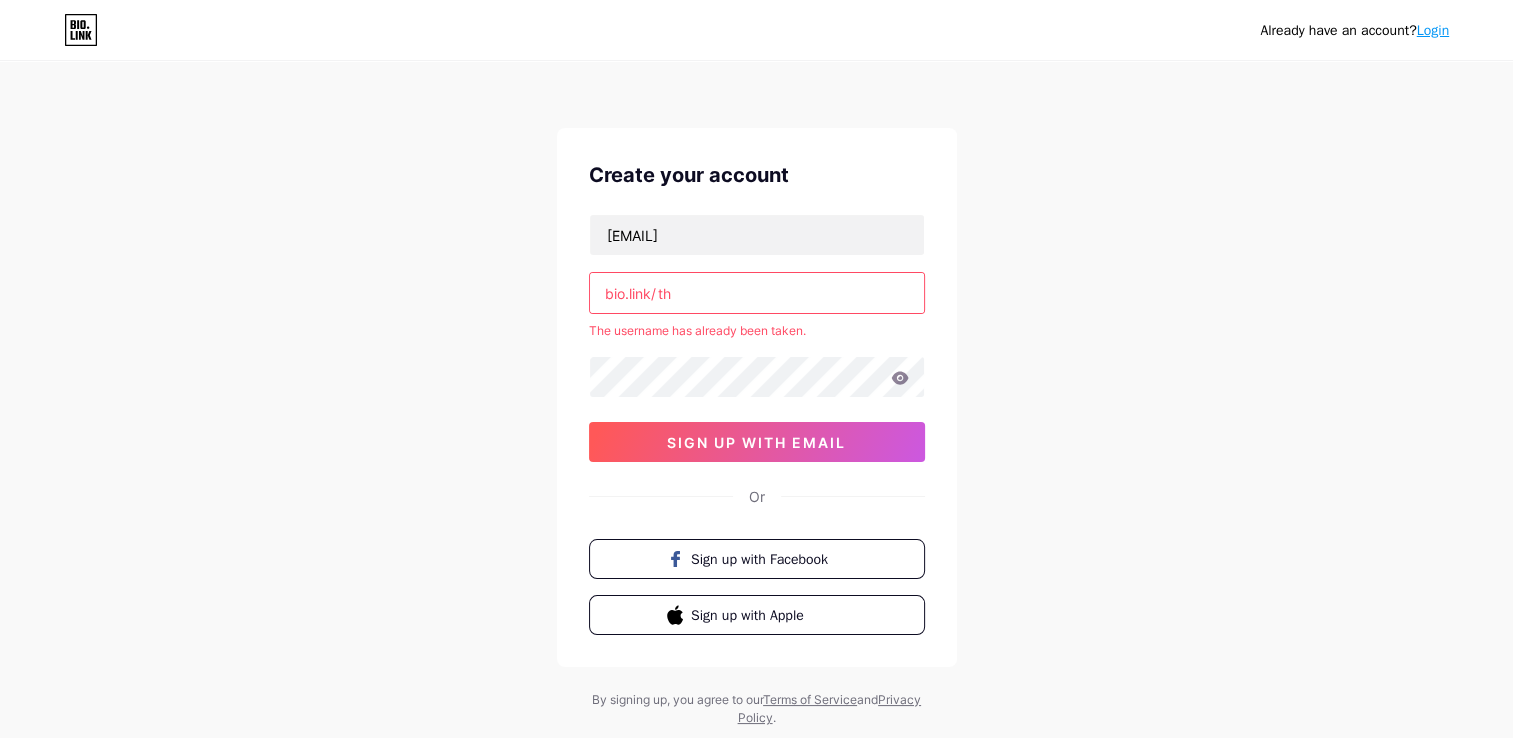 type on "t" 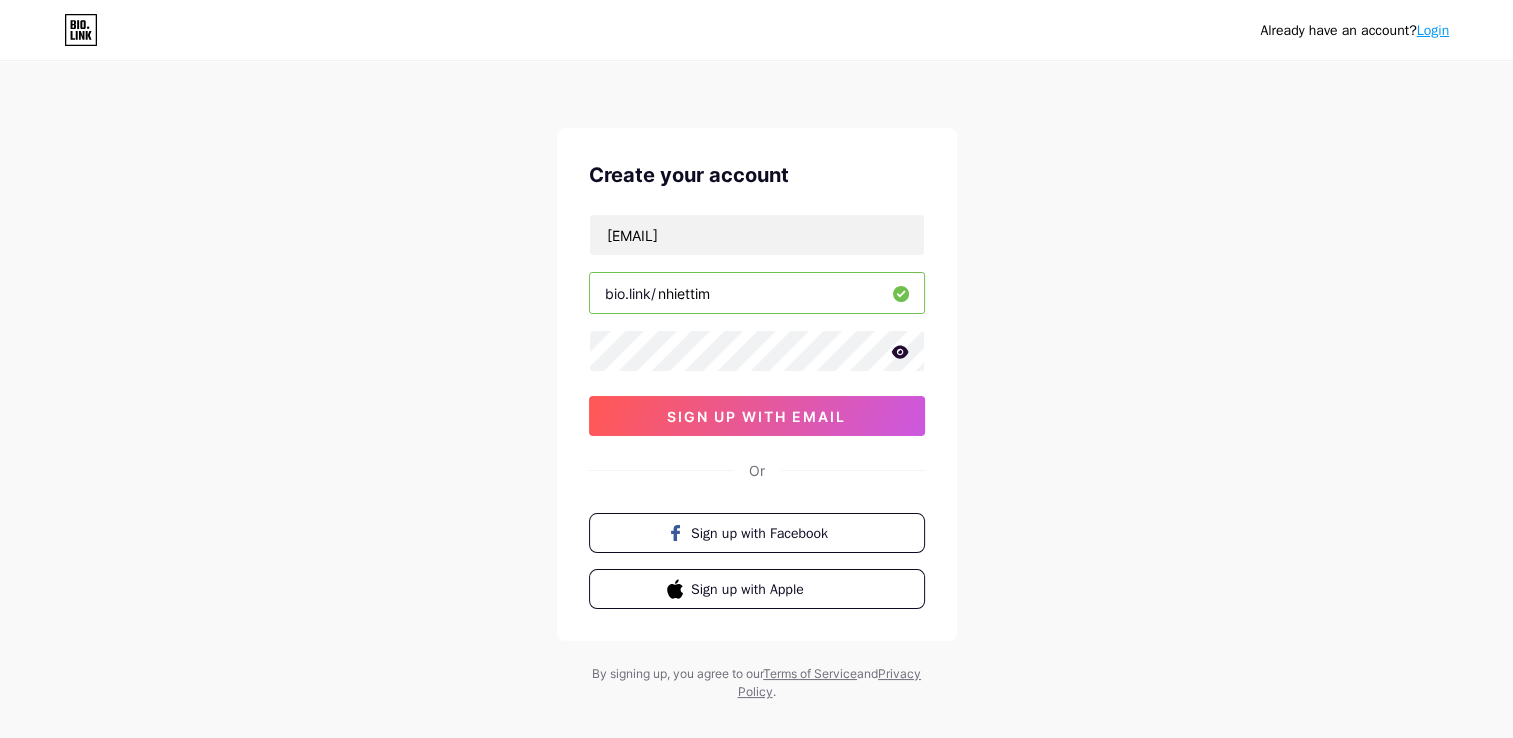 click on "nhiettim" at bounding box center (757, 293) 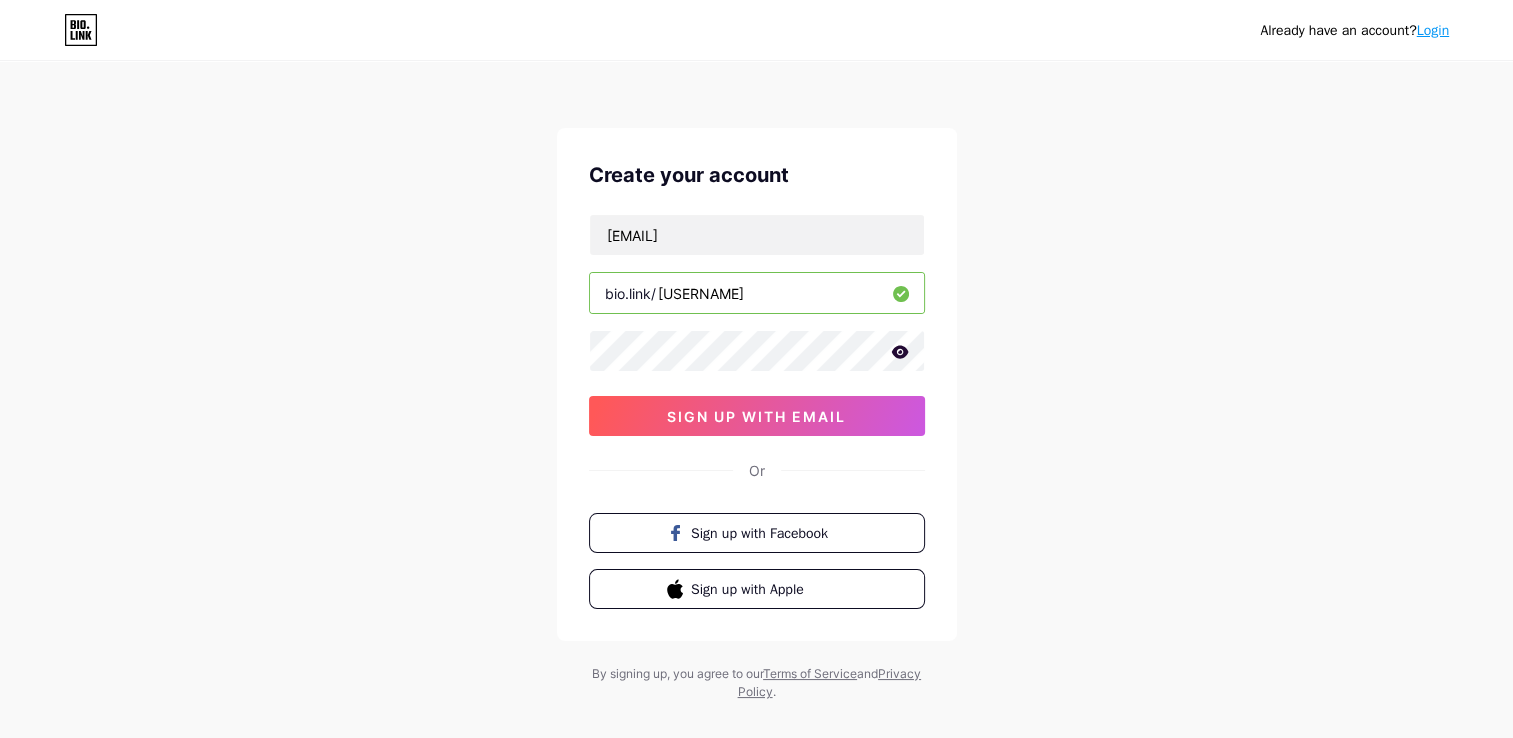 type on "phuongthi" 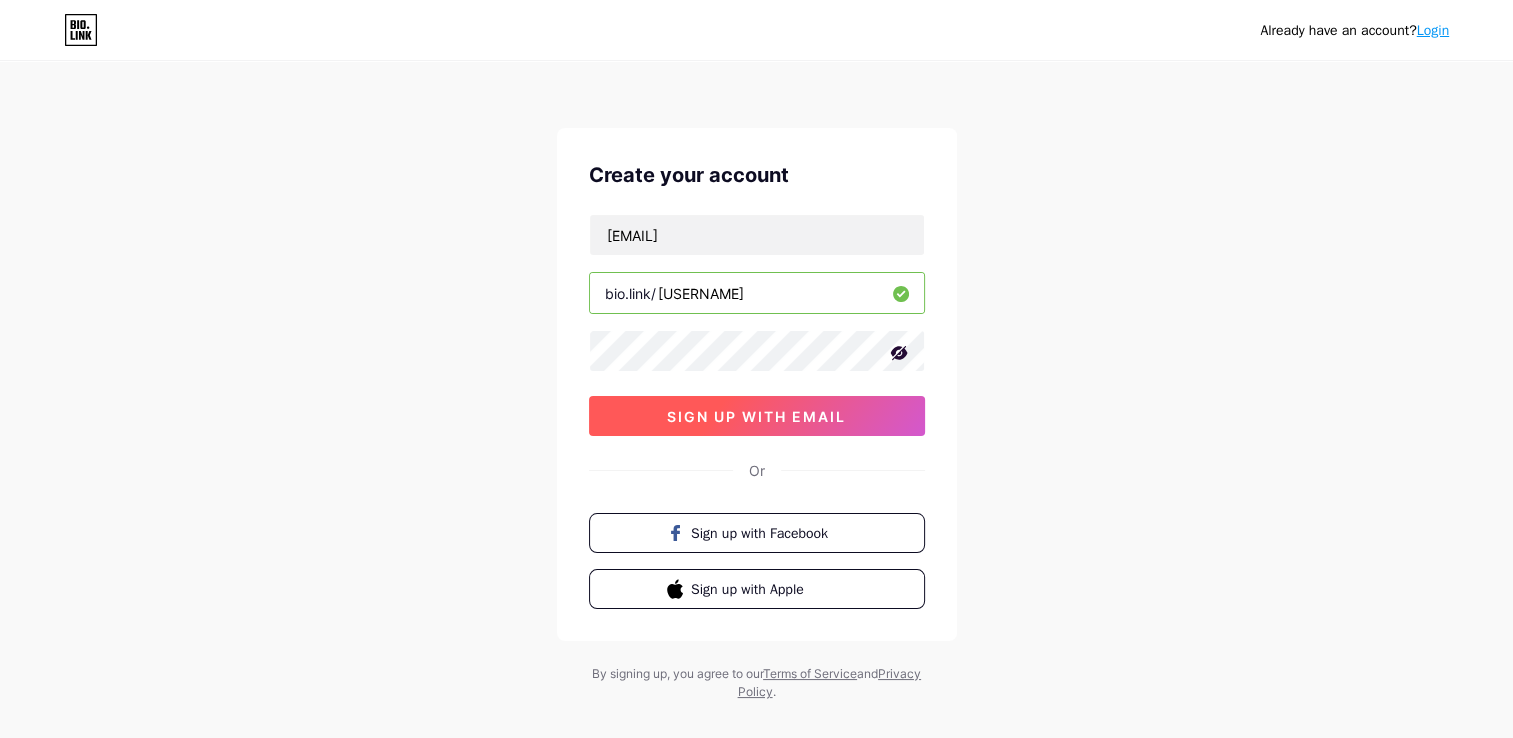 click on "sign up with email" at bounding box center [757, 416] 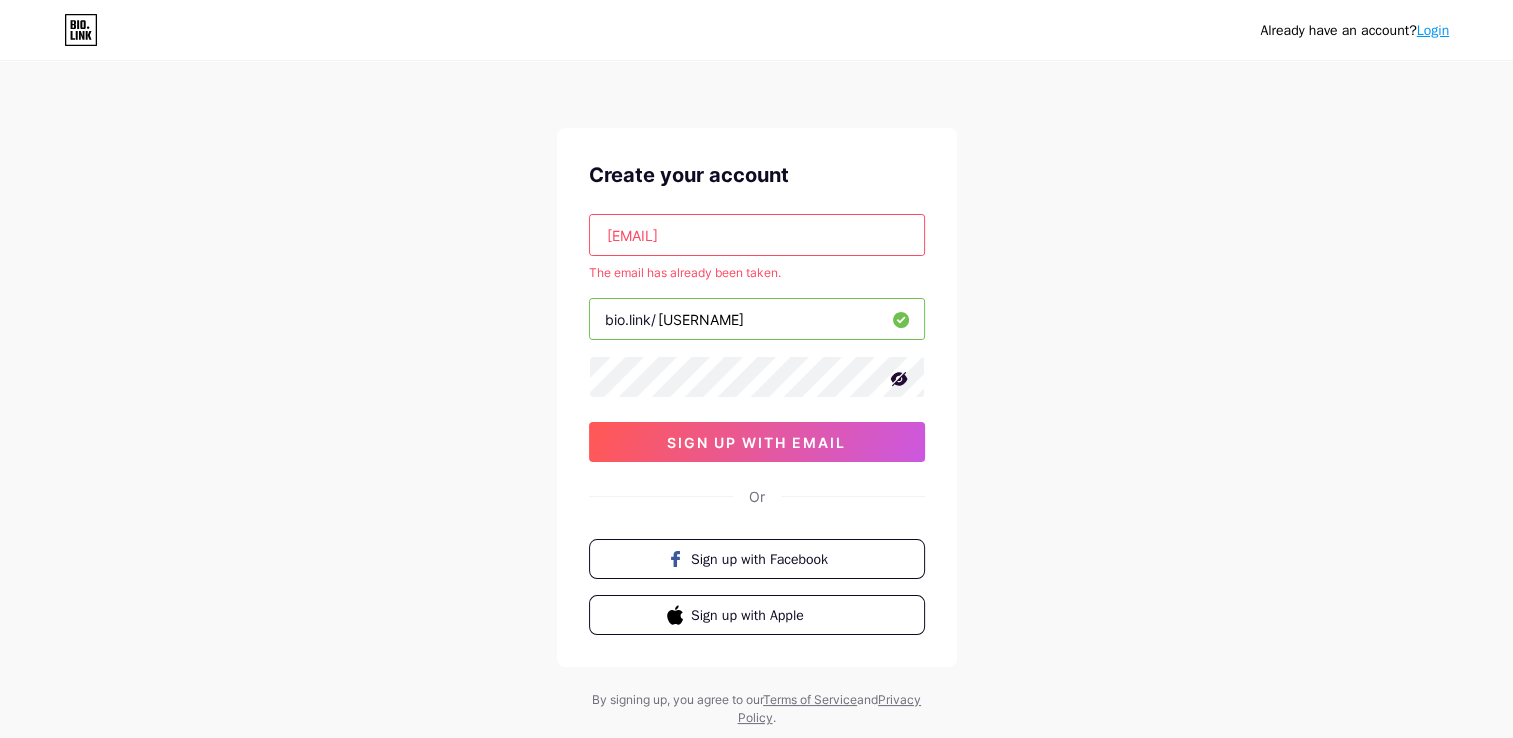 click on "[EMAIL]" at bounding box center (757, 235) 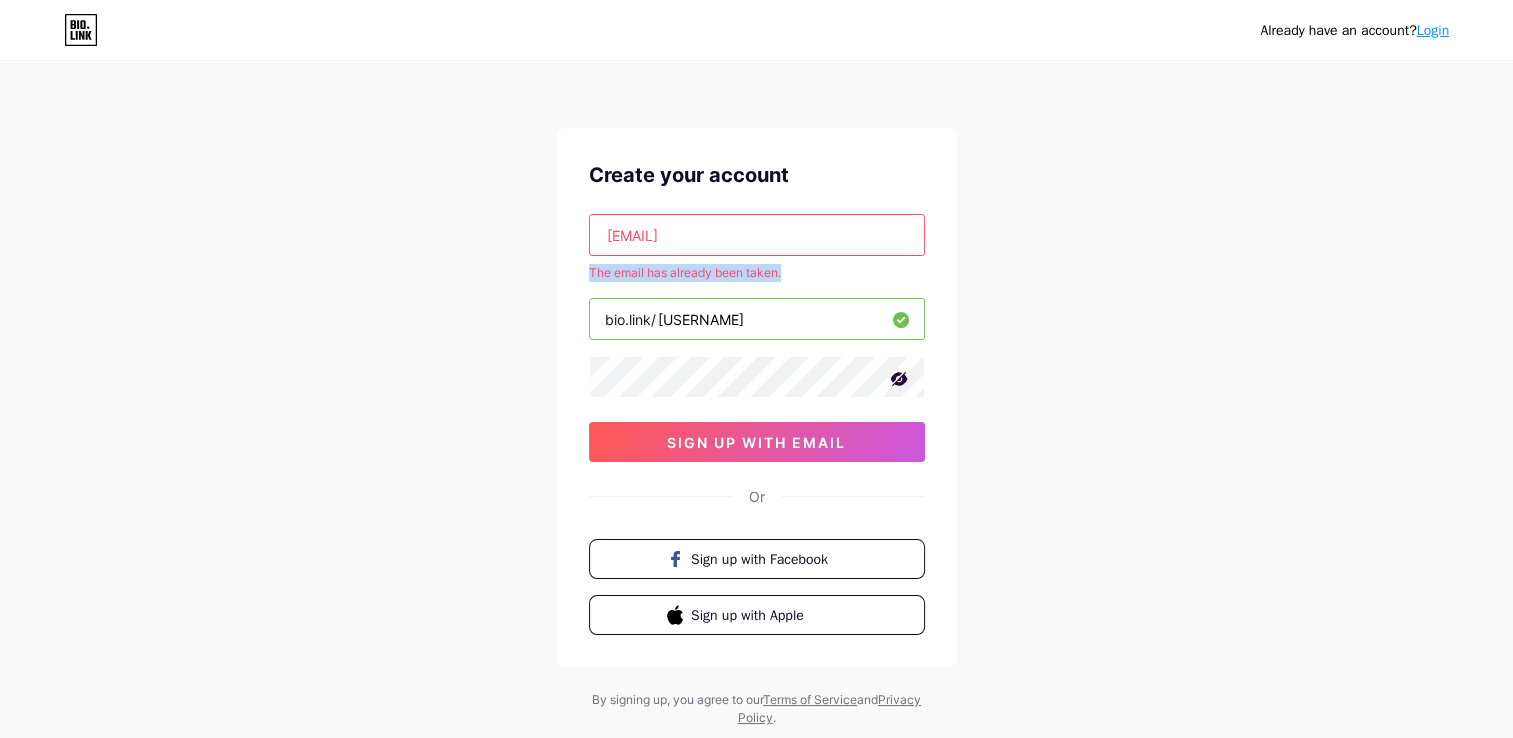 drag, startPoint x: 799, startPoint y: 273, endPoint x: 571, endPoint y: 277, distance: 228.03508 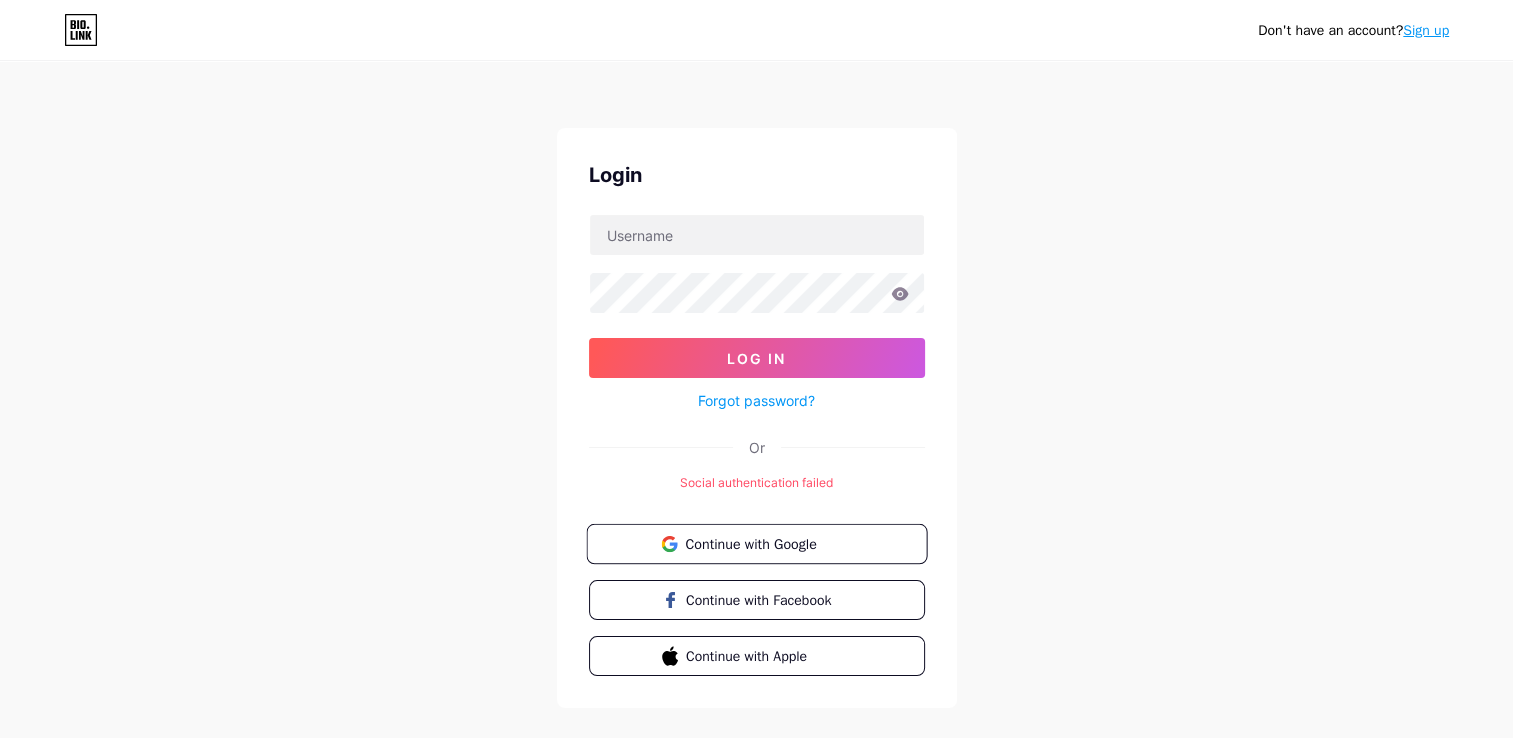 click on "Continue with Google" at bounding box center [768, 543] 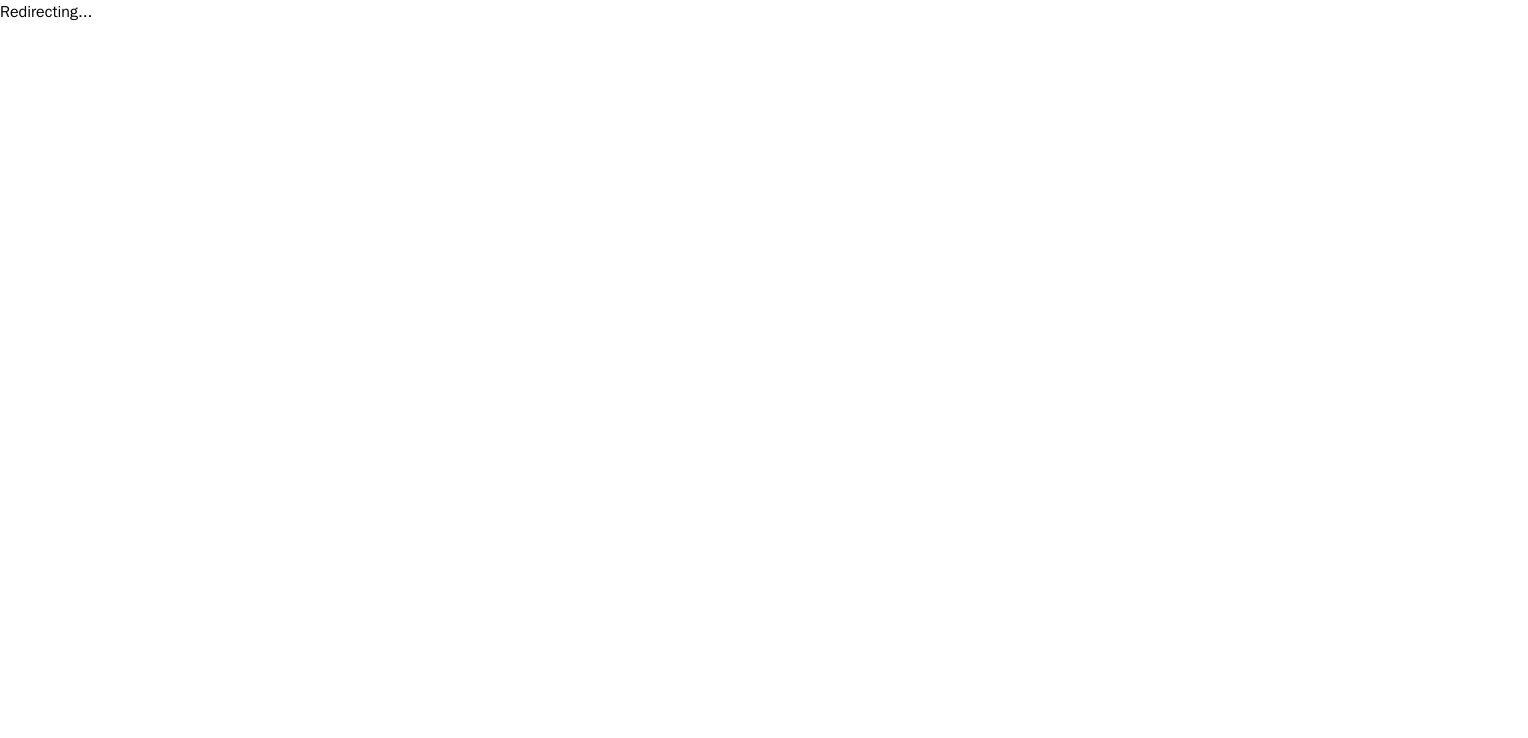 scroll, scrollTop: 0, scrollLeft: 0, axis: both 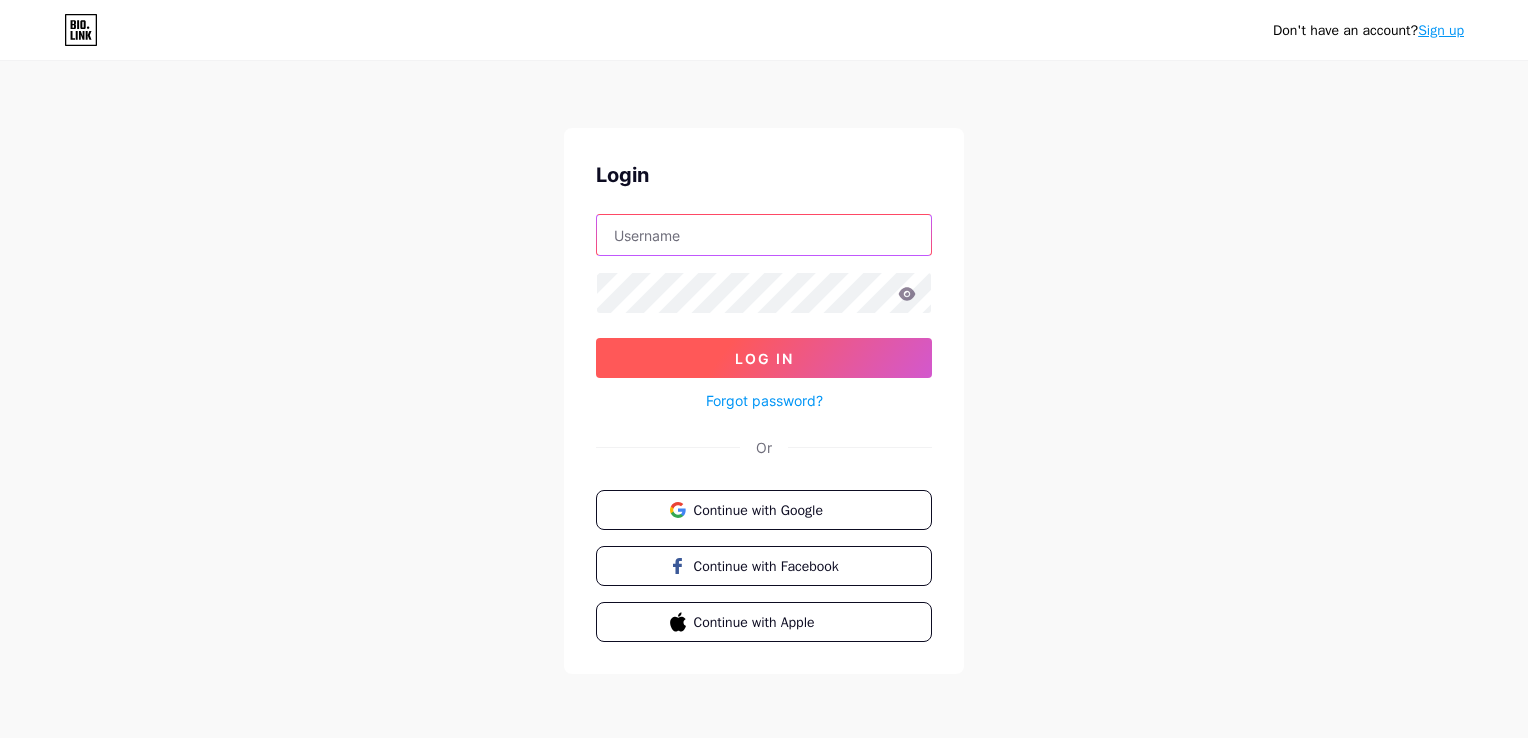 type on "[USERNAME]" 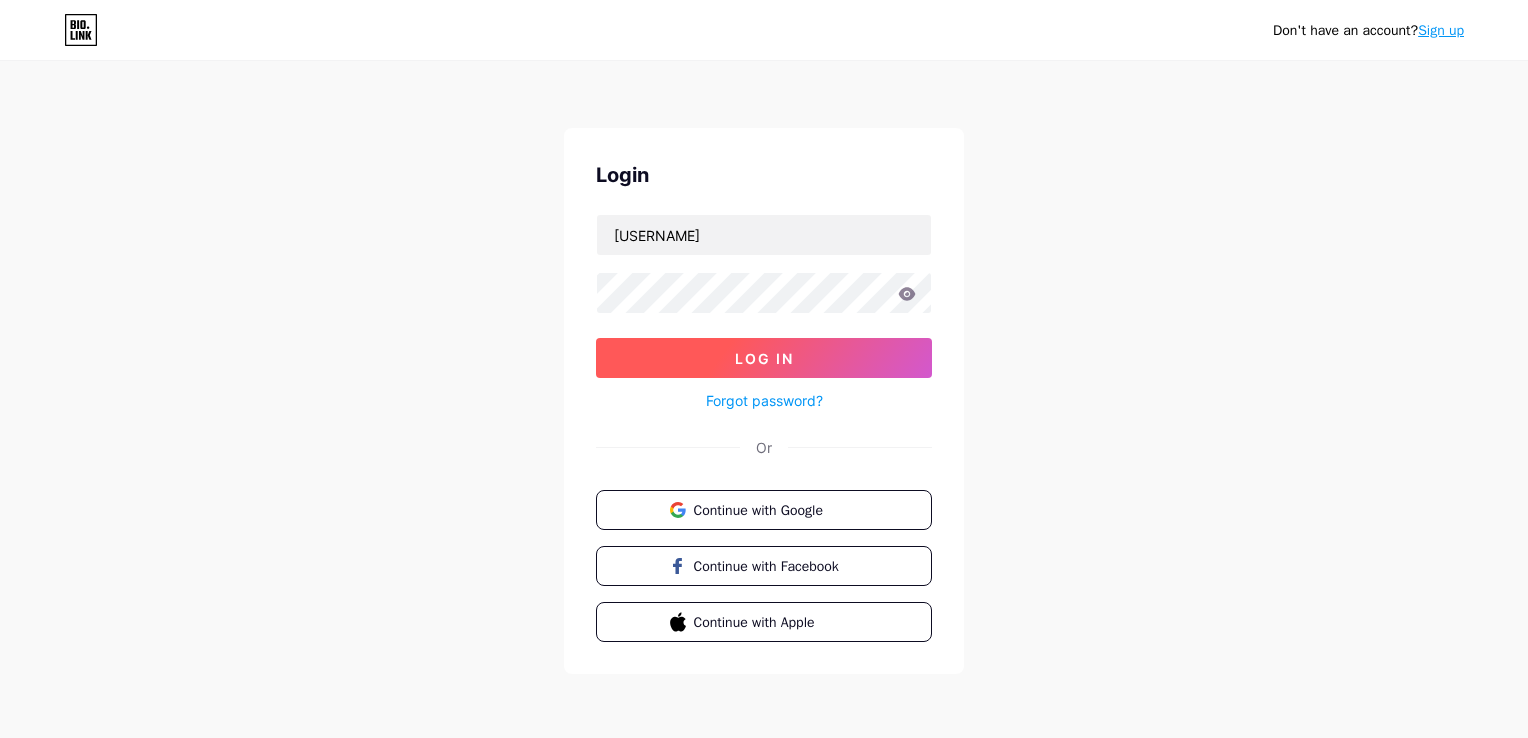 click on "Log In" at bounding box center (764, 358) 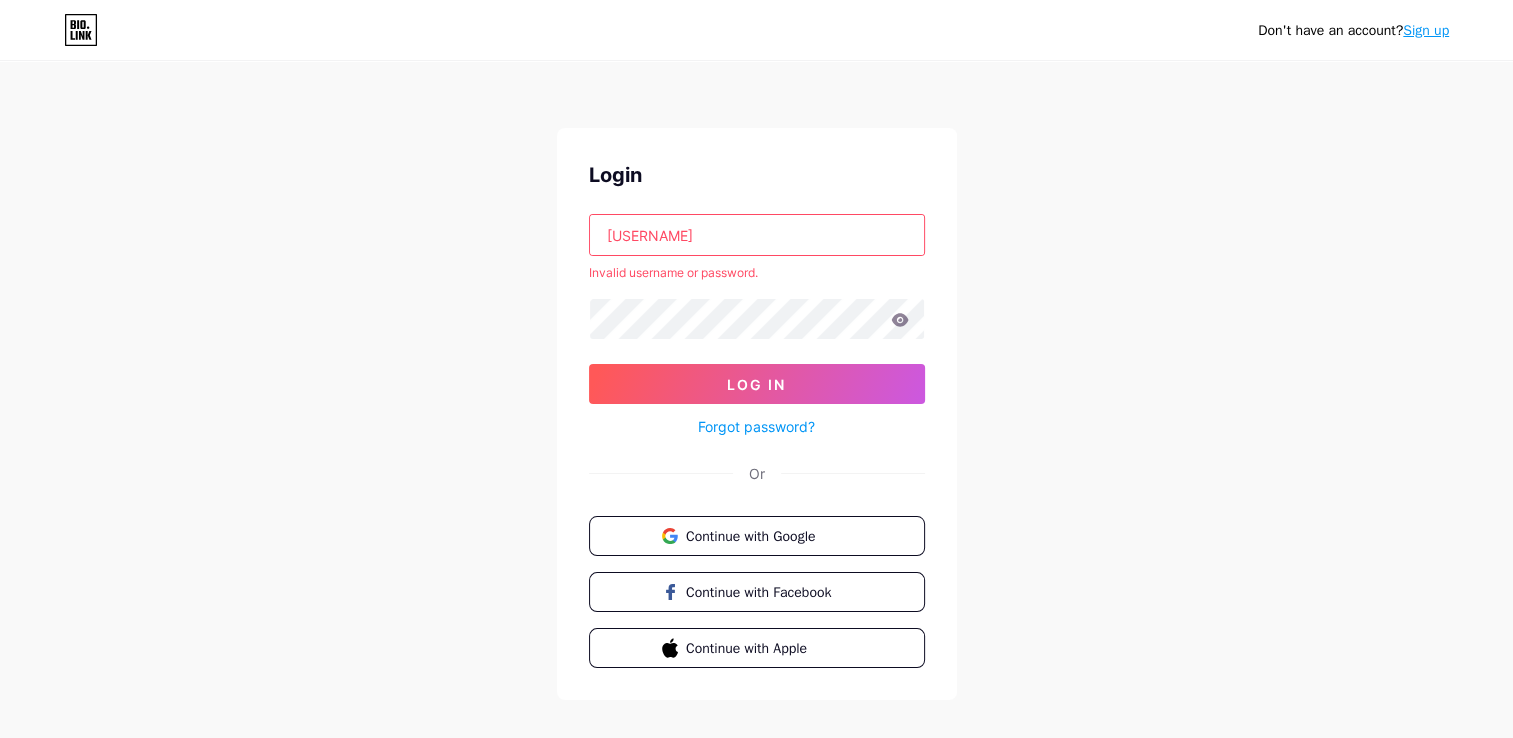 click on "[USERNAME]" at bounding box center (757, 235) 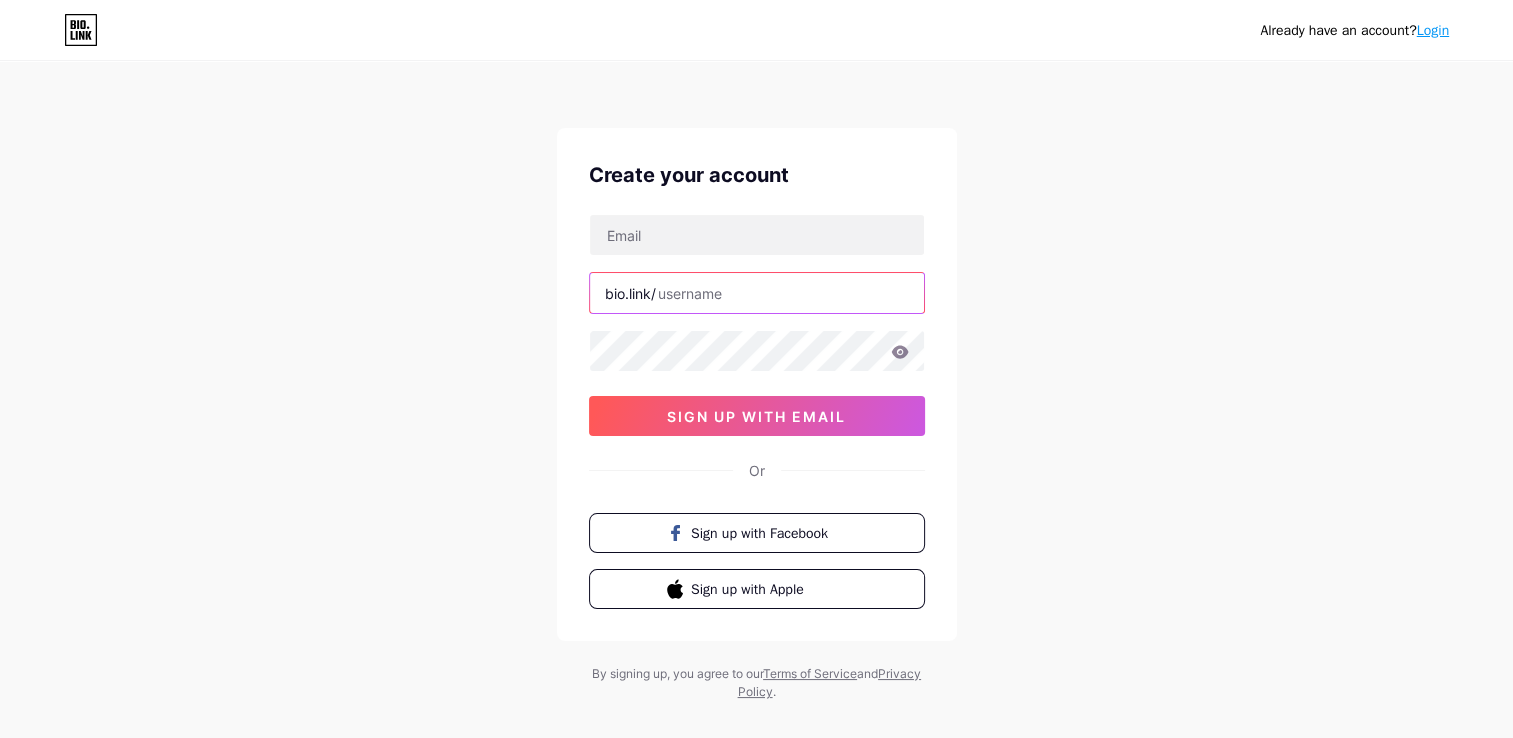type on "[USERNAME]" 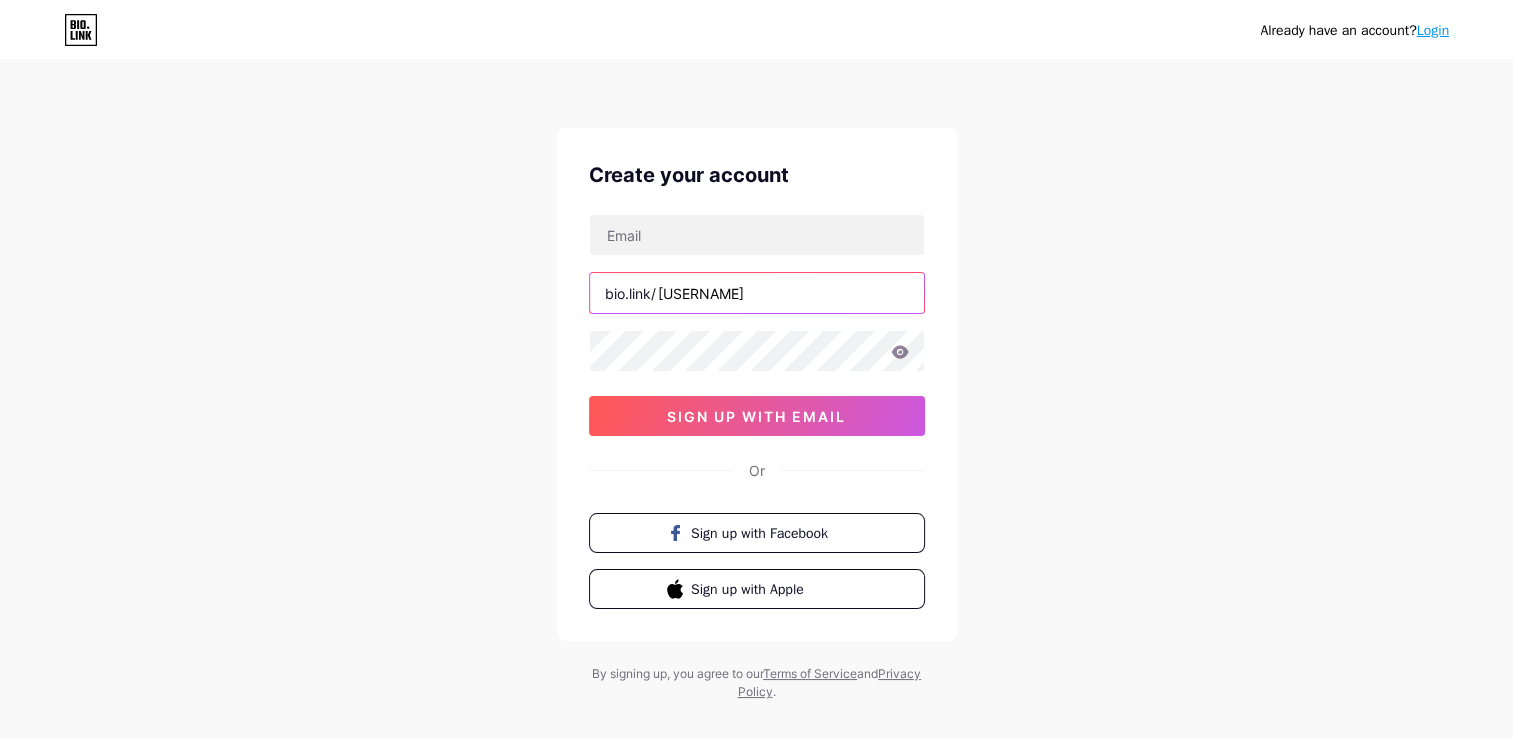 drag, startPoint x: 736, startPoint y: 285, endPoint x: 704, endPoint y: 285, distance: 32 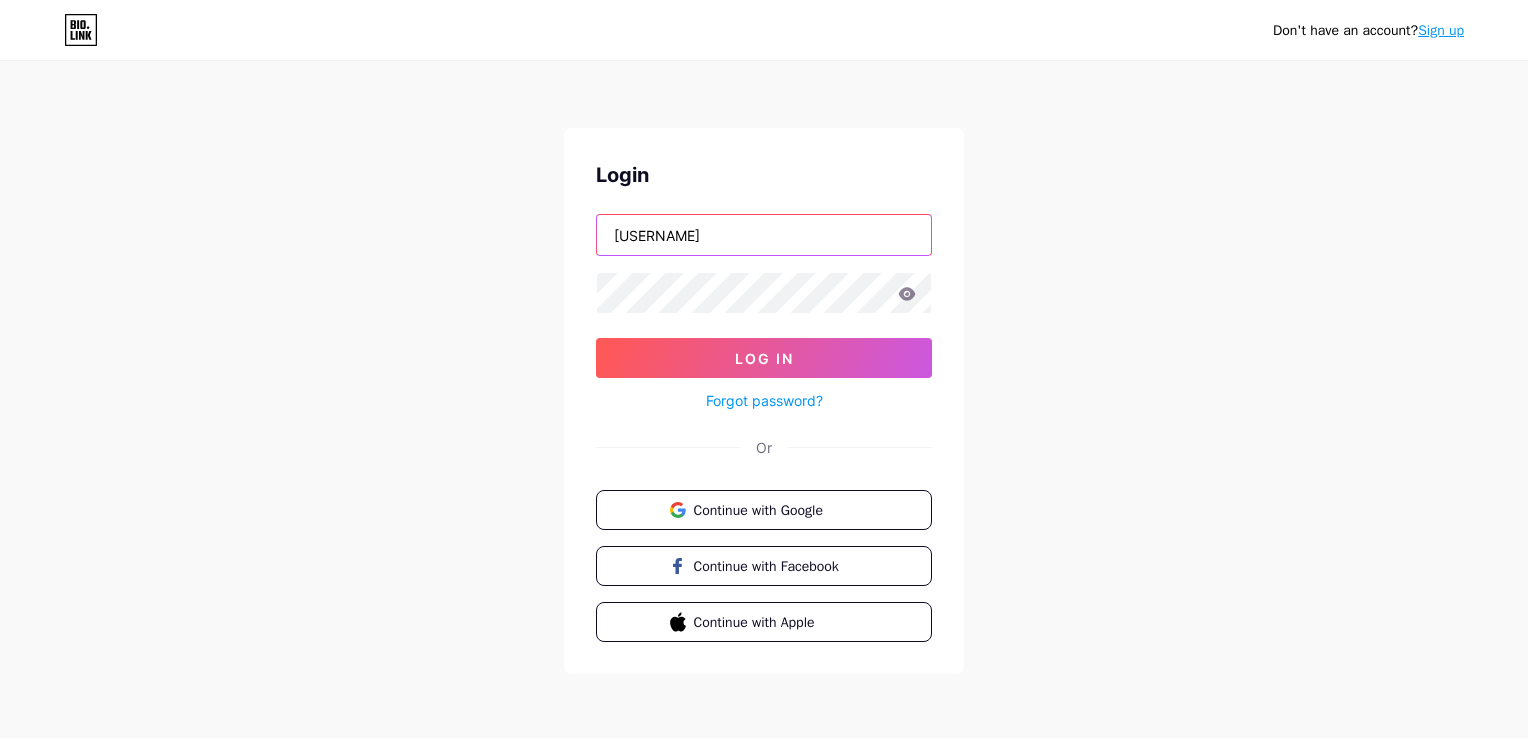 click on "phuongthi" at bounding box center [764, 235] 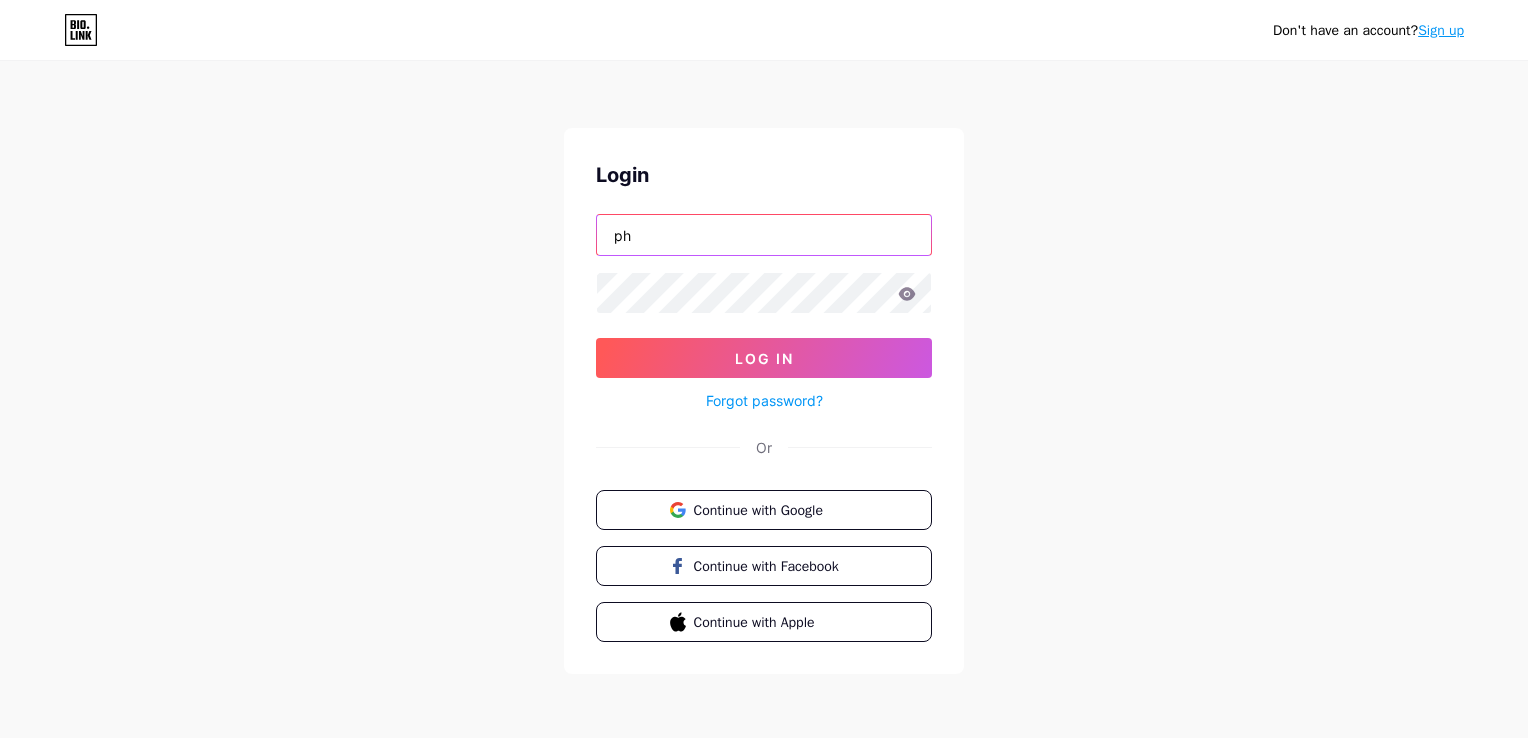type on "p" 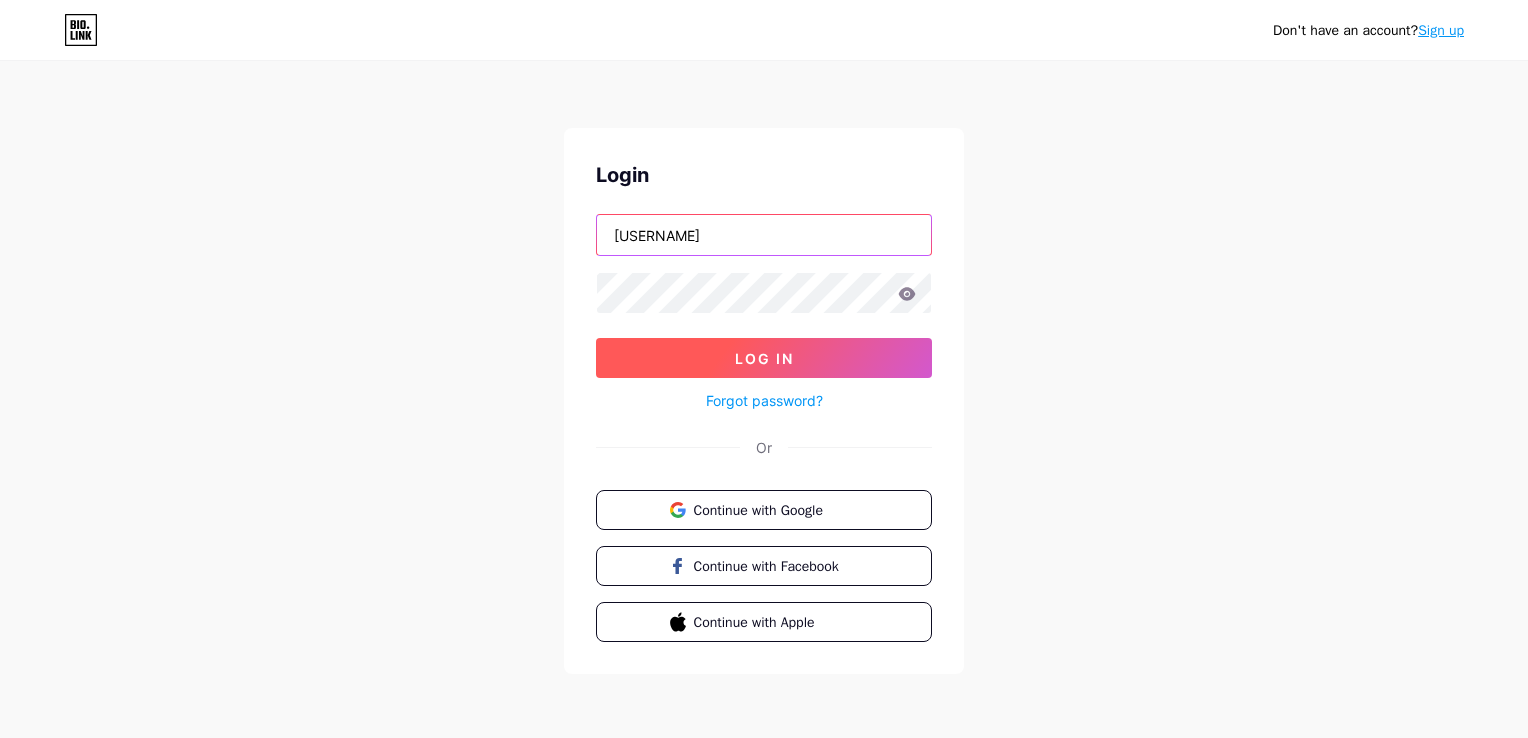 type on "cocnhiettim" 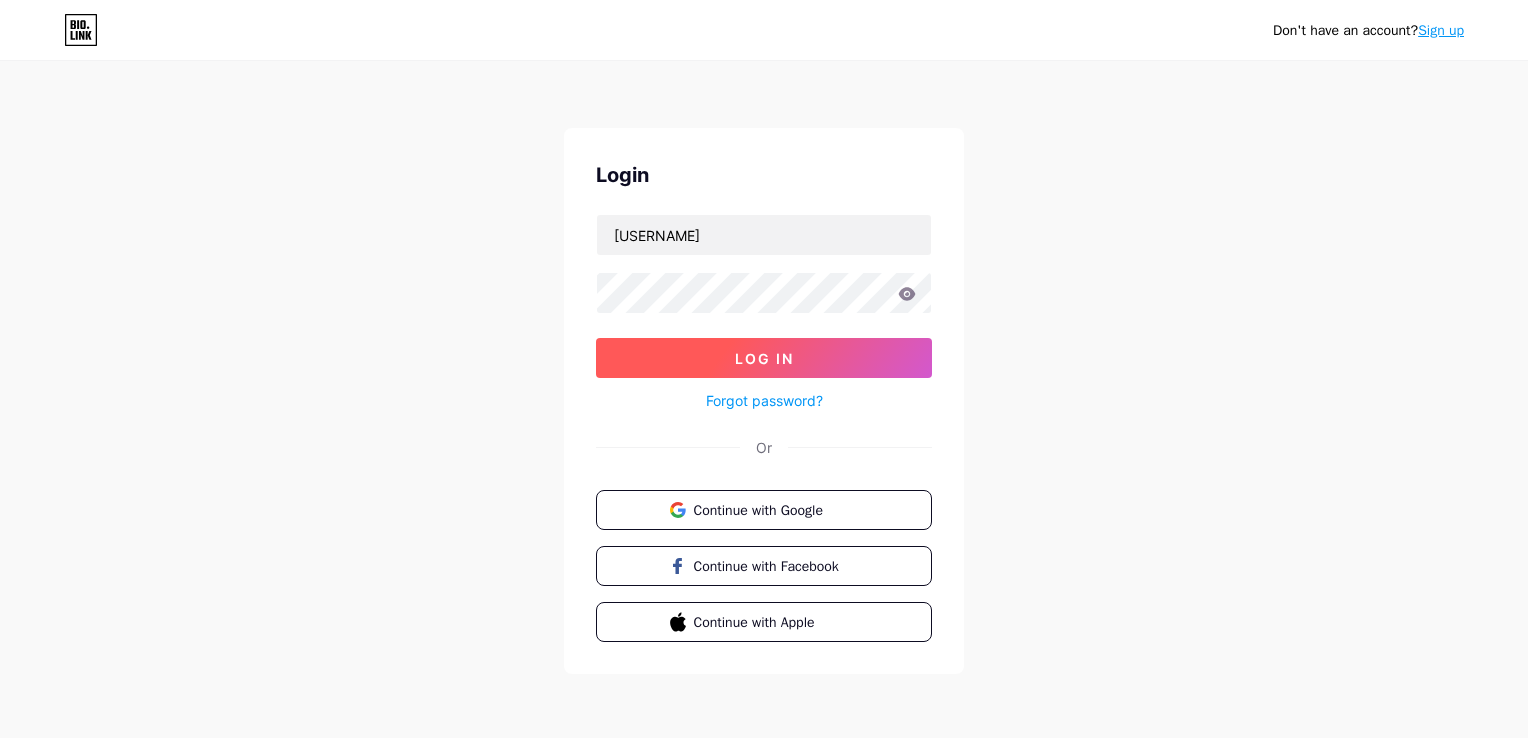click on "Log In" at bounding box center [764, 358] 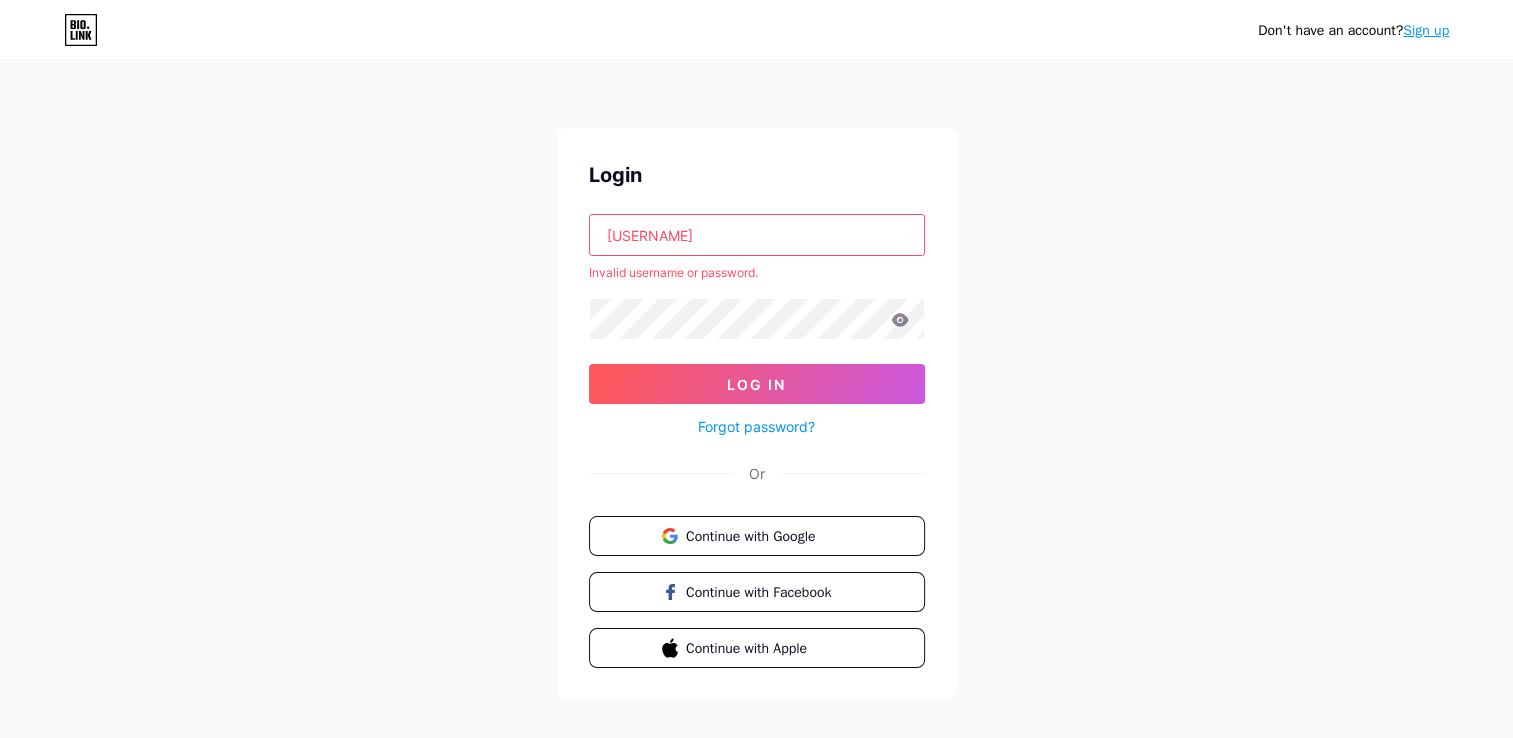 click on "cocnhiettim" at bounding box center [757, 235] 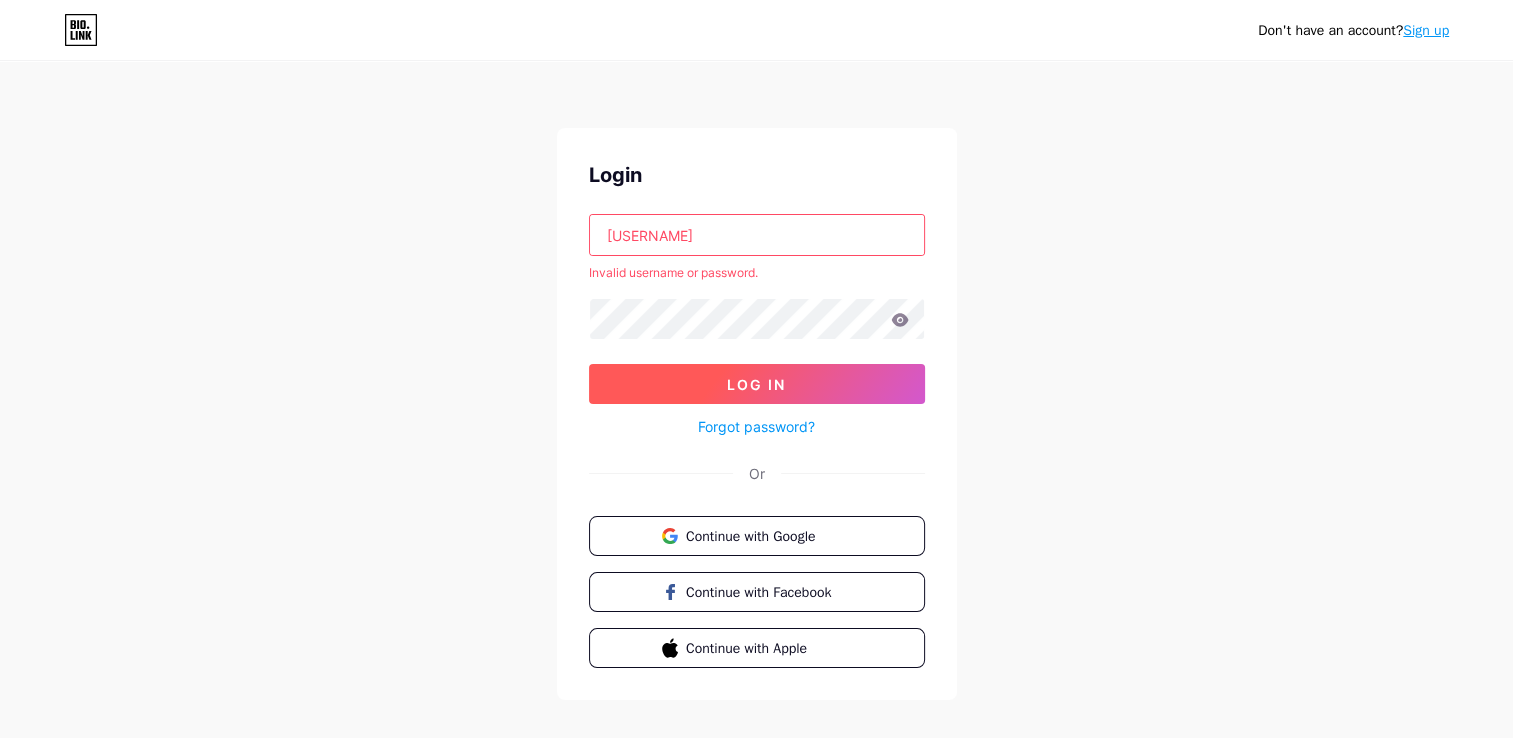 click on "Log In" at bounding box center [757, 384] 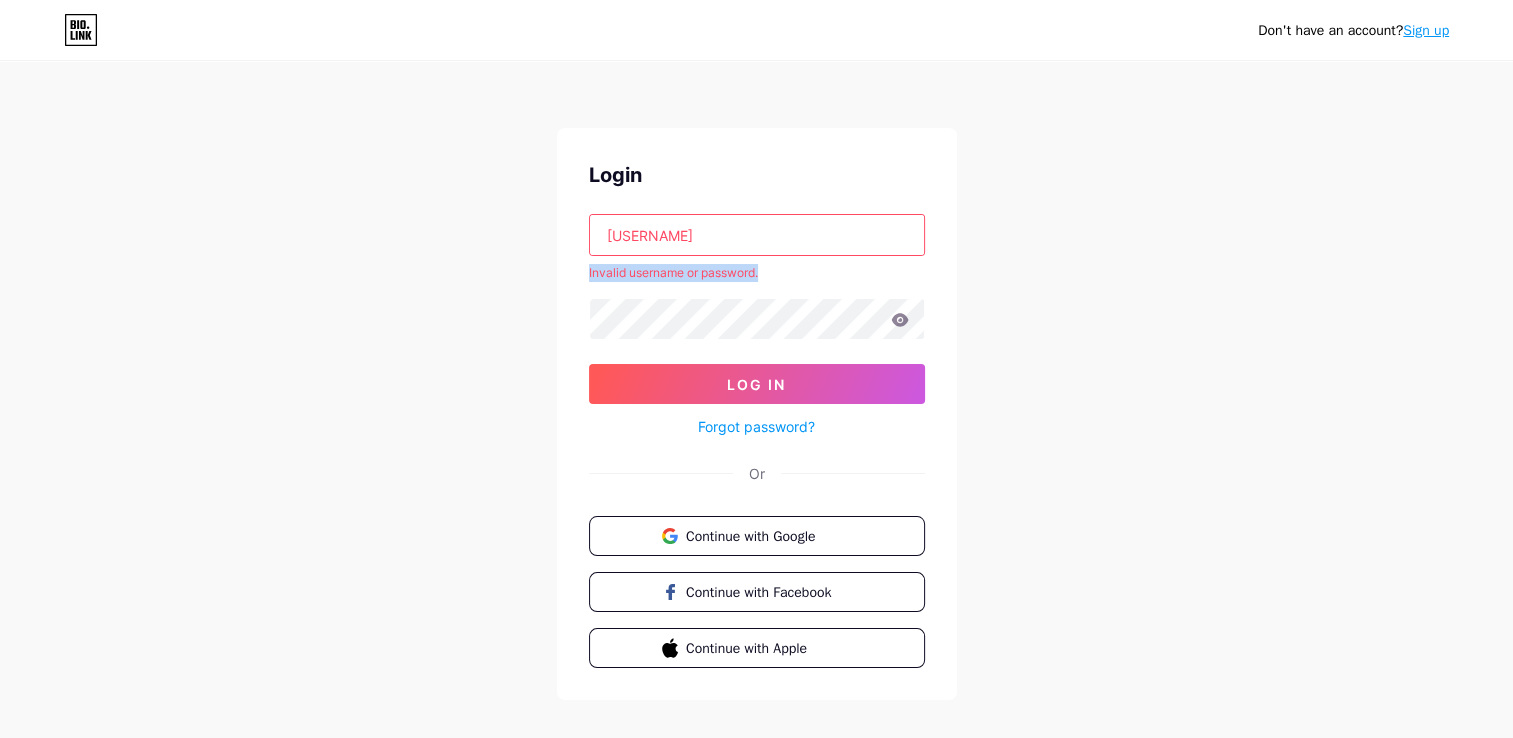 drag, startPoint x: 778, startPoint y: 275, endPoint x: 531, endPoint y: 270, distance: 247.0506 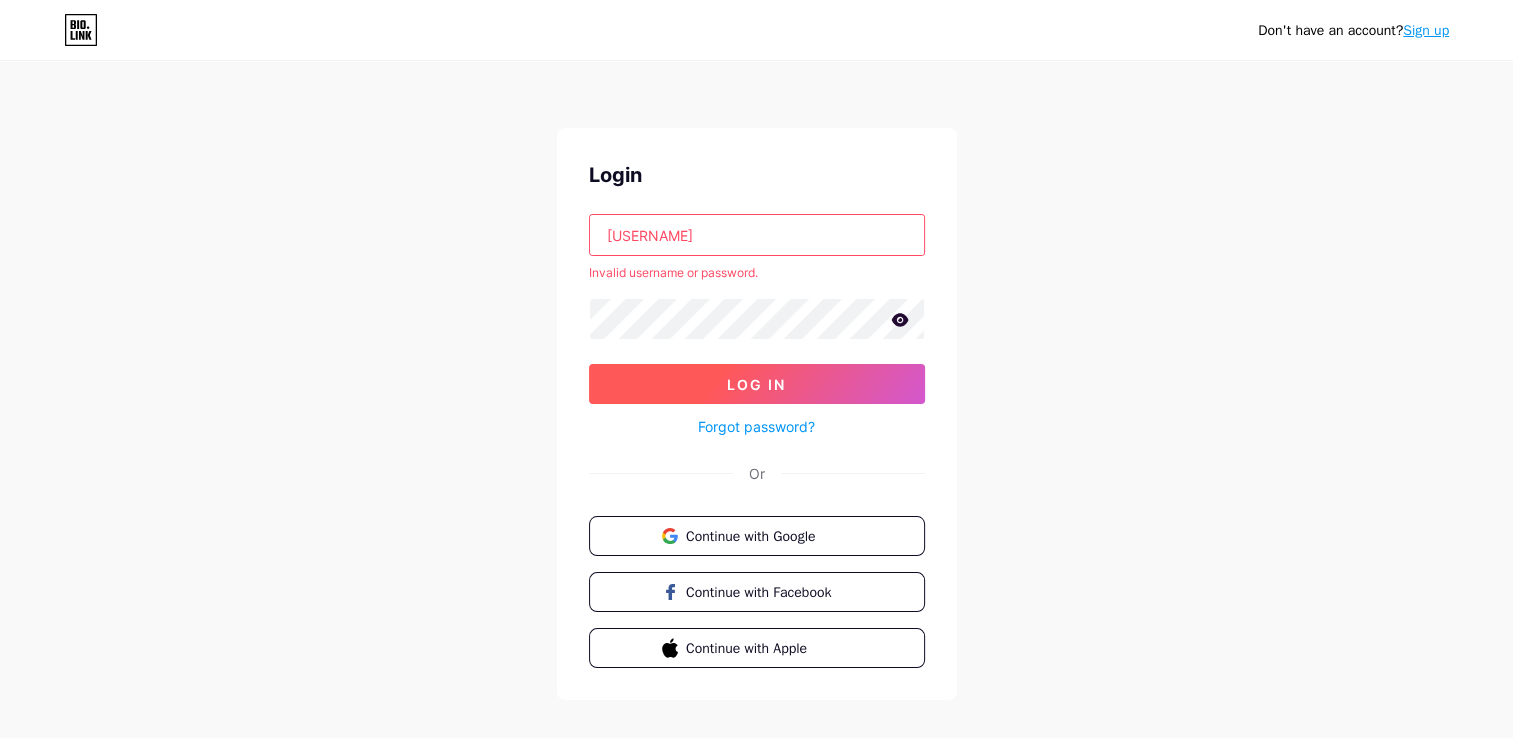 click on "Log In" at bounding box center [756, 384] 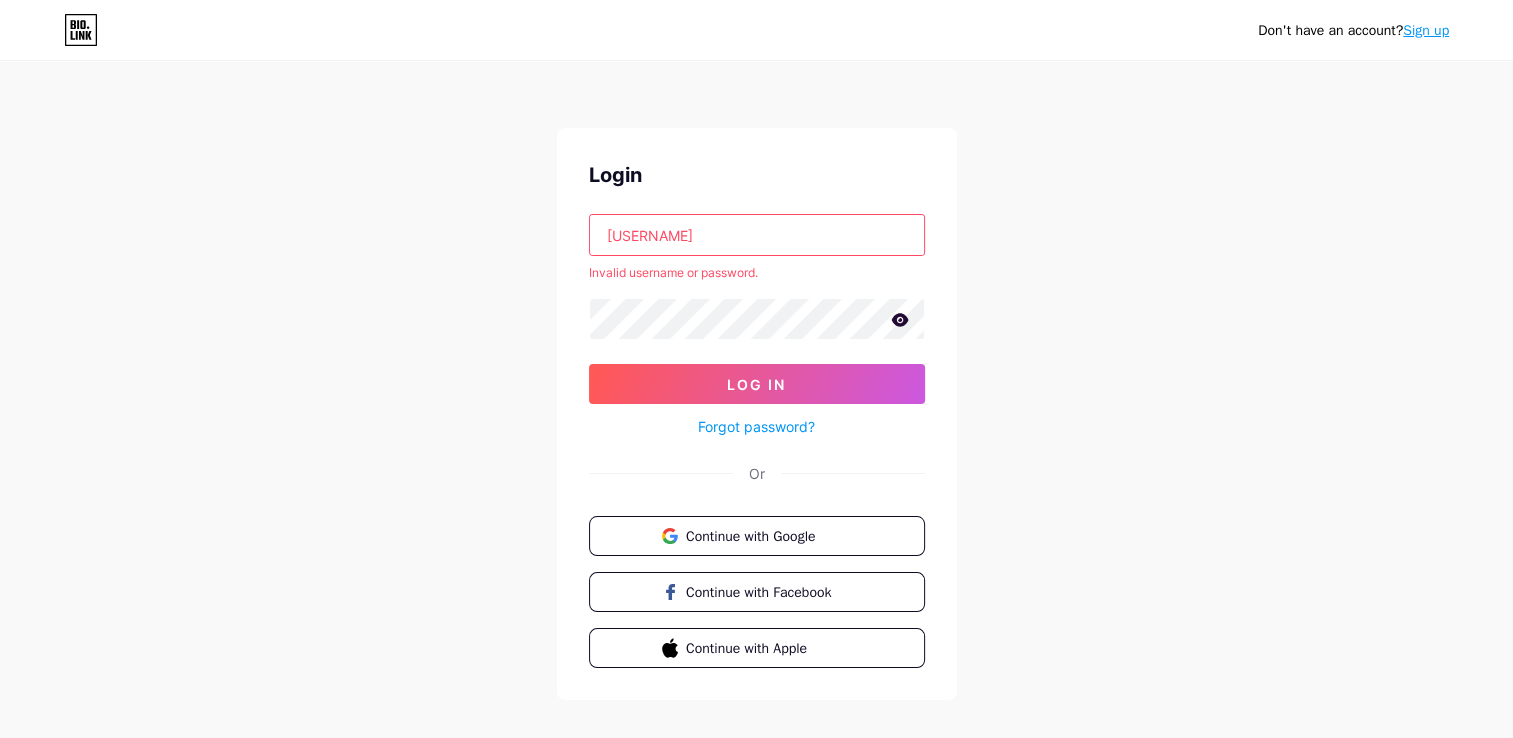 click 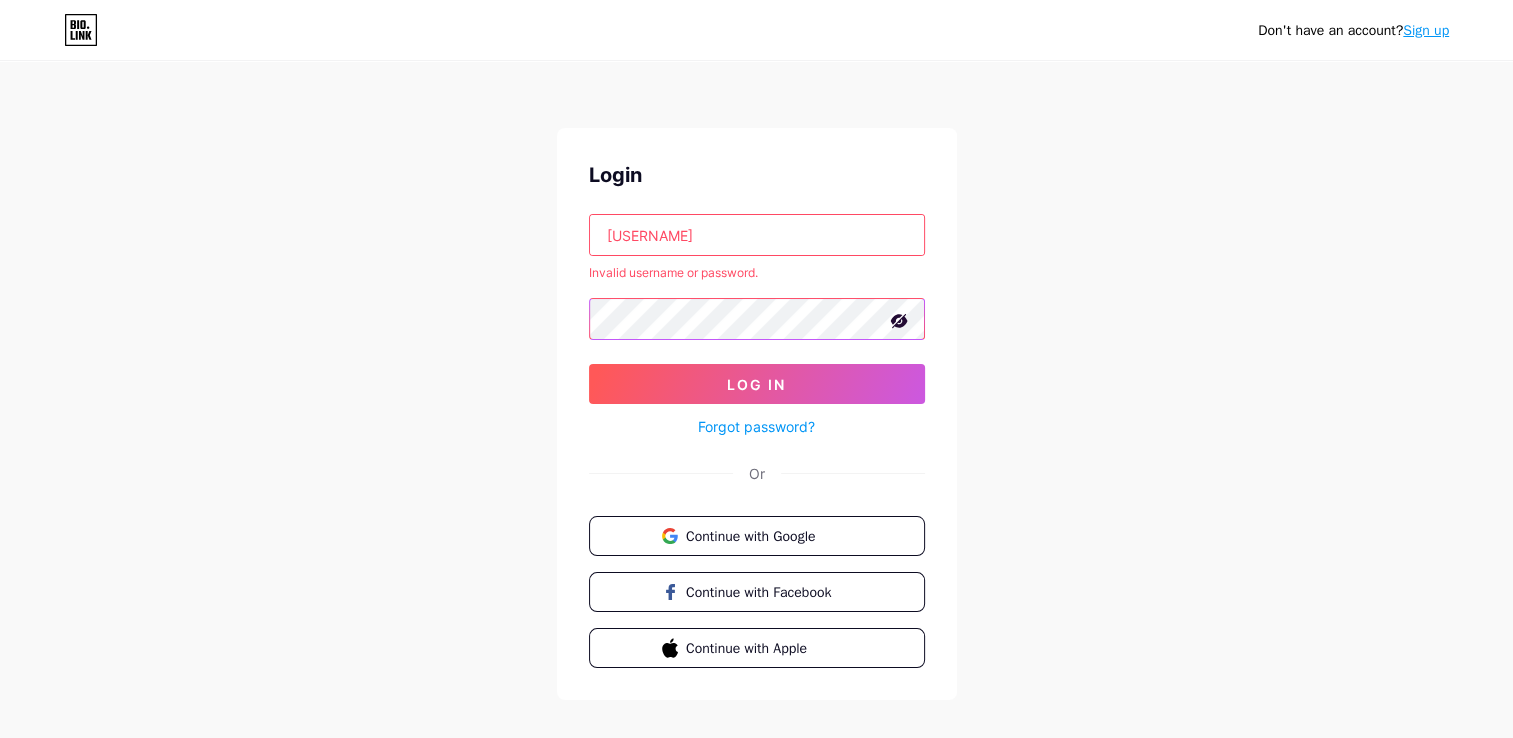 click on "Don't have an account?  Sign up   Login     coctimtim   Invalid username or password.             Log In
Forgot password?
Or       Continue with Google     Continue with Facebook
Continue with Apple" at bounding box center (756, 382) 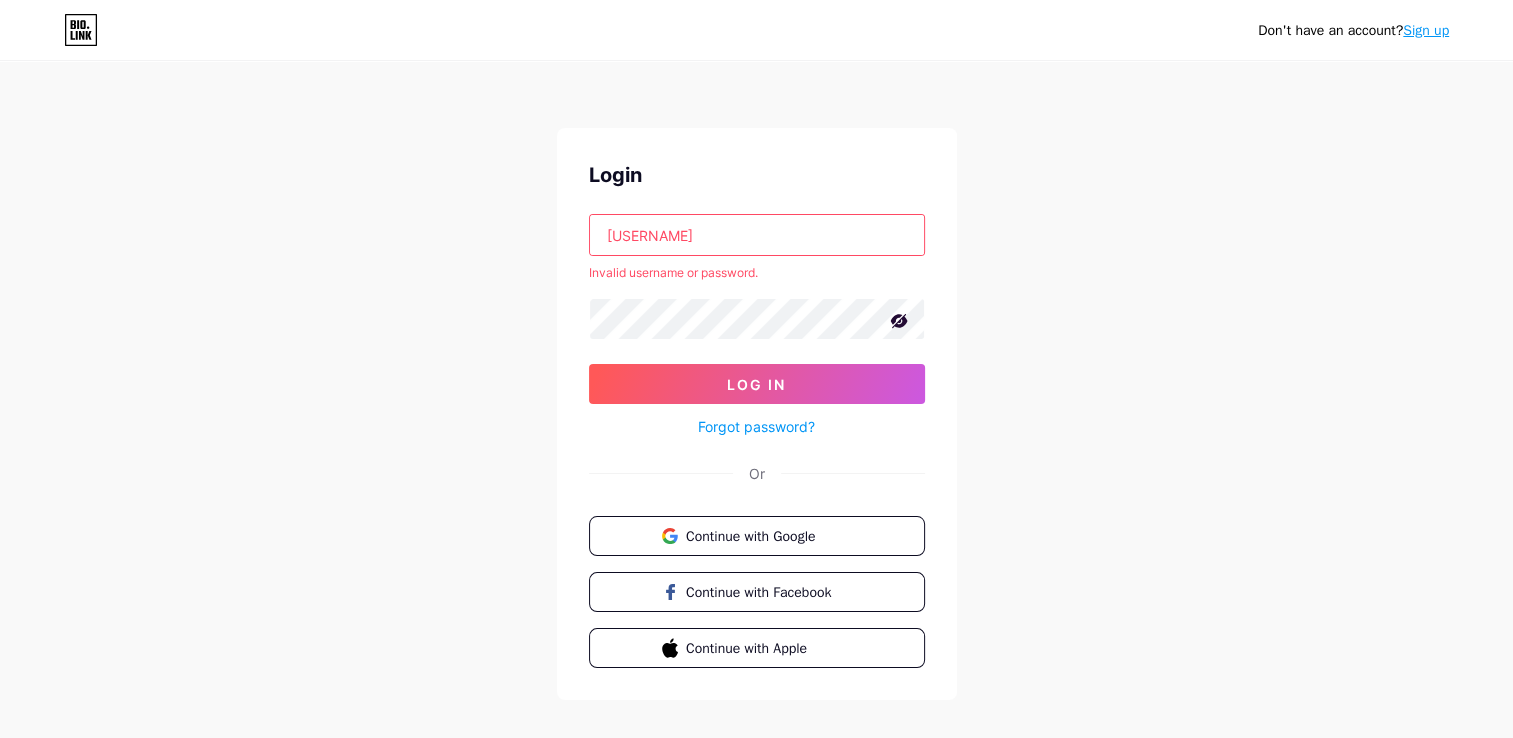 click on "coctimtim" at bounding box center [757, 235] 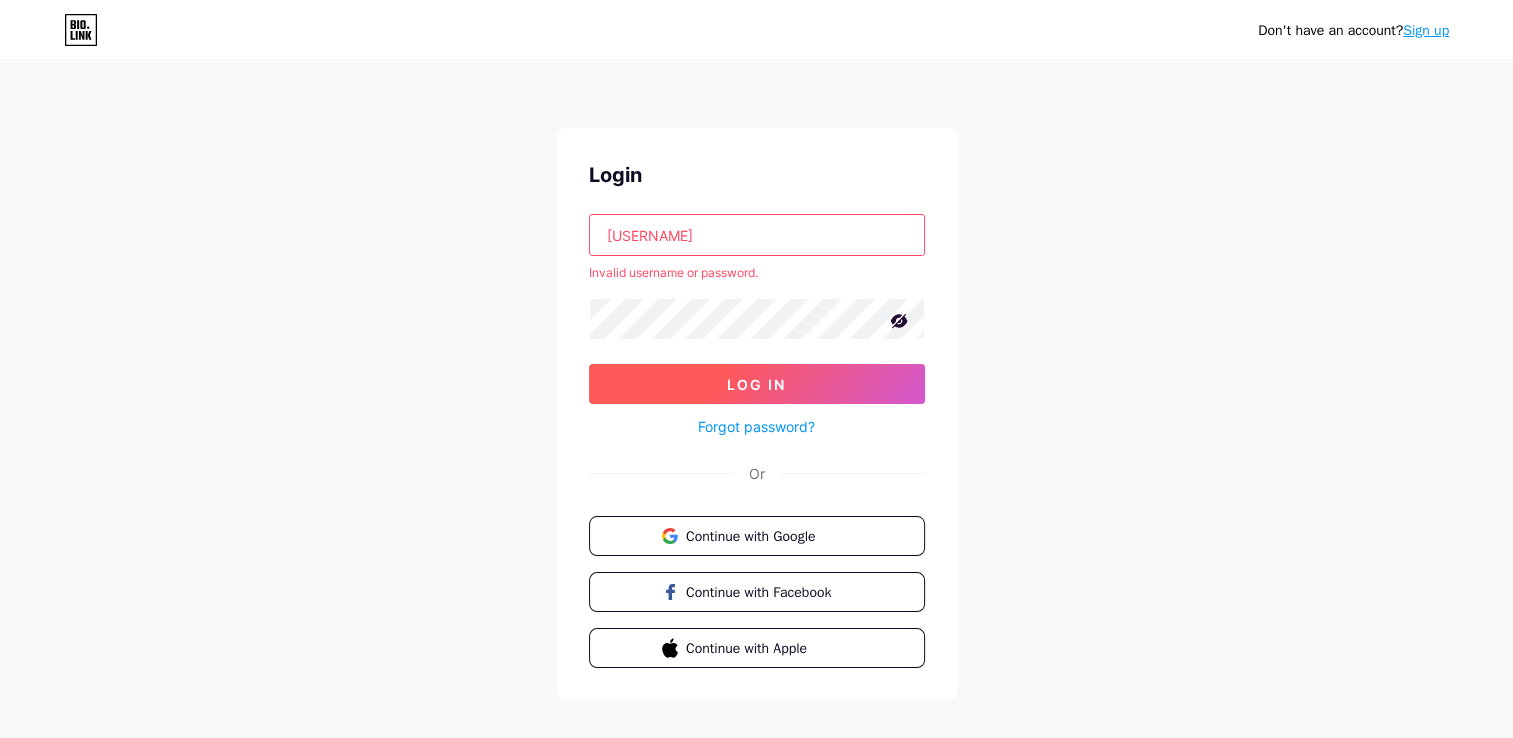 click on "Log In" at bounding box center (757, 384) 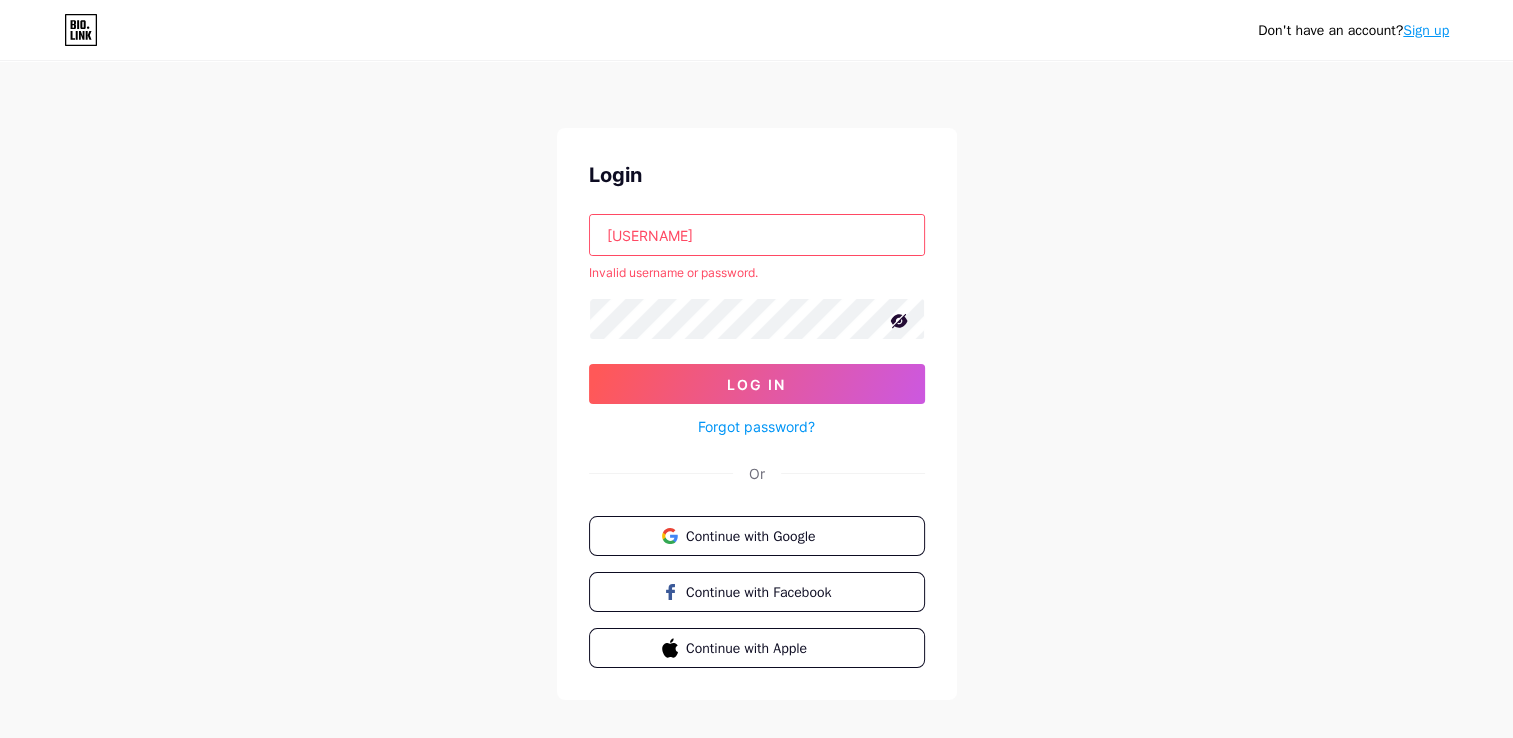 click on "coctimtim" at bounding box center [757, 235] 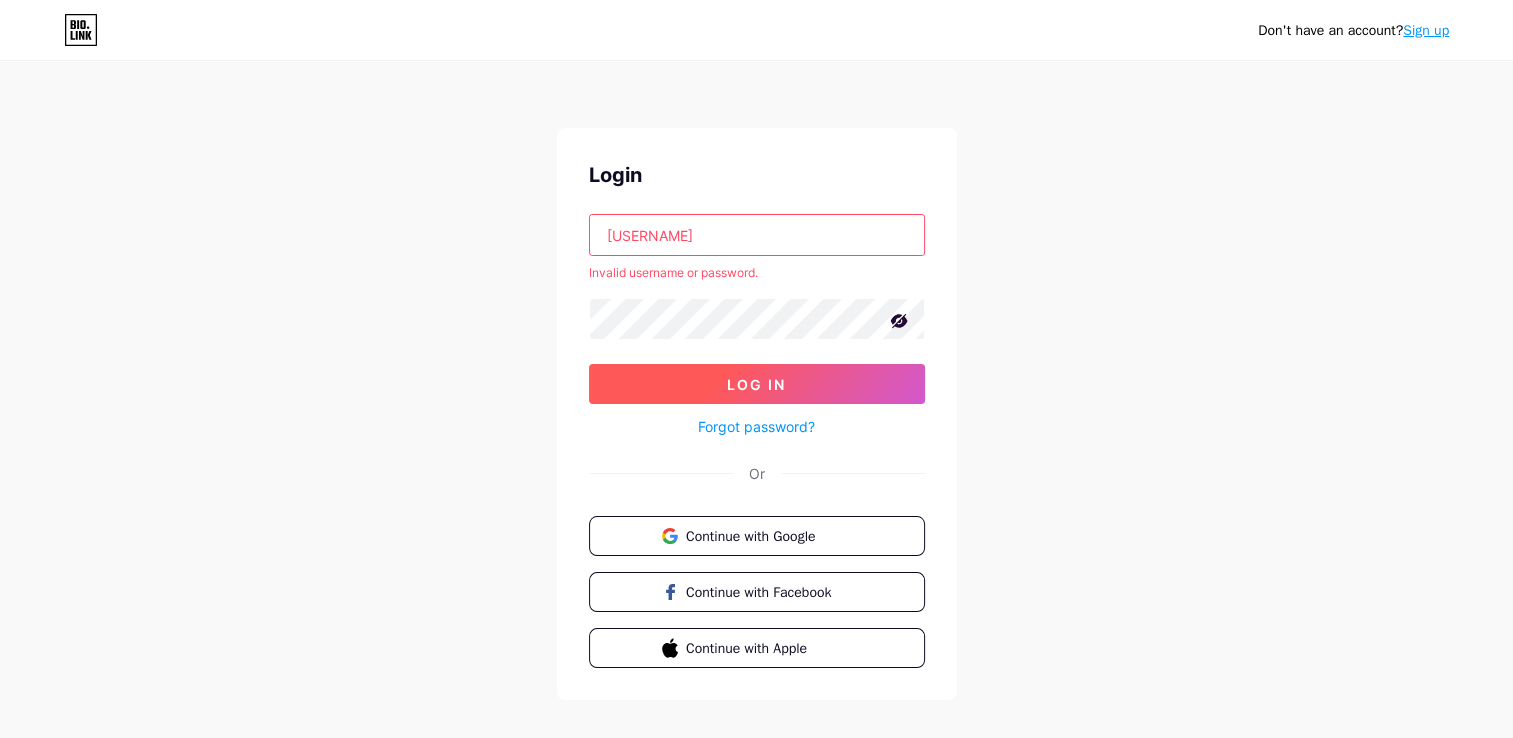 type on "coctimtim123" 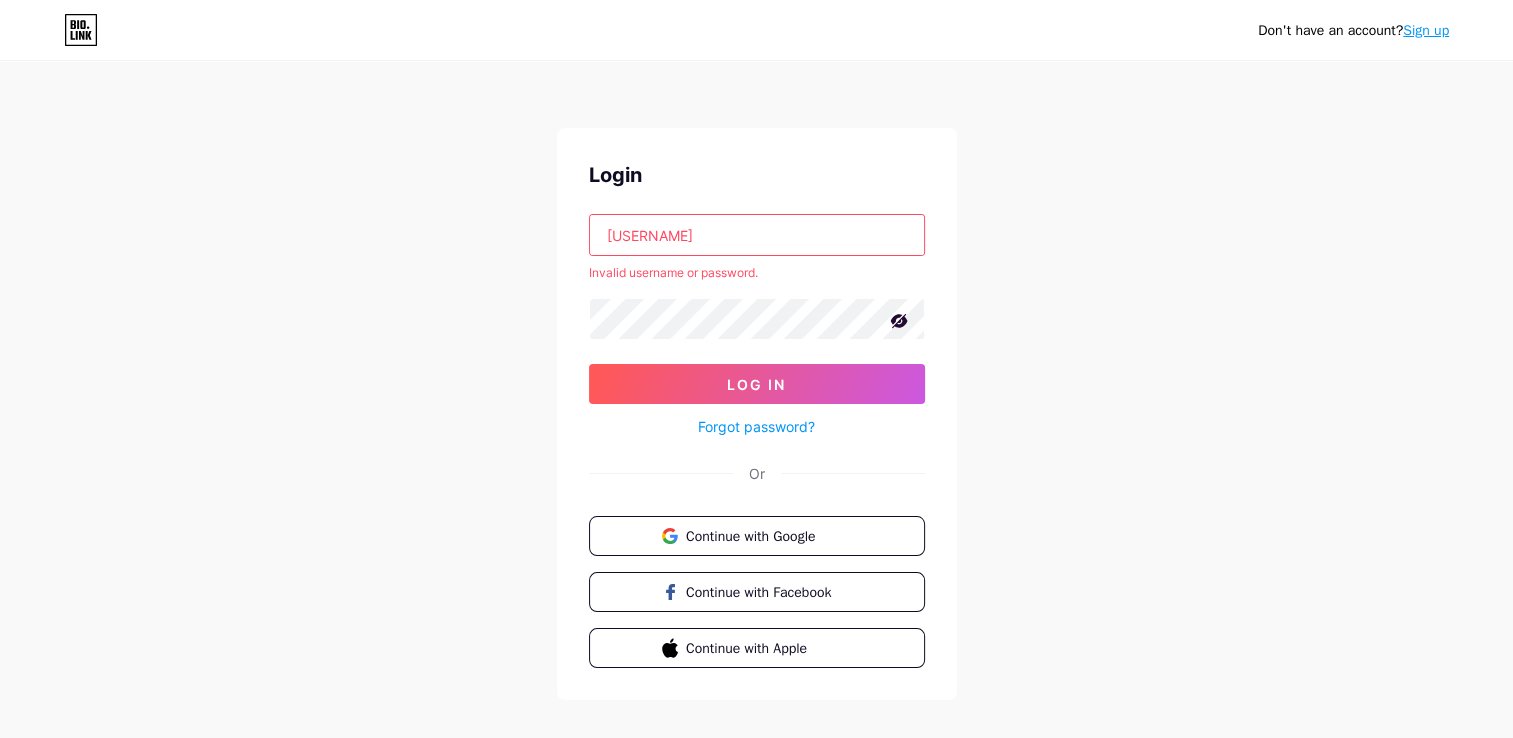 drag, startPoint x: 763, startPoint y: 244, endPoint x: 530, endPoint y: 238, distance: 233.07724 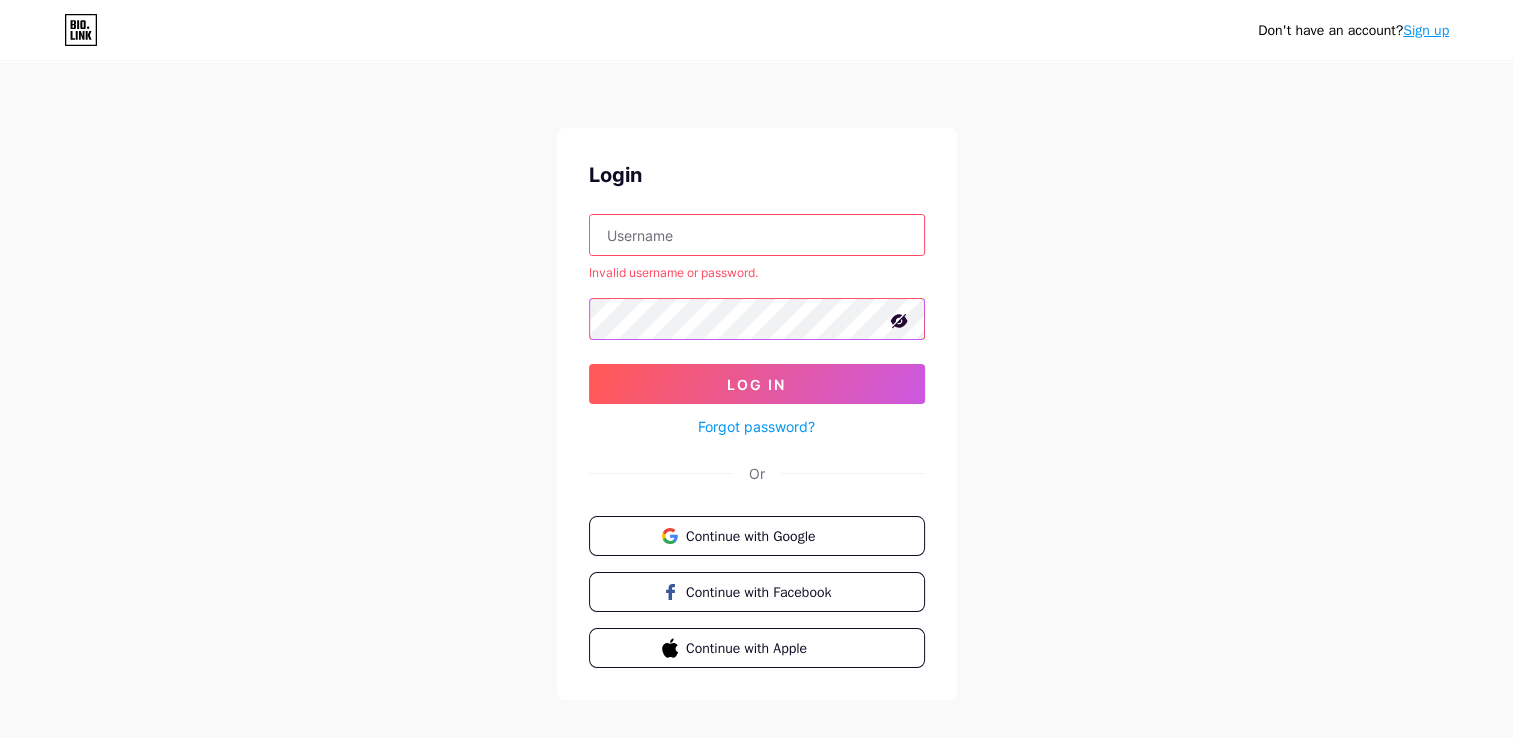 click on "Don't have an account?  Sign up   Login       Invalid username or password.             Log In
Forgot password?
Or       Continue with Google     Continue with Facebook
Continue with Apple" at bounding box center (756, 382) 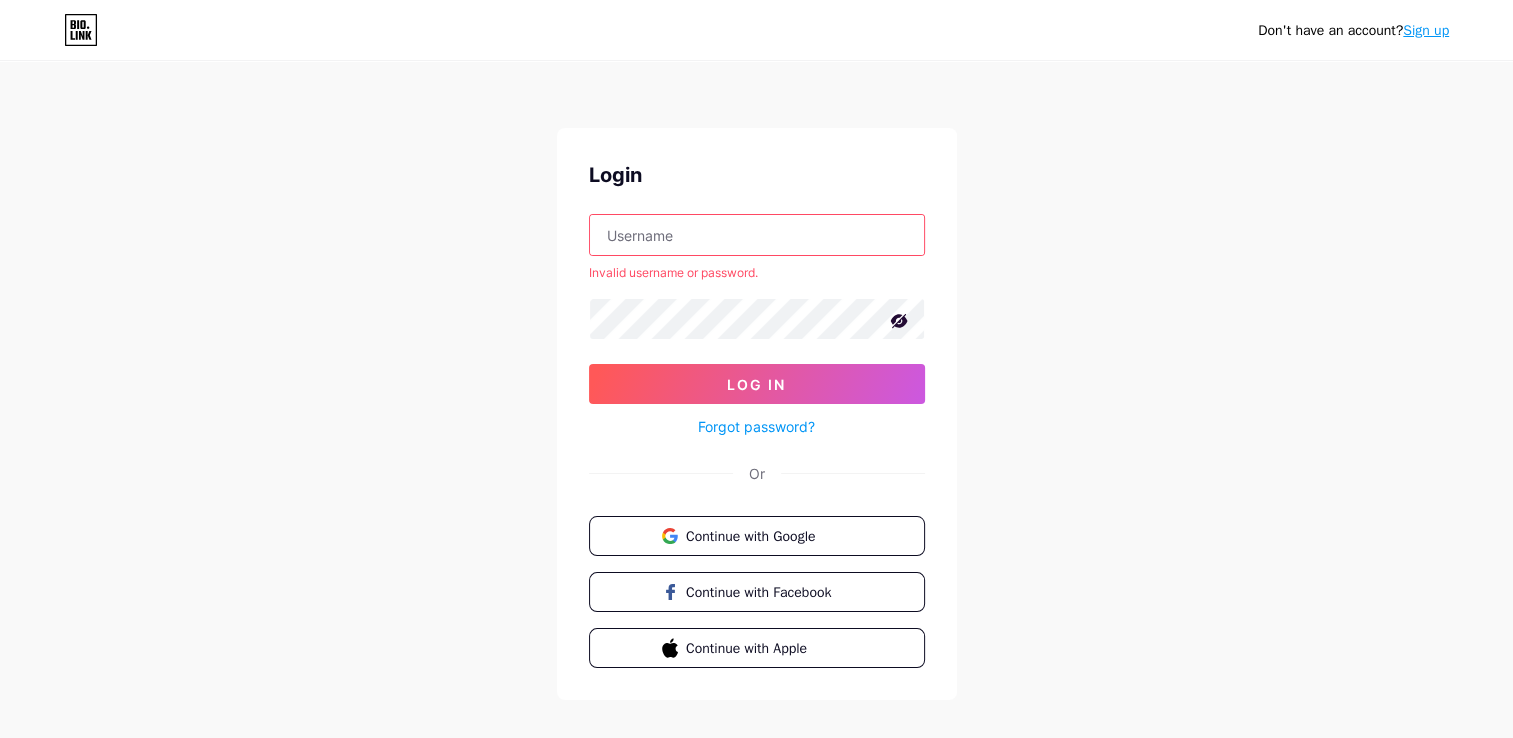 click at bounding box center [757, 235] 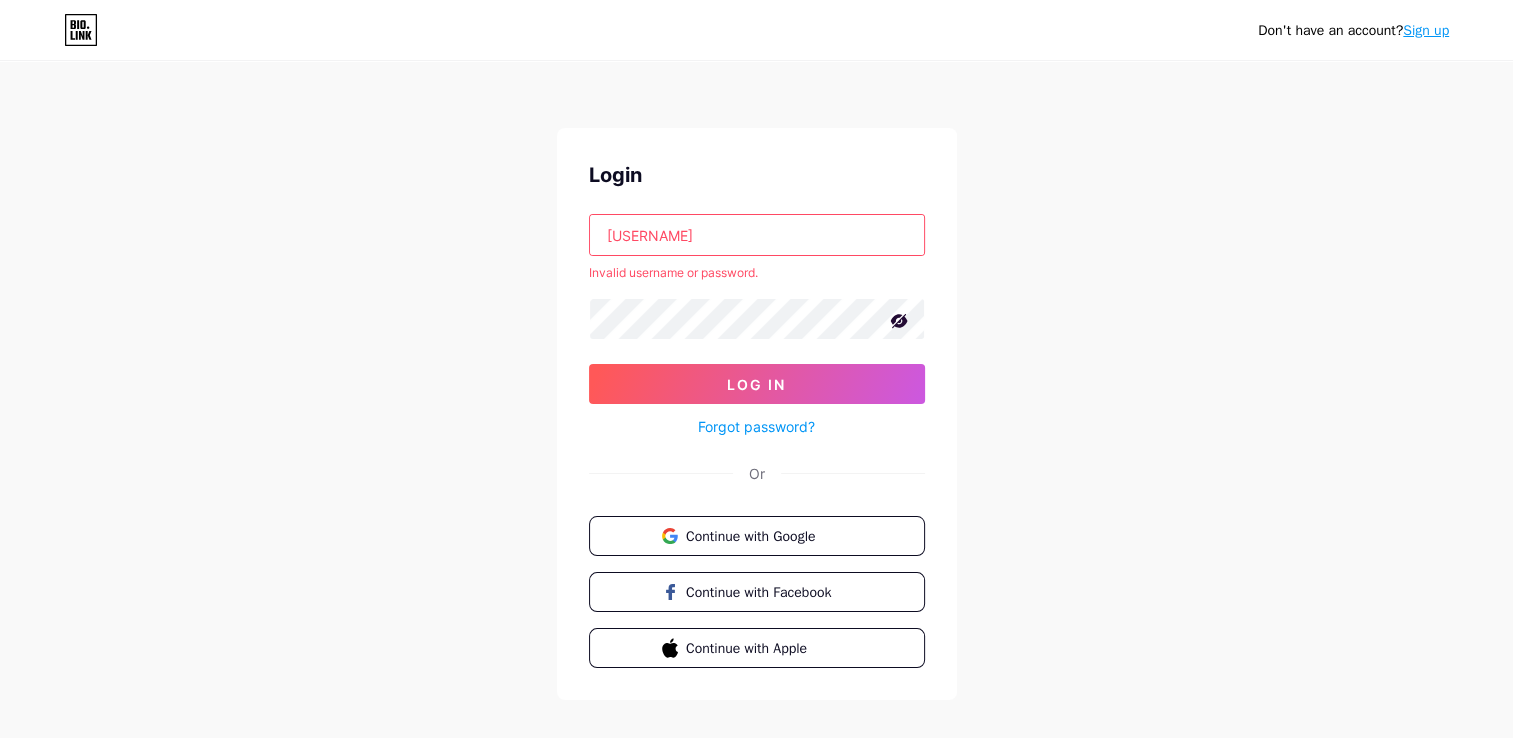 type on "tranthiphuongthi" 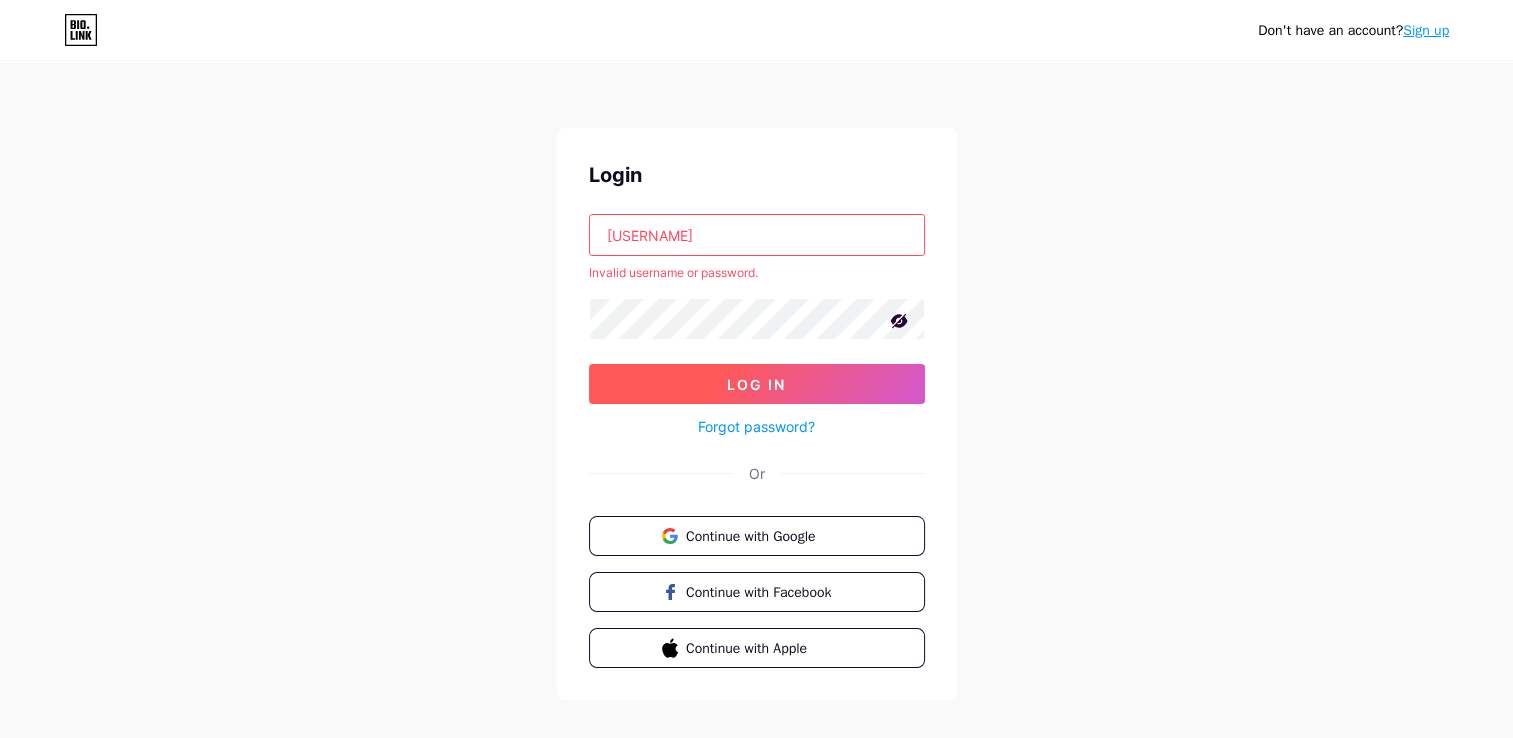 click on "Log In" at bounding box center [757, 384] 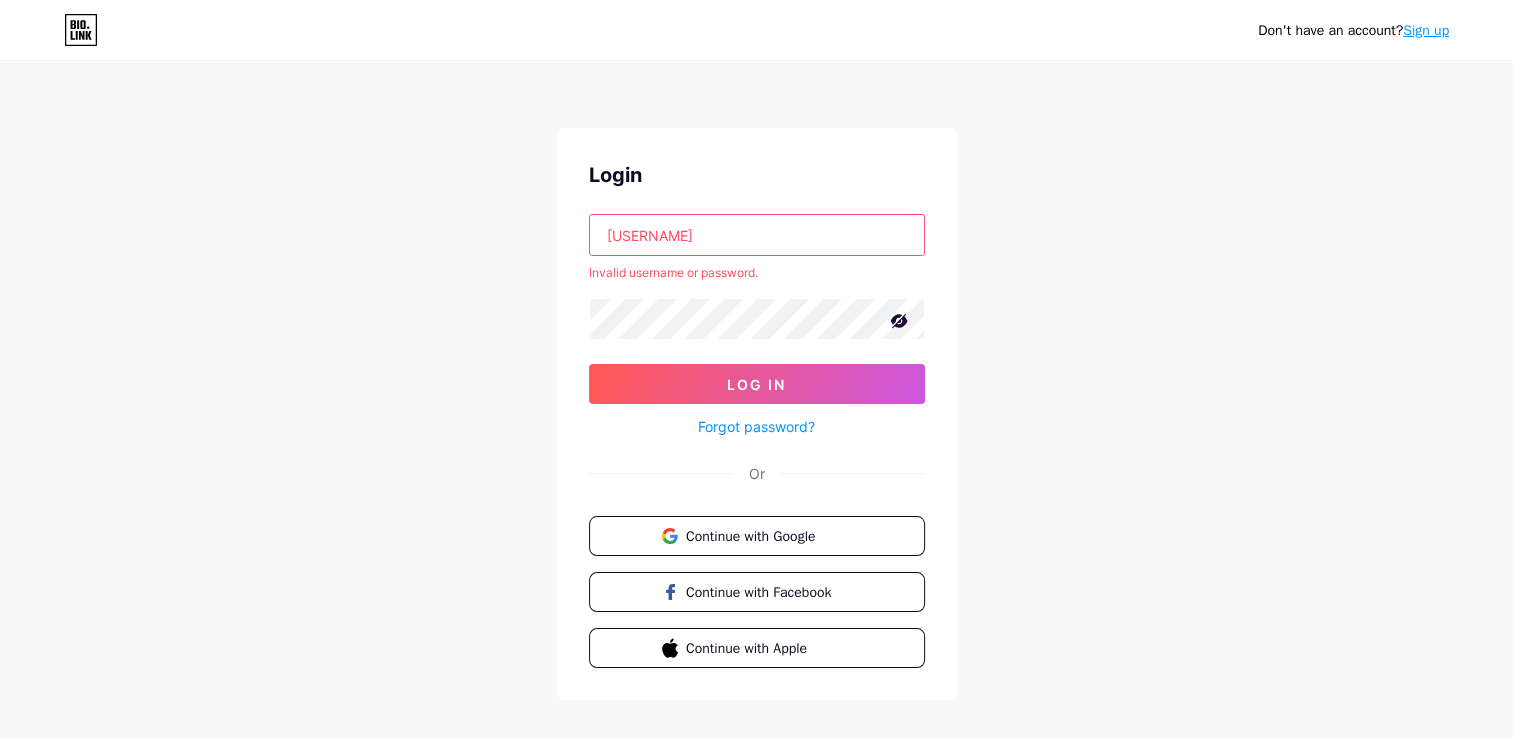 click on "Forgot password?" at bounding box center (756, 426) 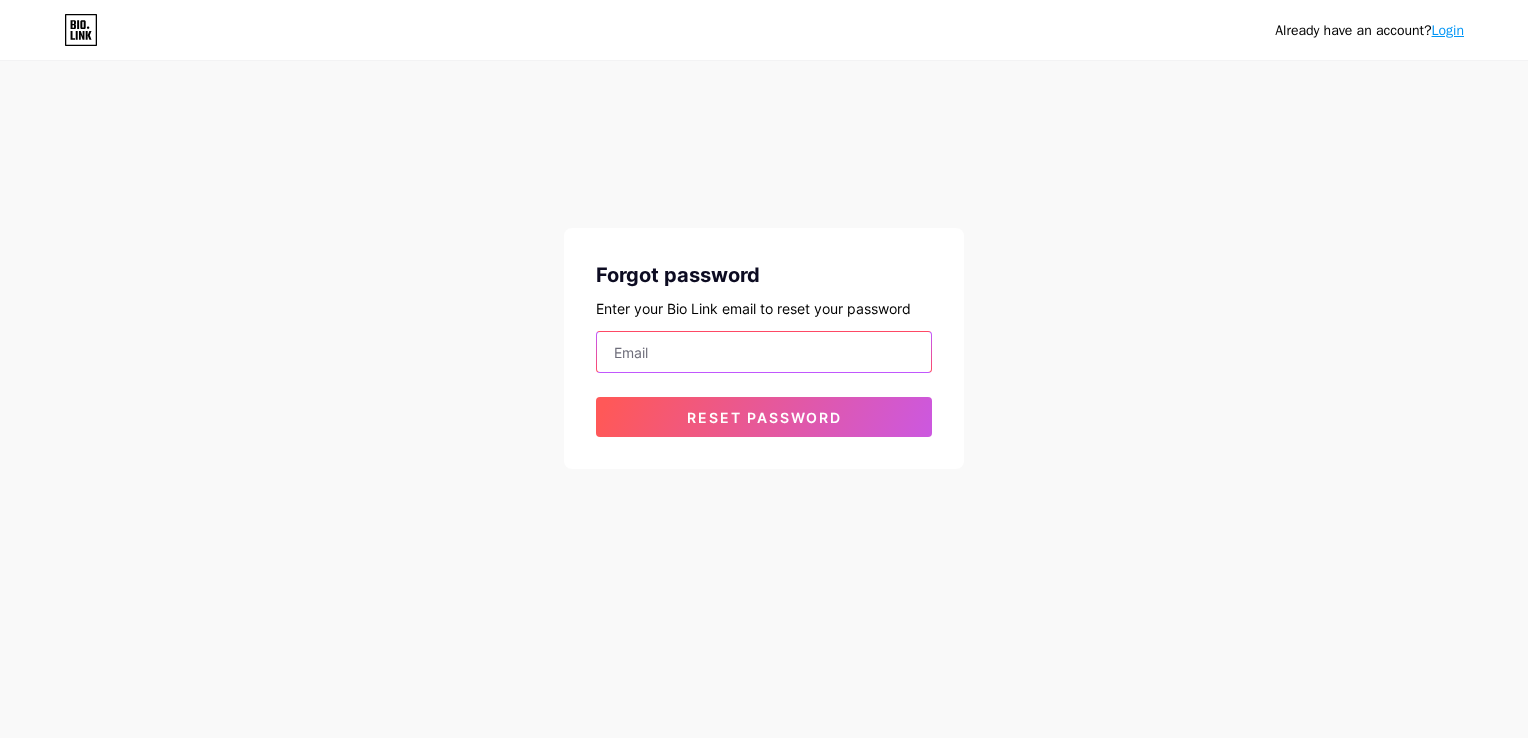 drag, startPoint x: 714, startPoint y: 341, endPoint x: 704, endPoint y: 362, distance: 23.259407 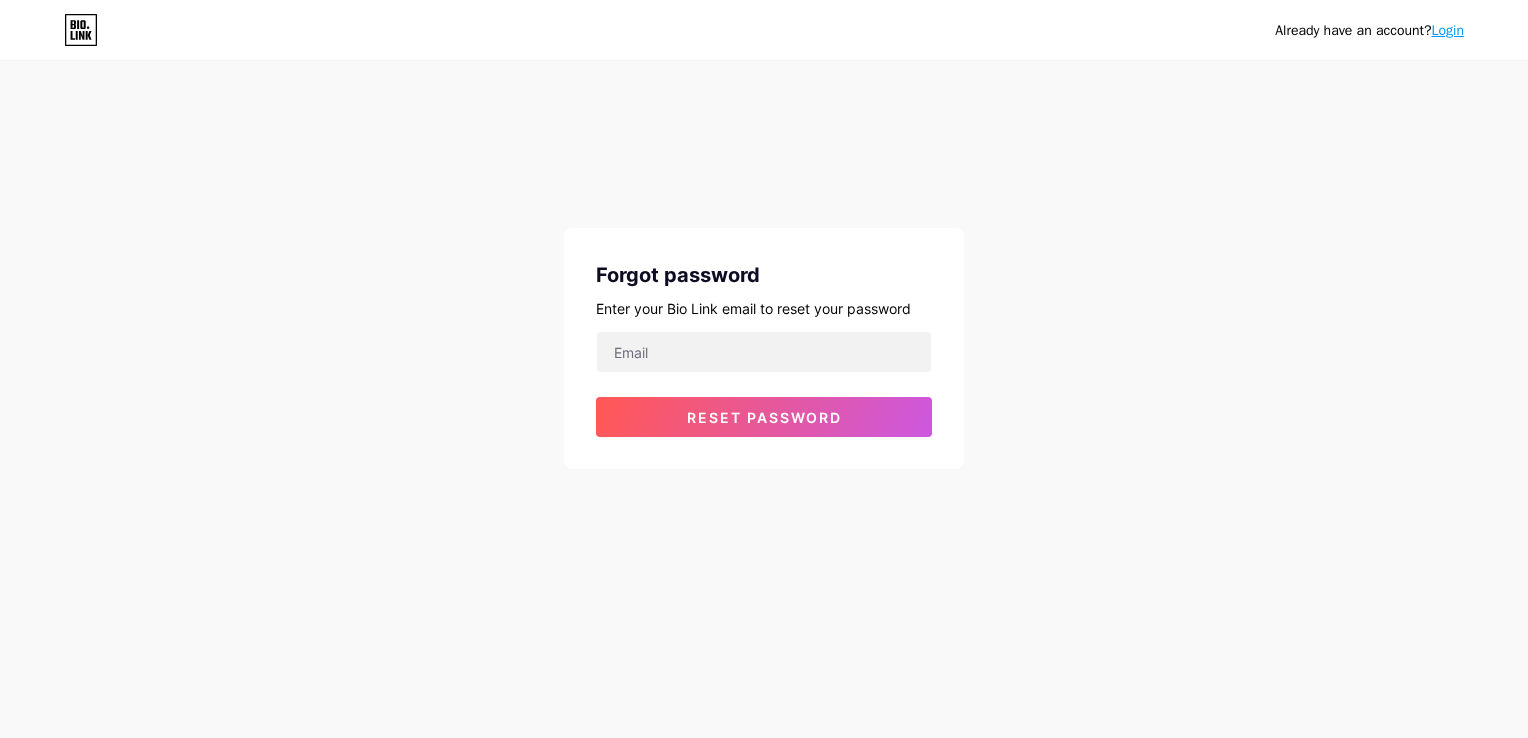 click on "Already have an account?  Login   Forgot password
Enter your Bio Link email to reset your password
Reset password" at bounding box center (764, 266) 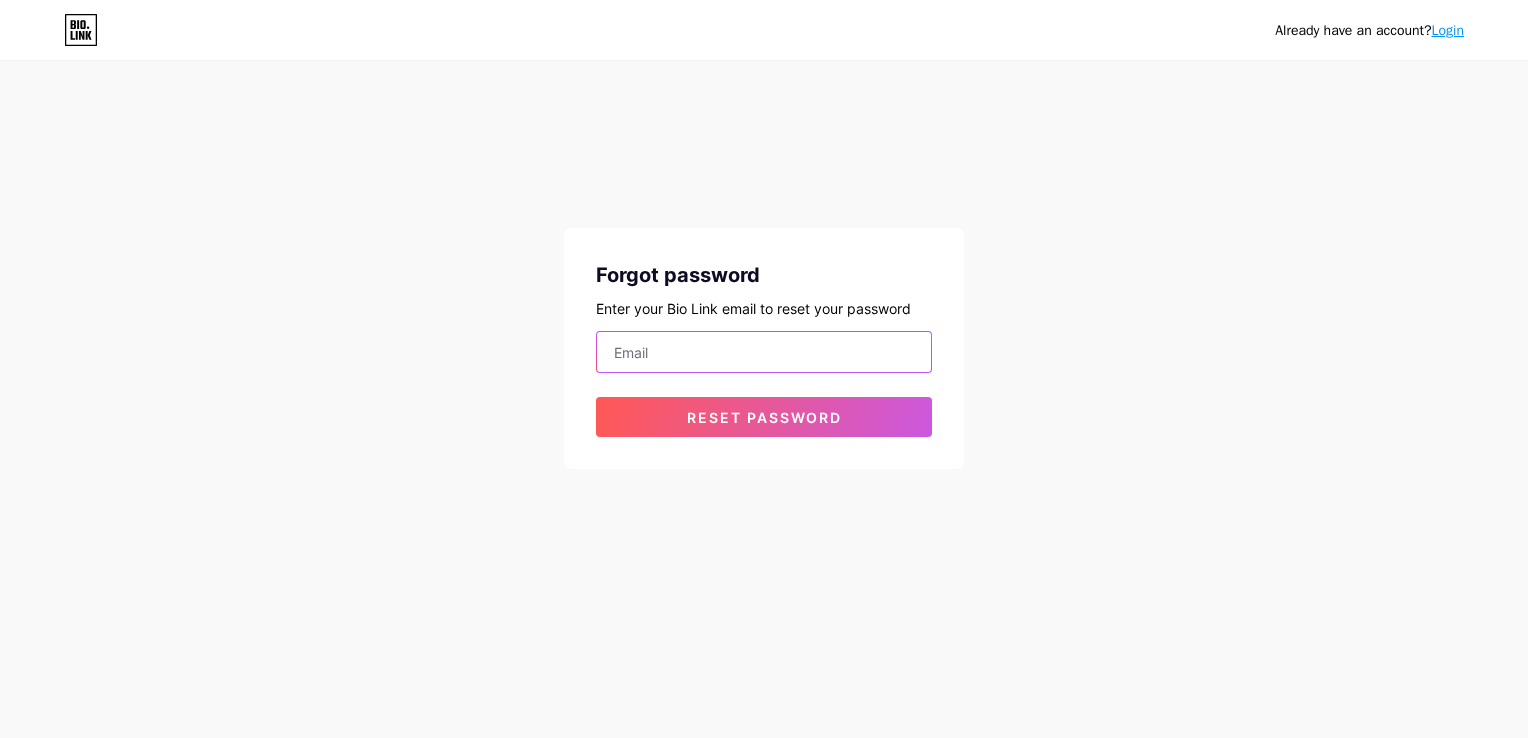 click at bounding box center [764, 352] 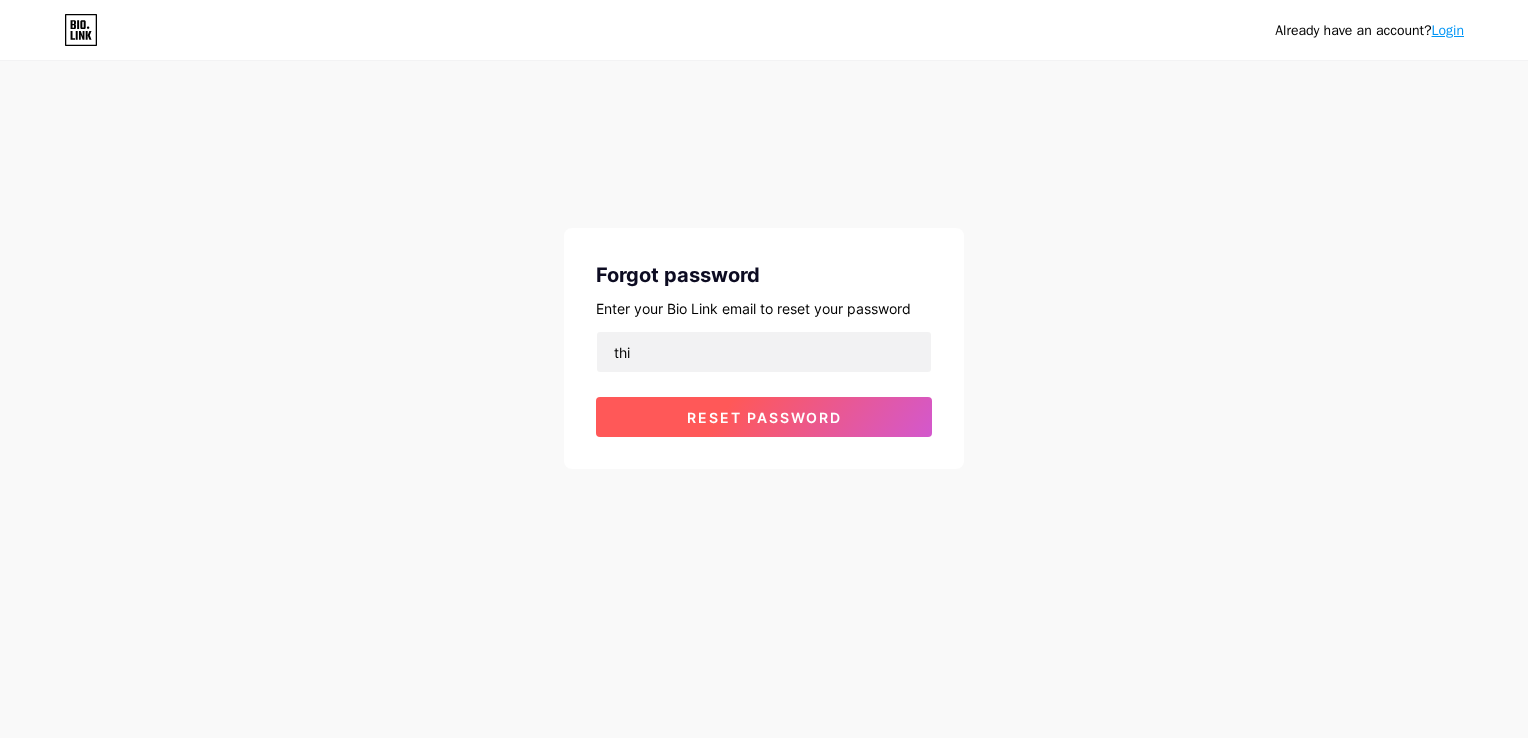 click on "Reset password" at bounding box center (764, 417) 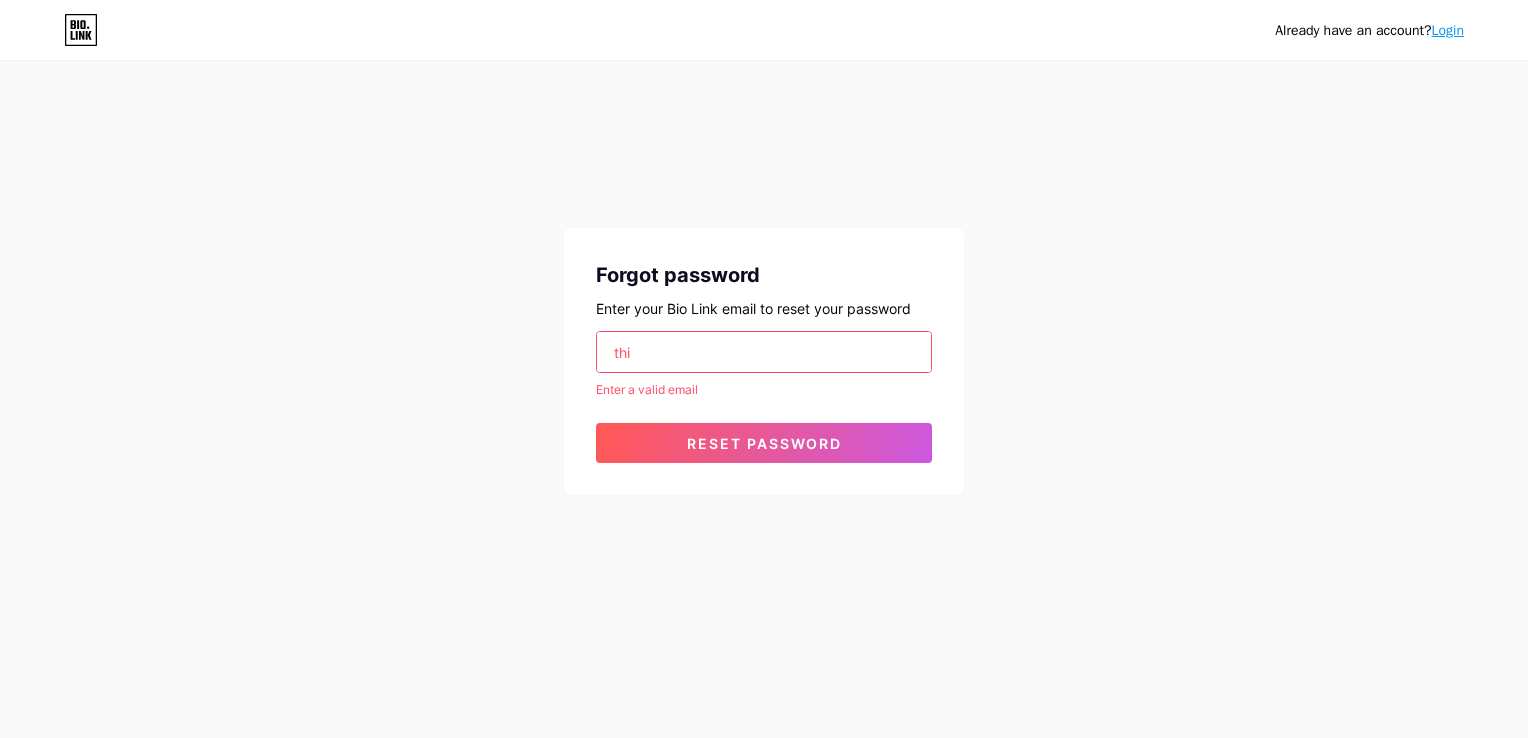 click on "thi" at bounding box center (764, 352) 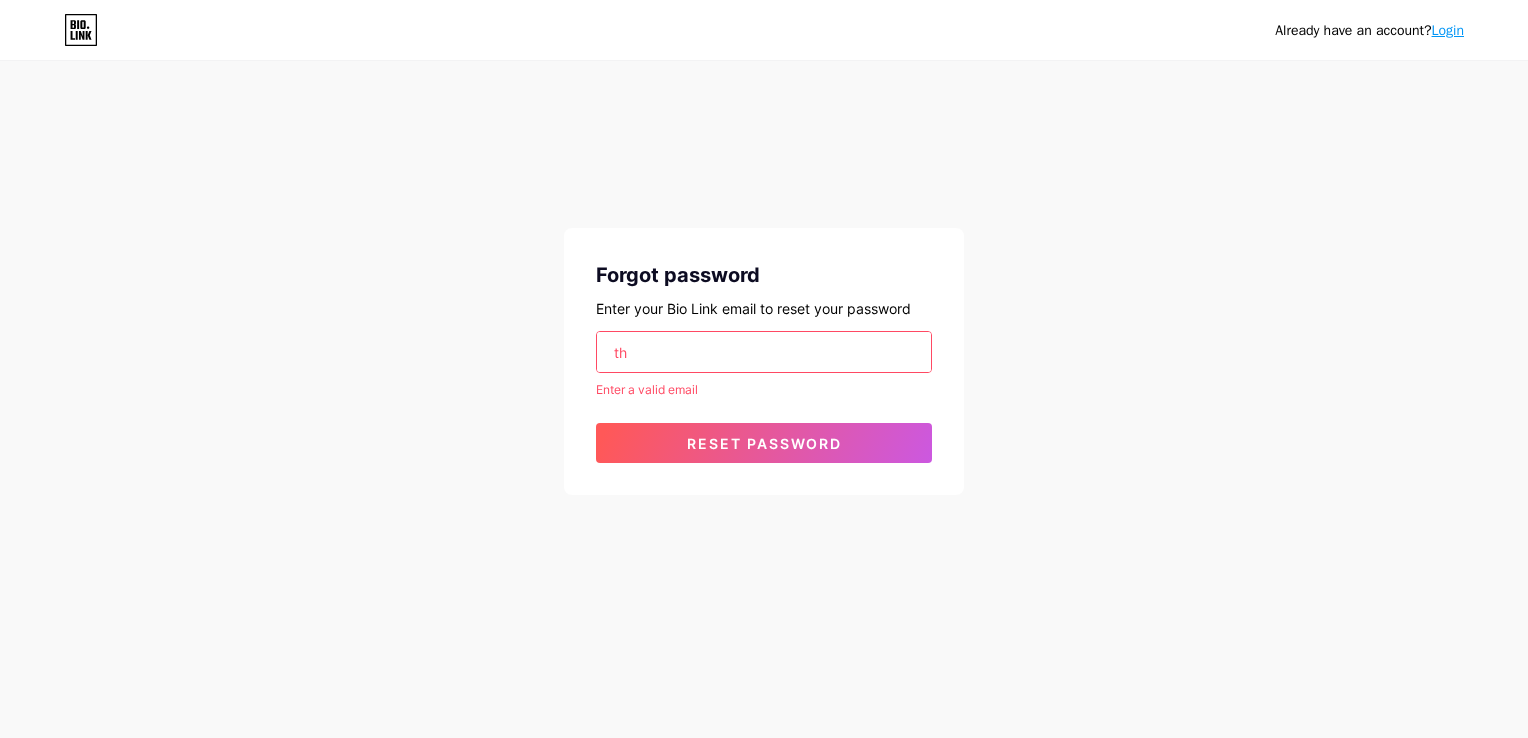 type on "t" 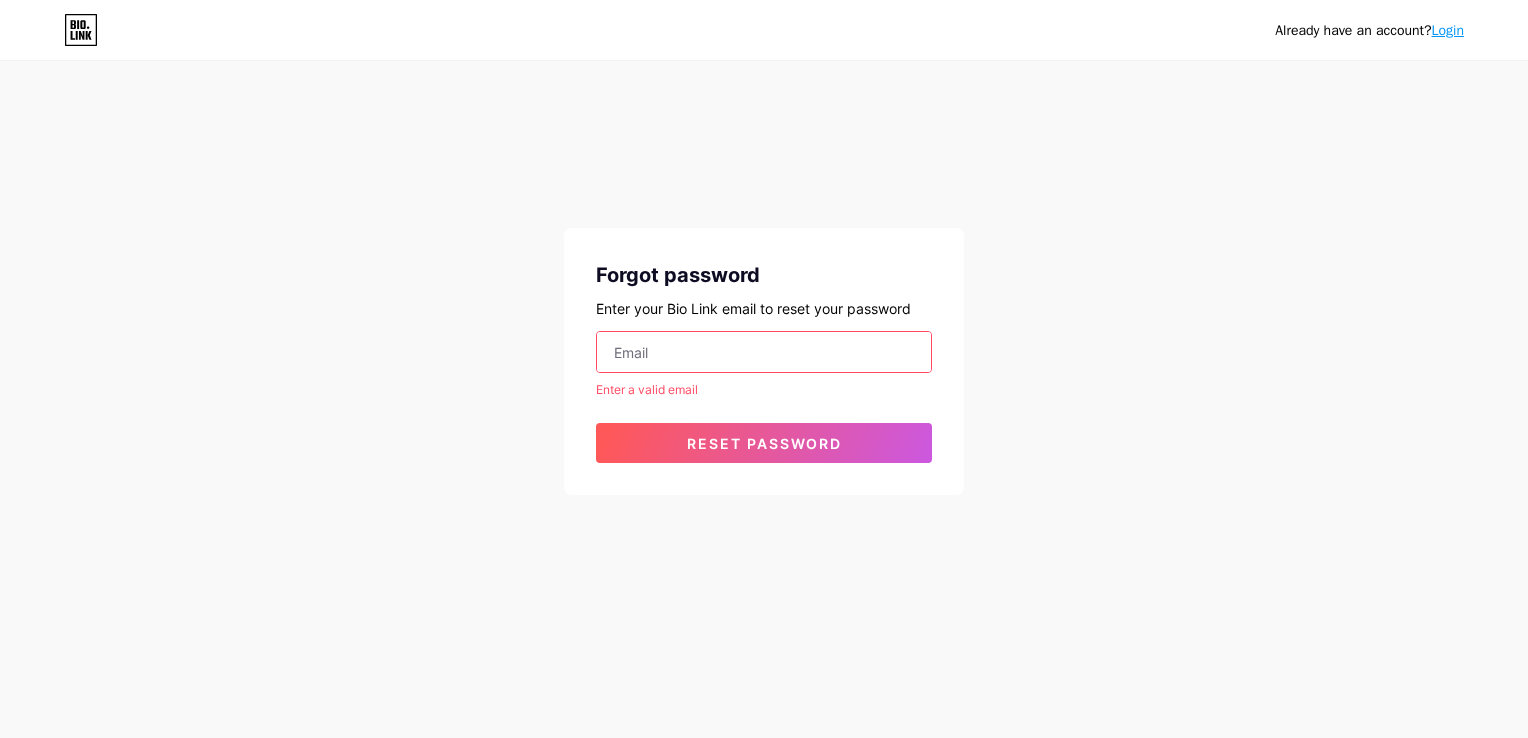 click at bounding box center [764, 352] 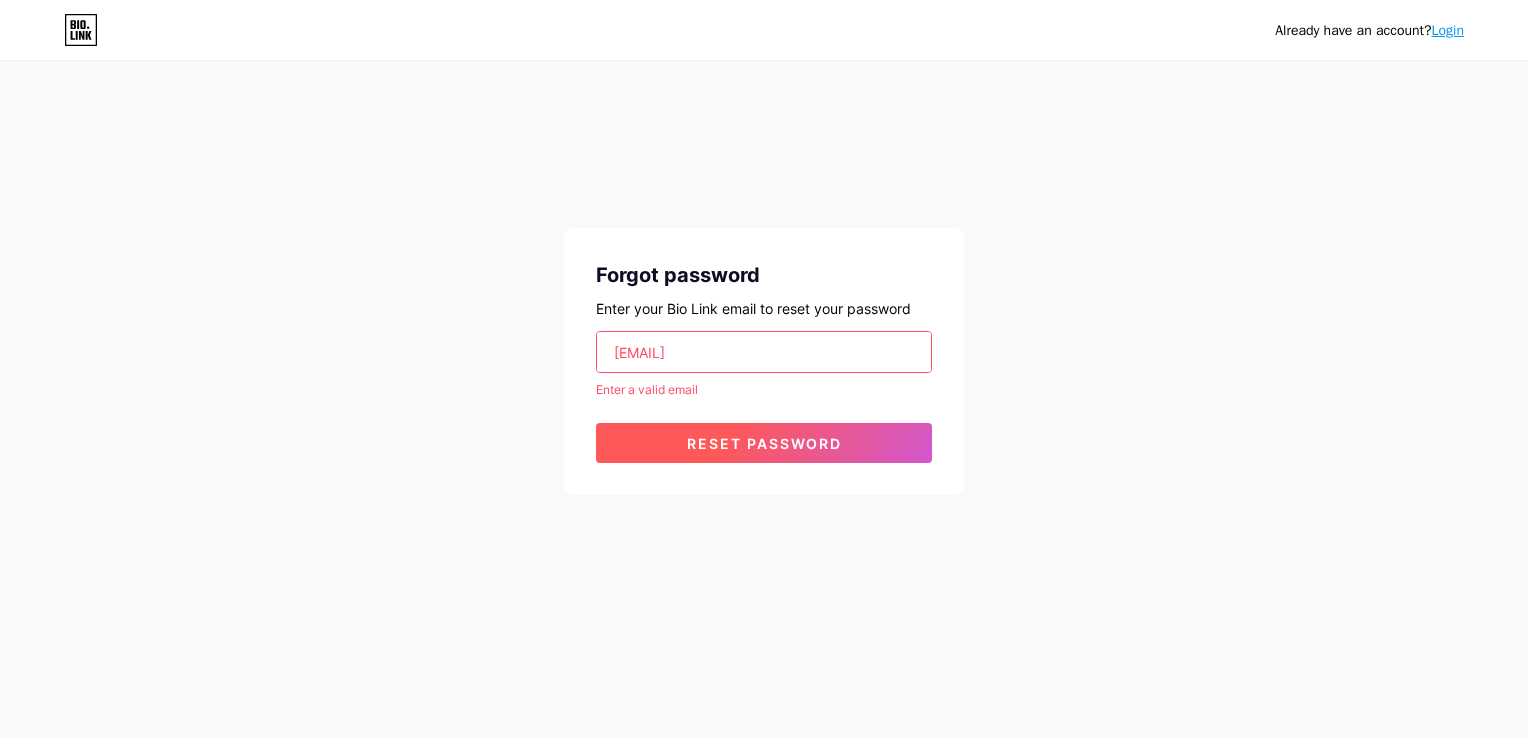 type on "[EMAIL]" 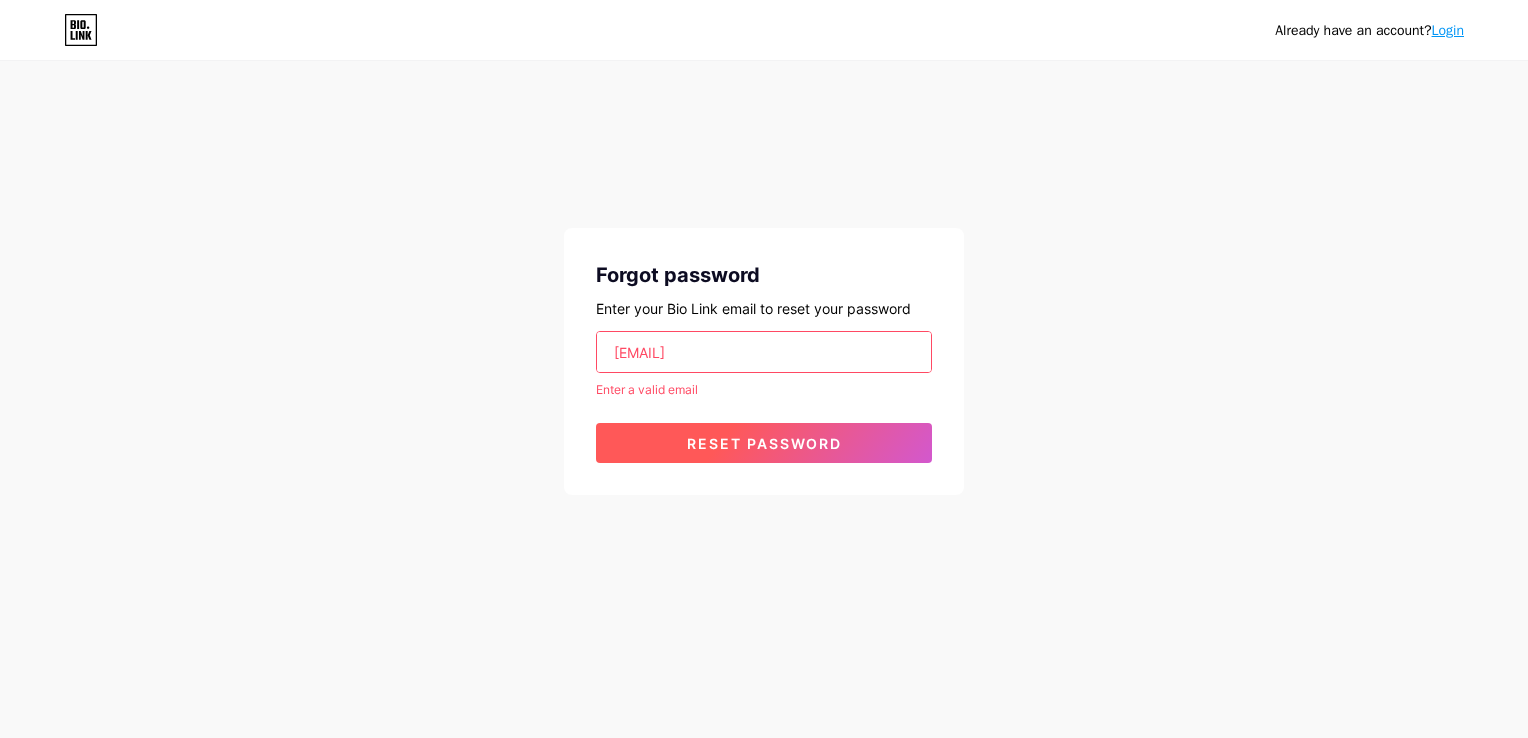 click on "Reset password" at bounding box center (764, 443) 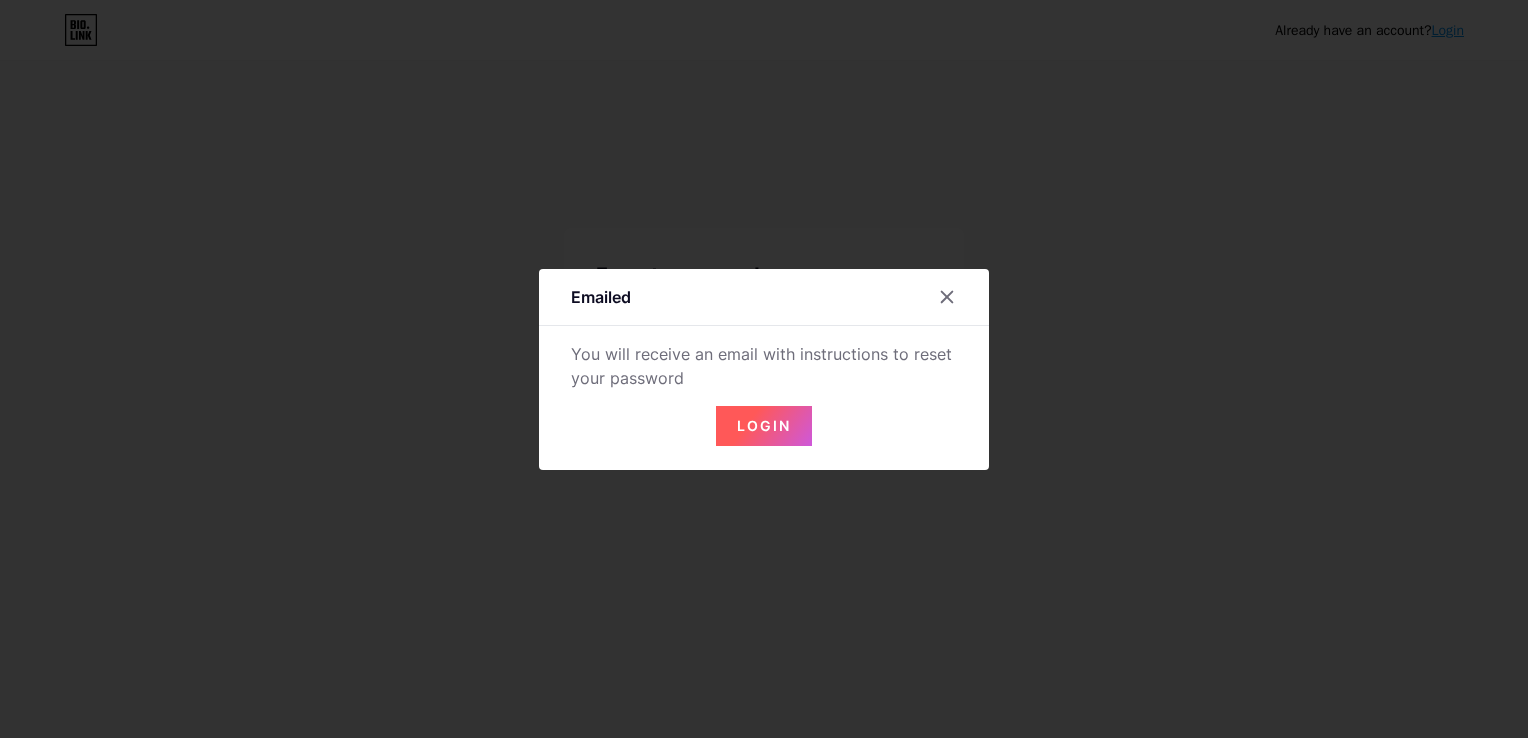 click on "Login" at bounding box center (764, 426) 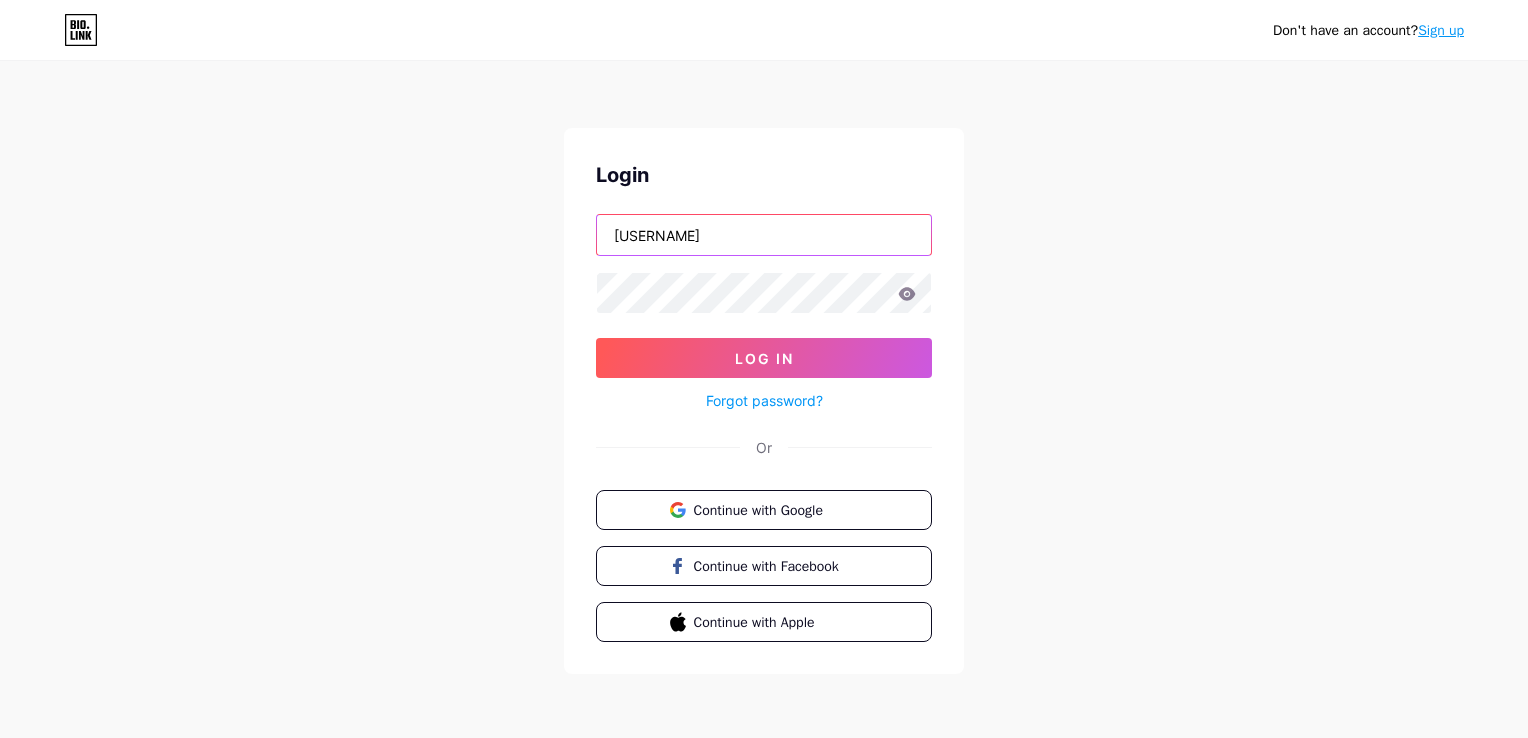 click on "phuongthi" at bounding box center (764, 235) 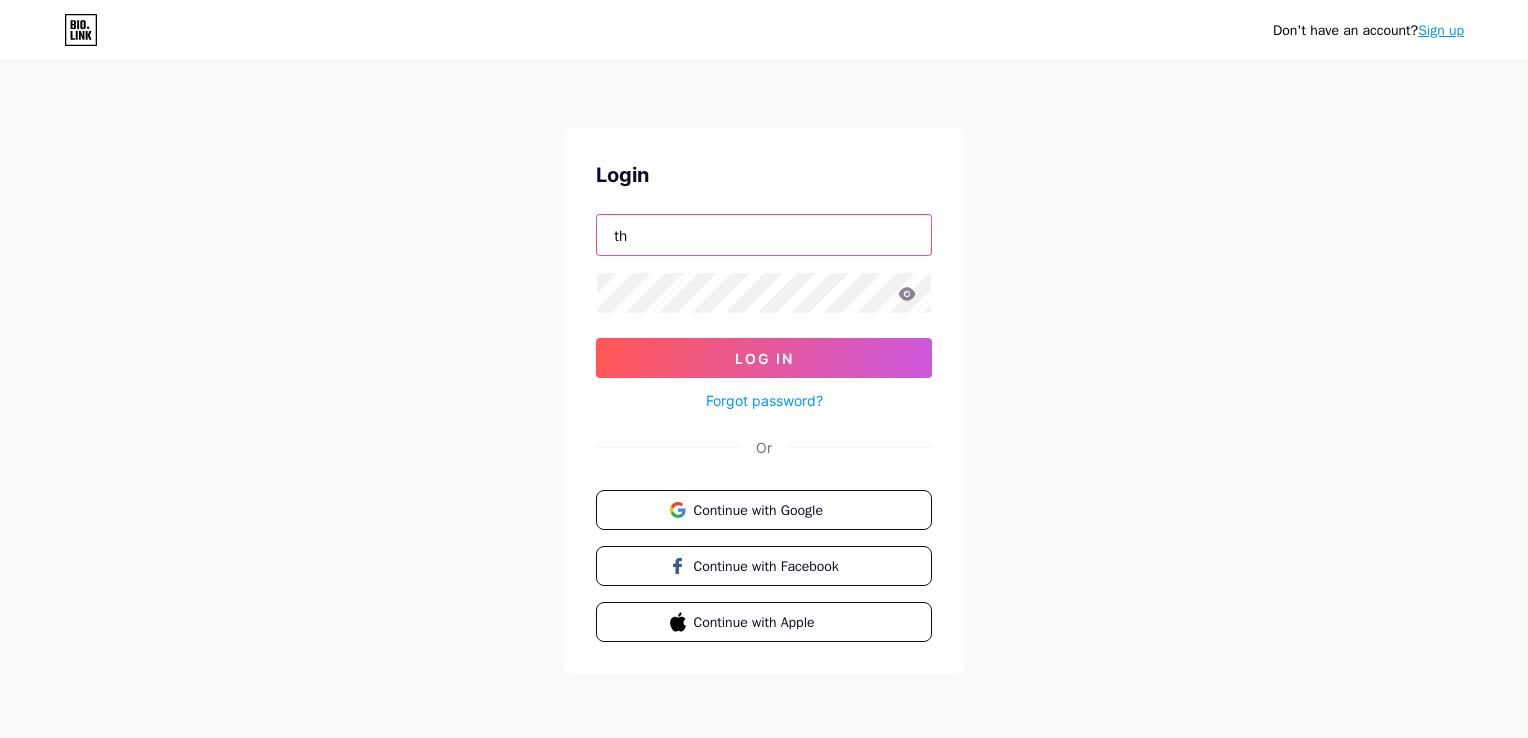 type on "t" 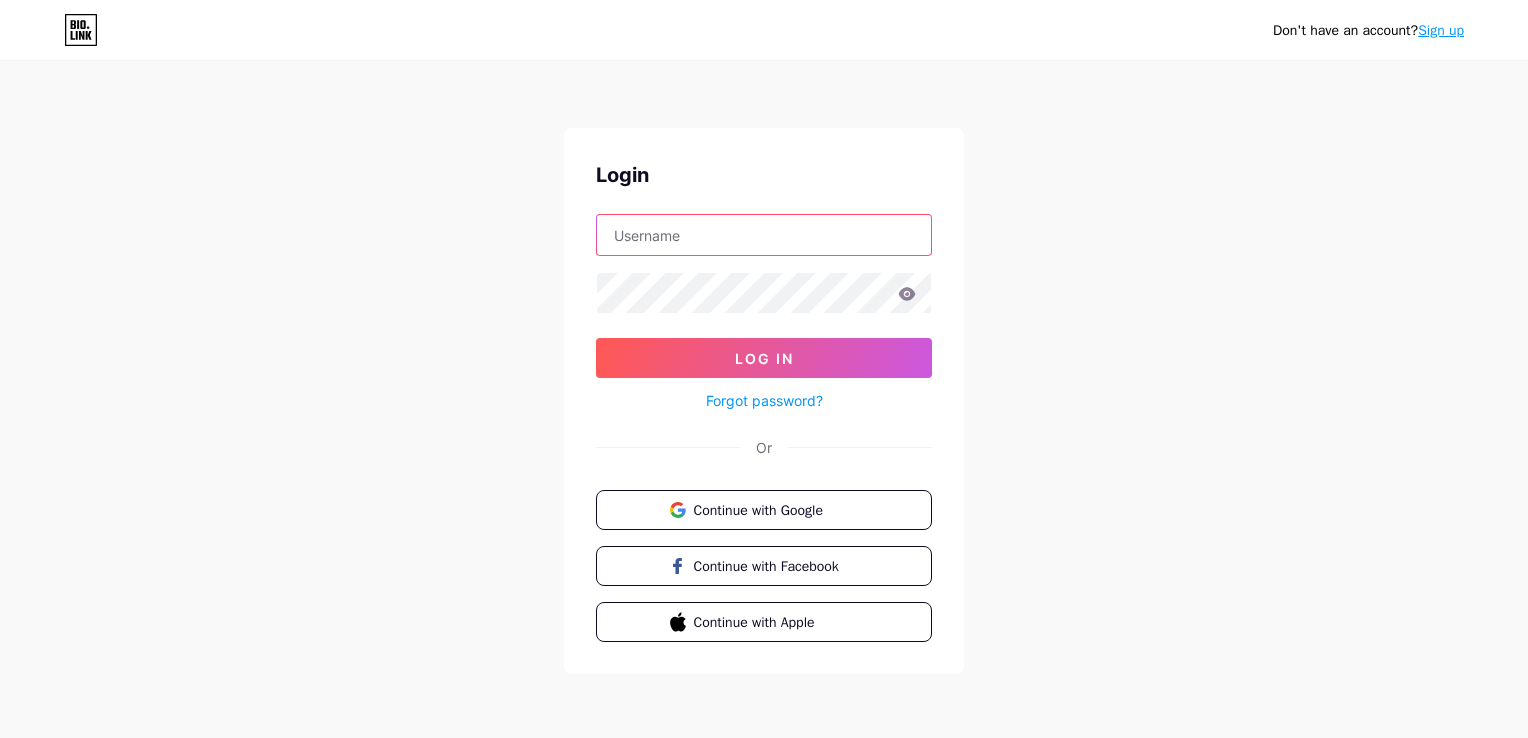 type 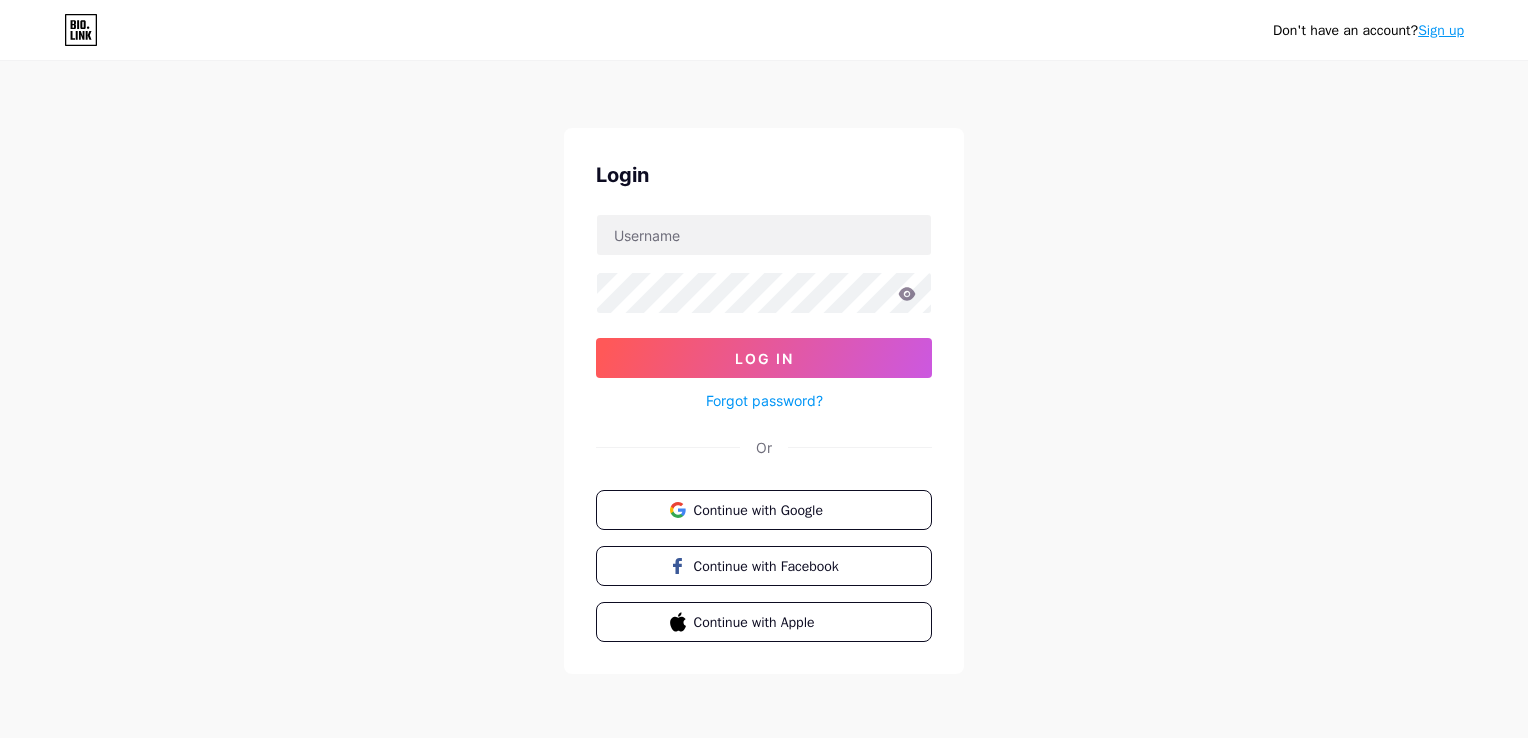 scroll, scrollTop: 0, scrollLeft: 0, axis: both 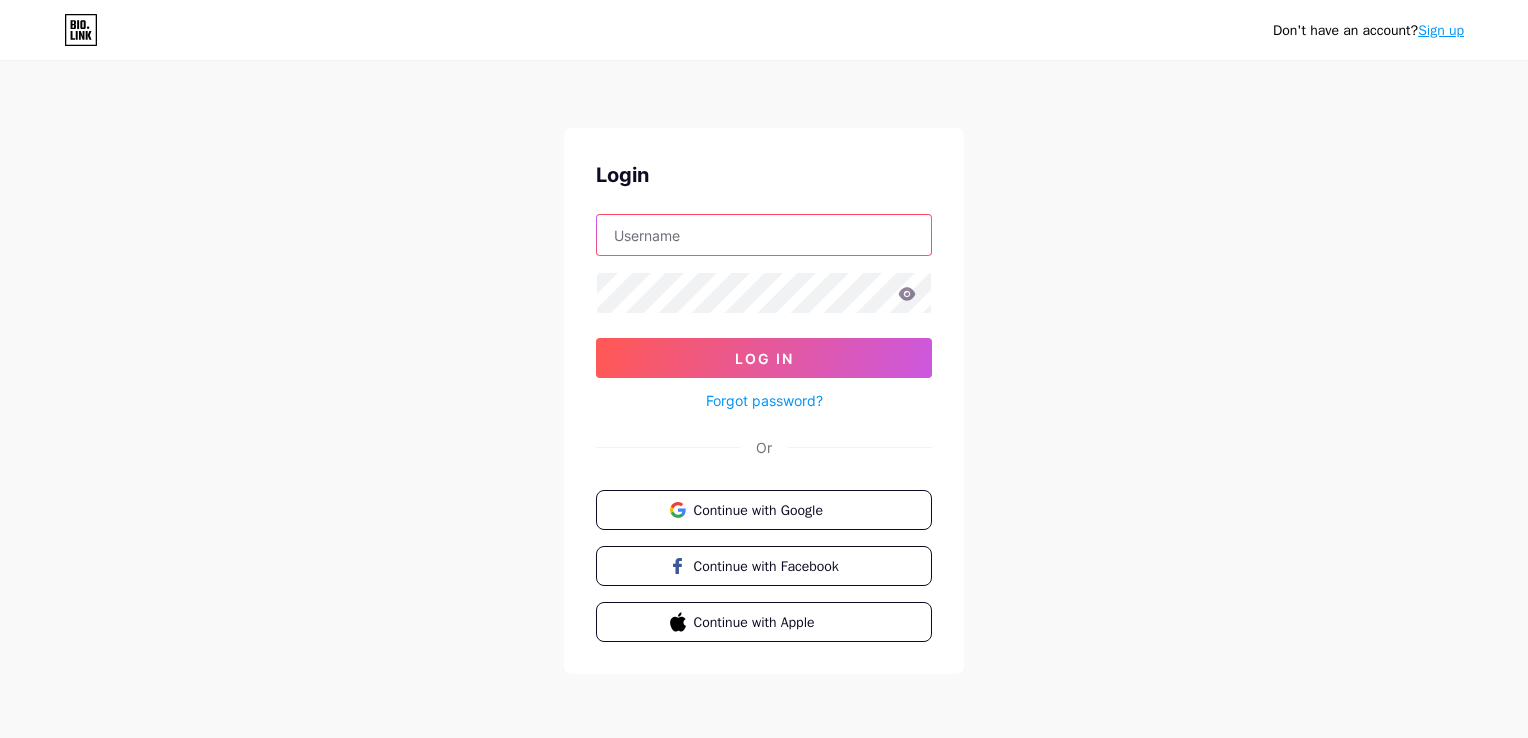 type on "[LAST]" 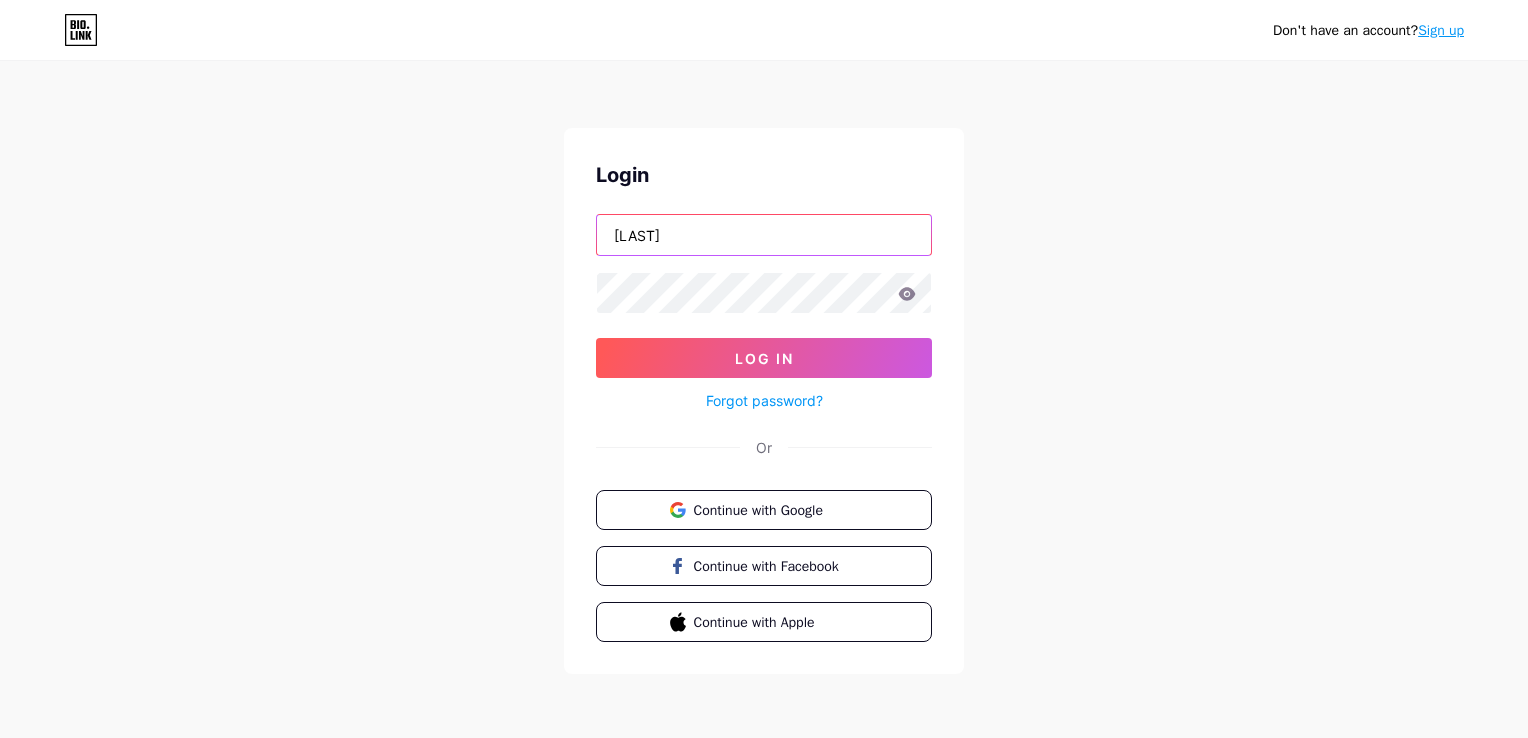 drag, startPoint x: 702, startPoint y: 230, endPoint x: 576, endPoint y: 231, distance: 126.00397 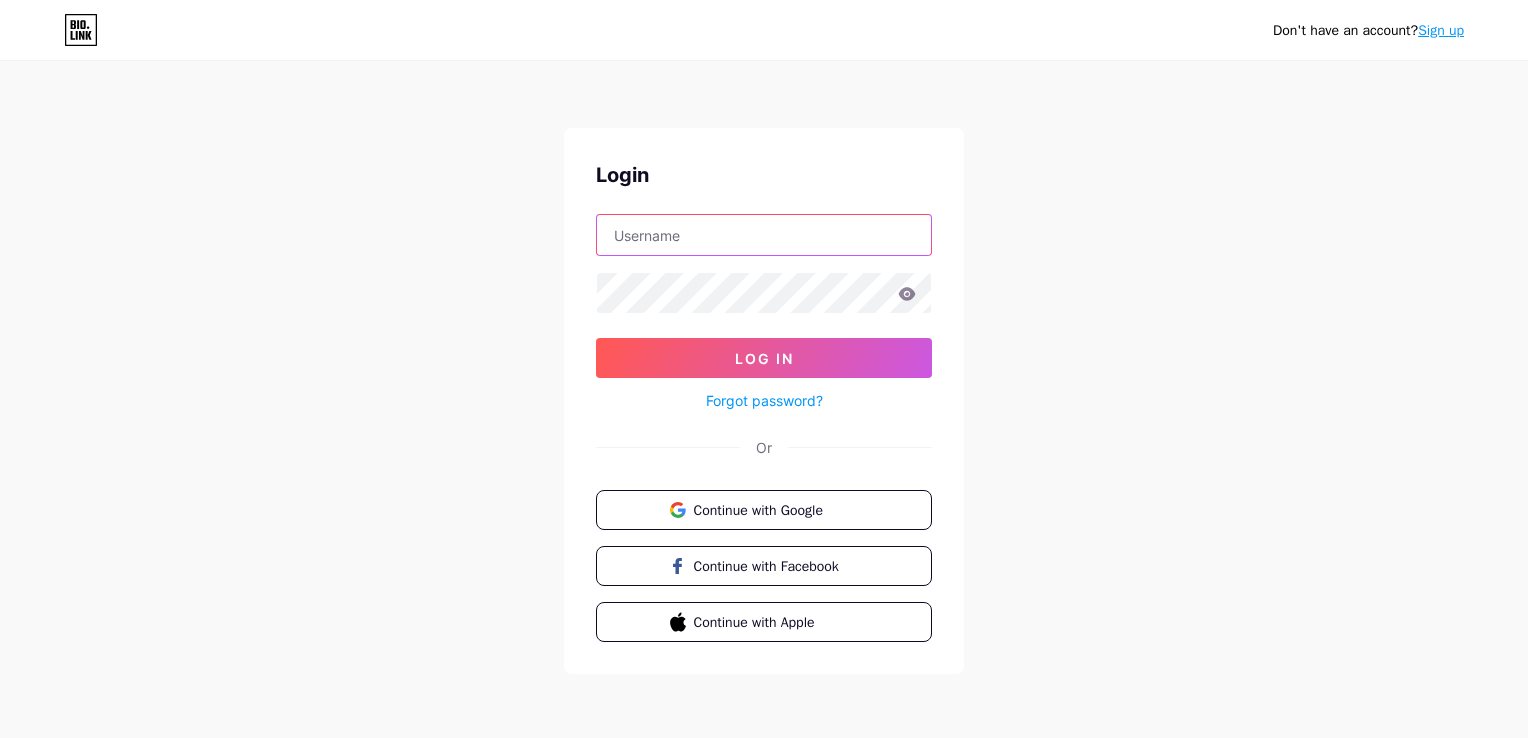 click at bounding box center (764, 235) 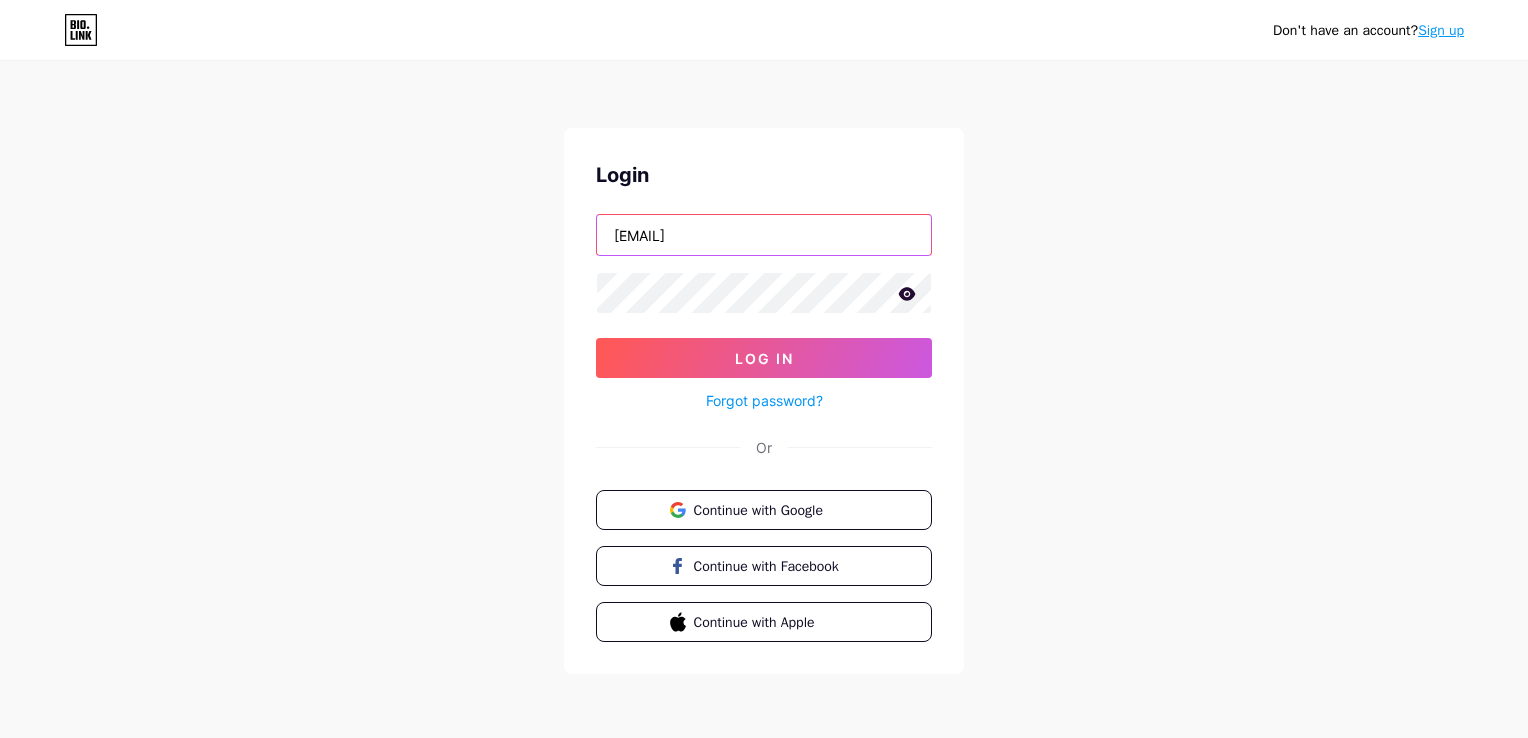 type on "[EMAIL]" 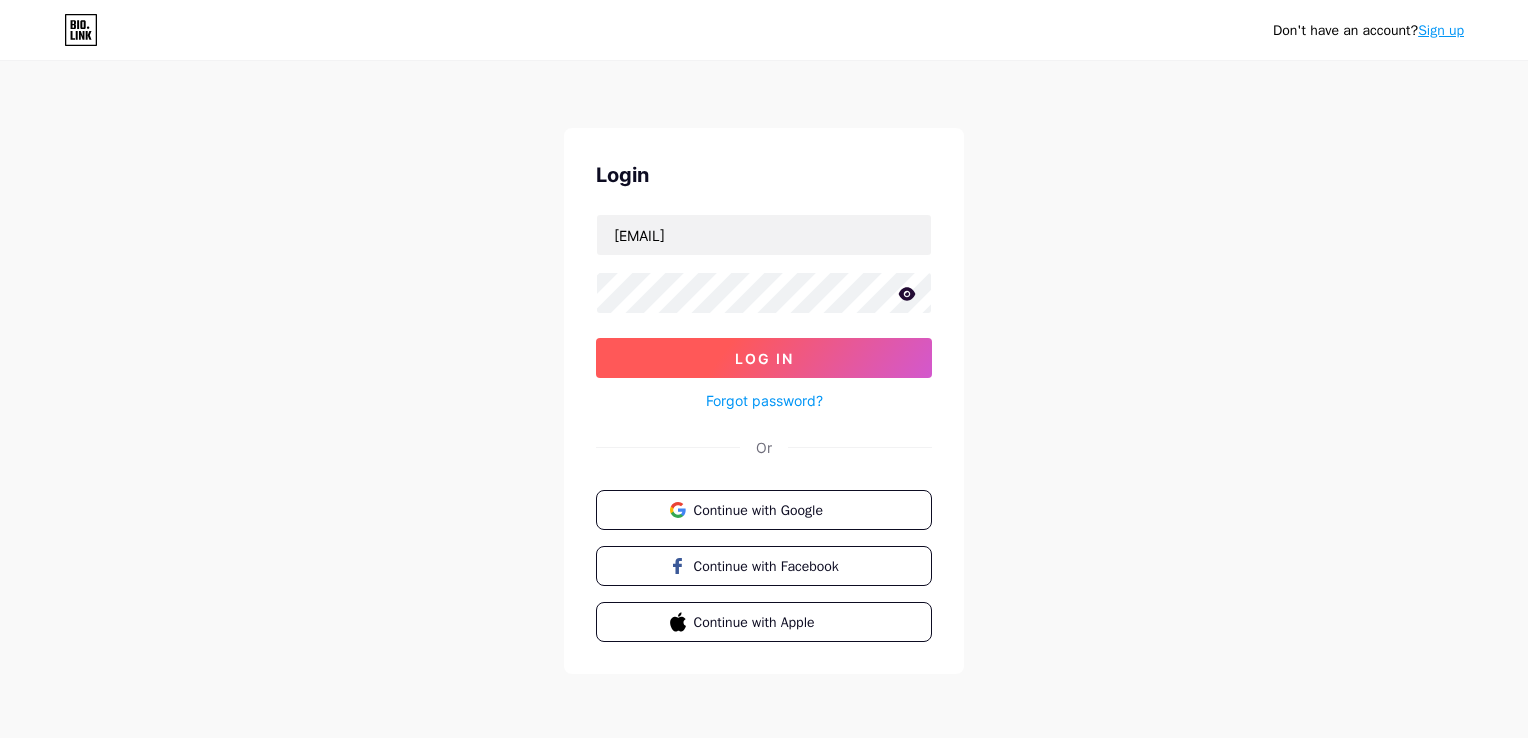 click on "Log In" at bounding box center (764, 358) 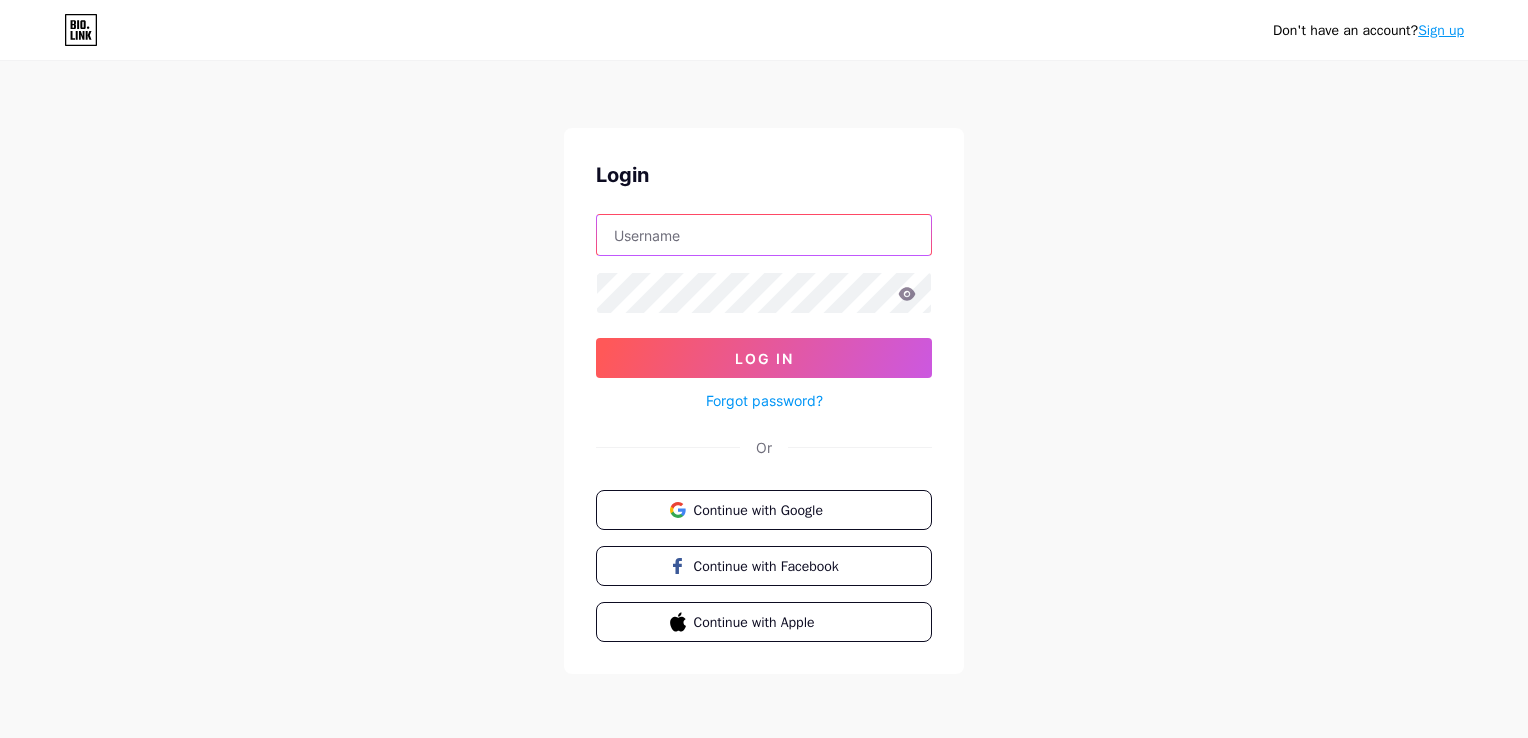 type on "[EMAIL]" 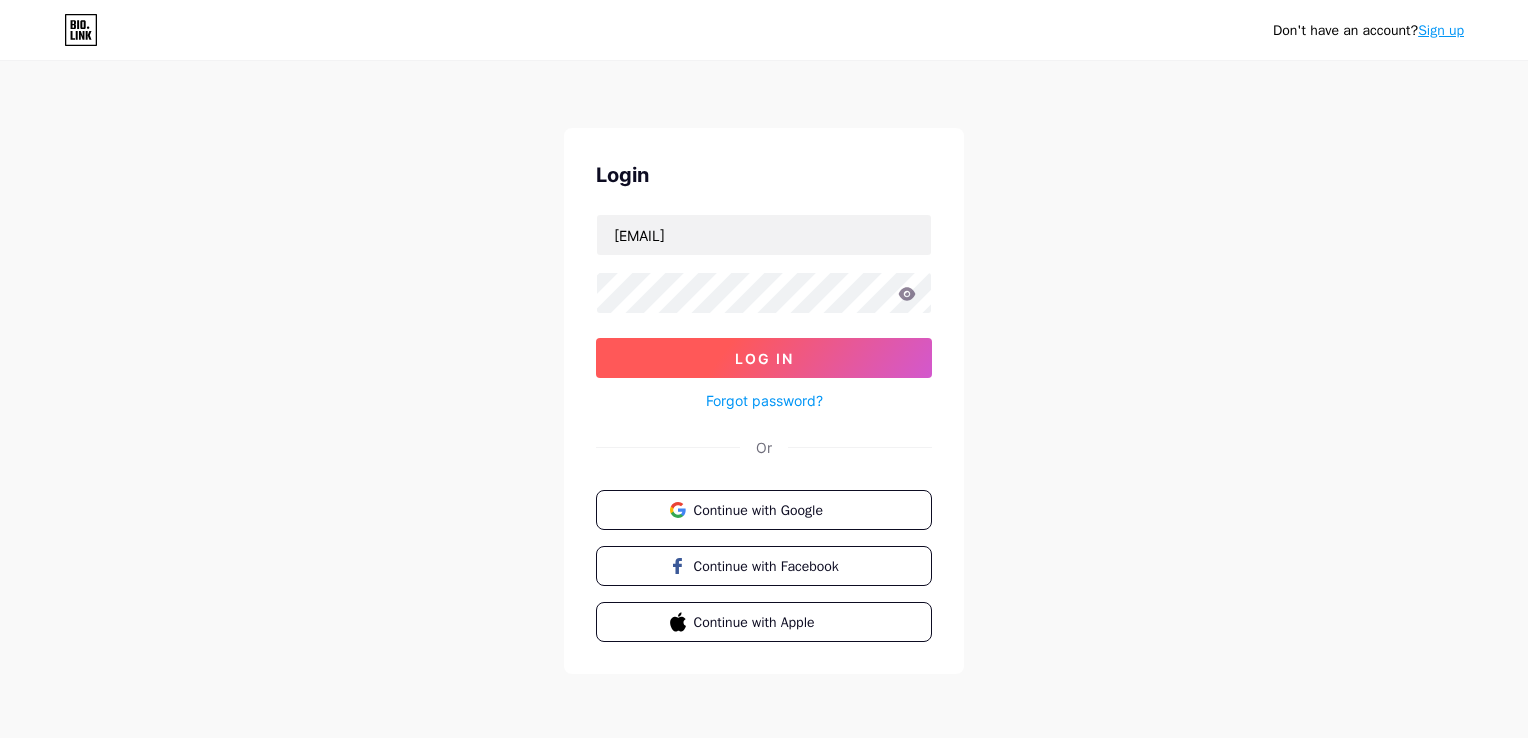 click on "Log In" at bounding box center (764, 358) 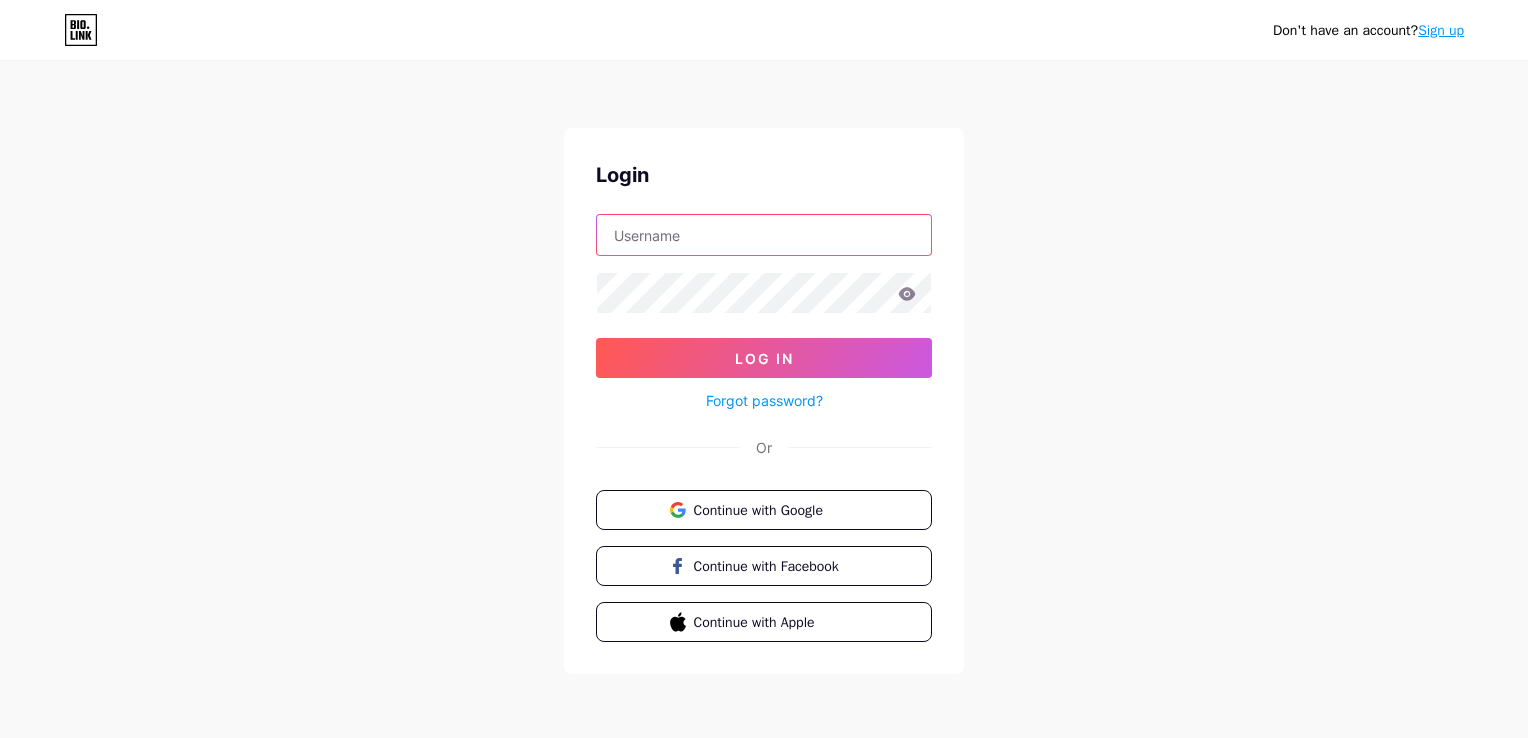 type on "[EMAIL]" 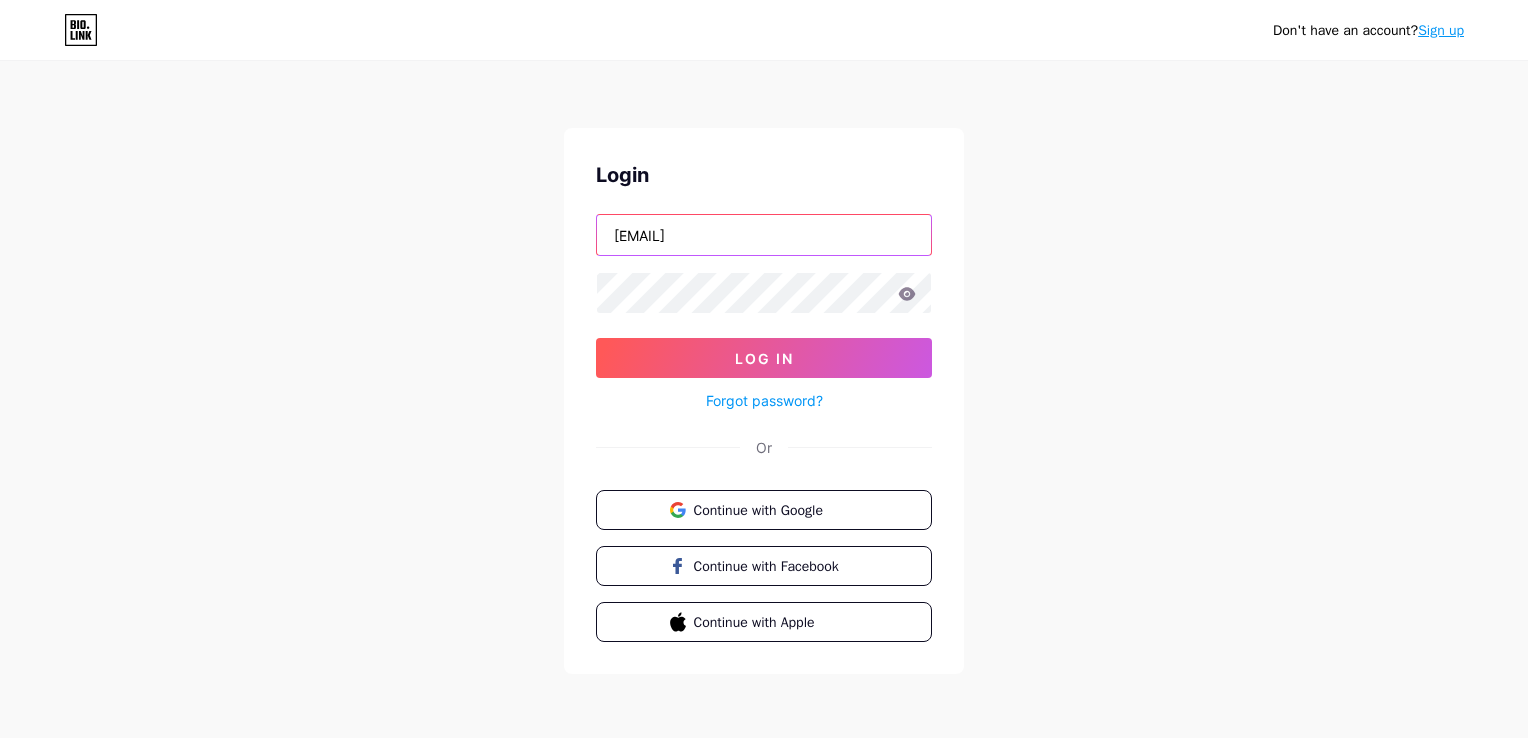 drag, startPoint x: 774, startPoint y: 238, endPoint x: 577, endPoint y: 232, distance: 197.09135 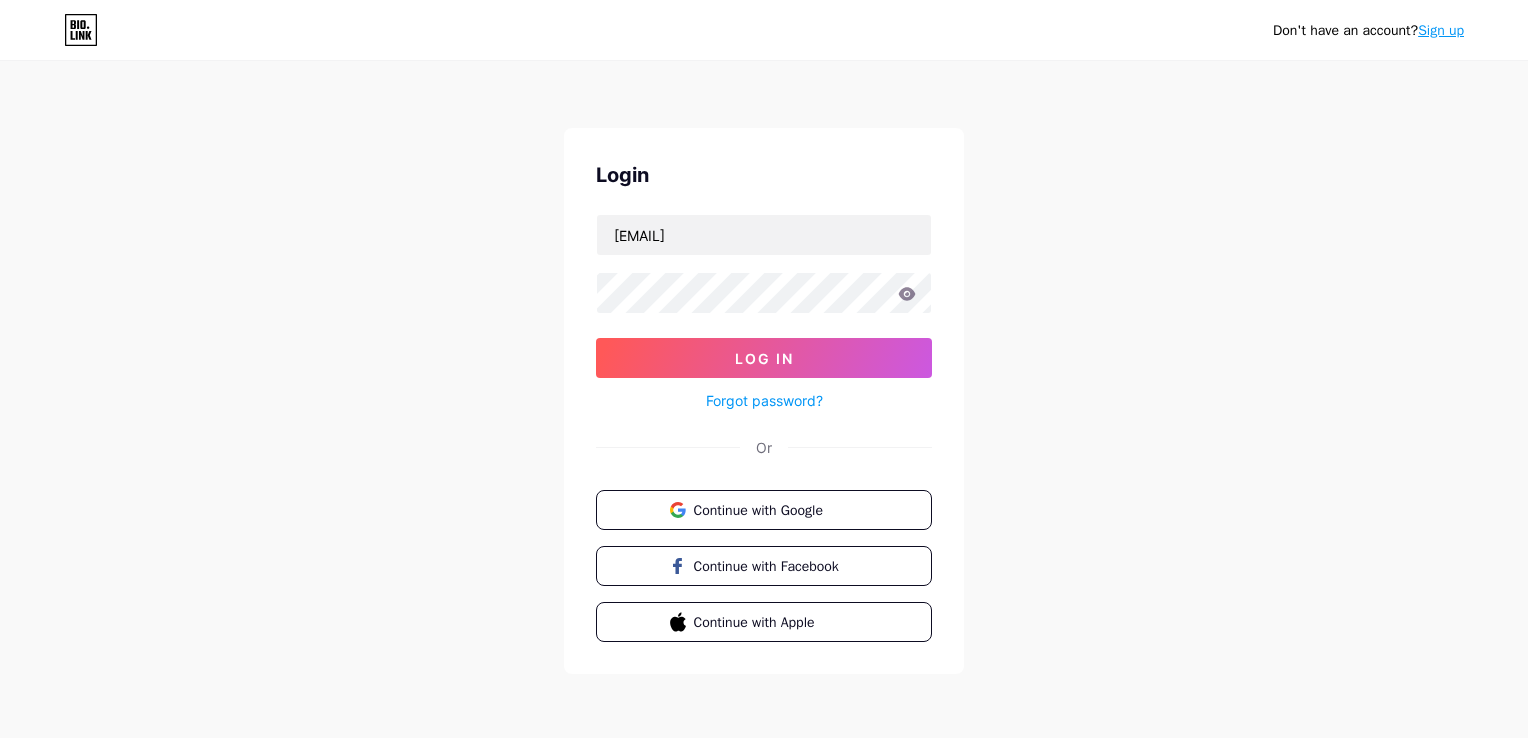 click 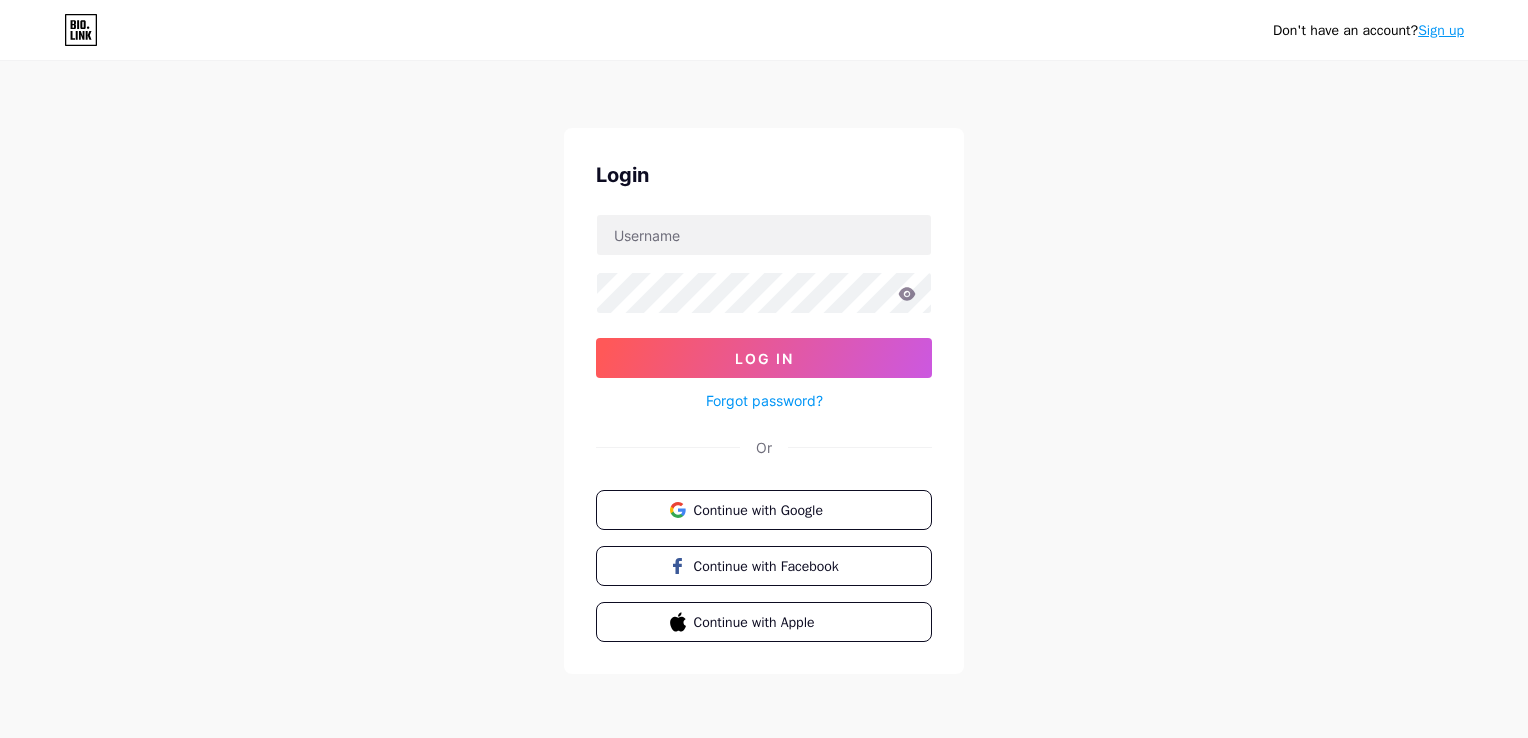 scroll, scrollTop: 0, scrollLeft: 0, axis: both 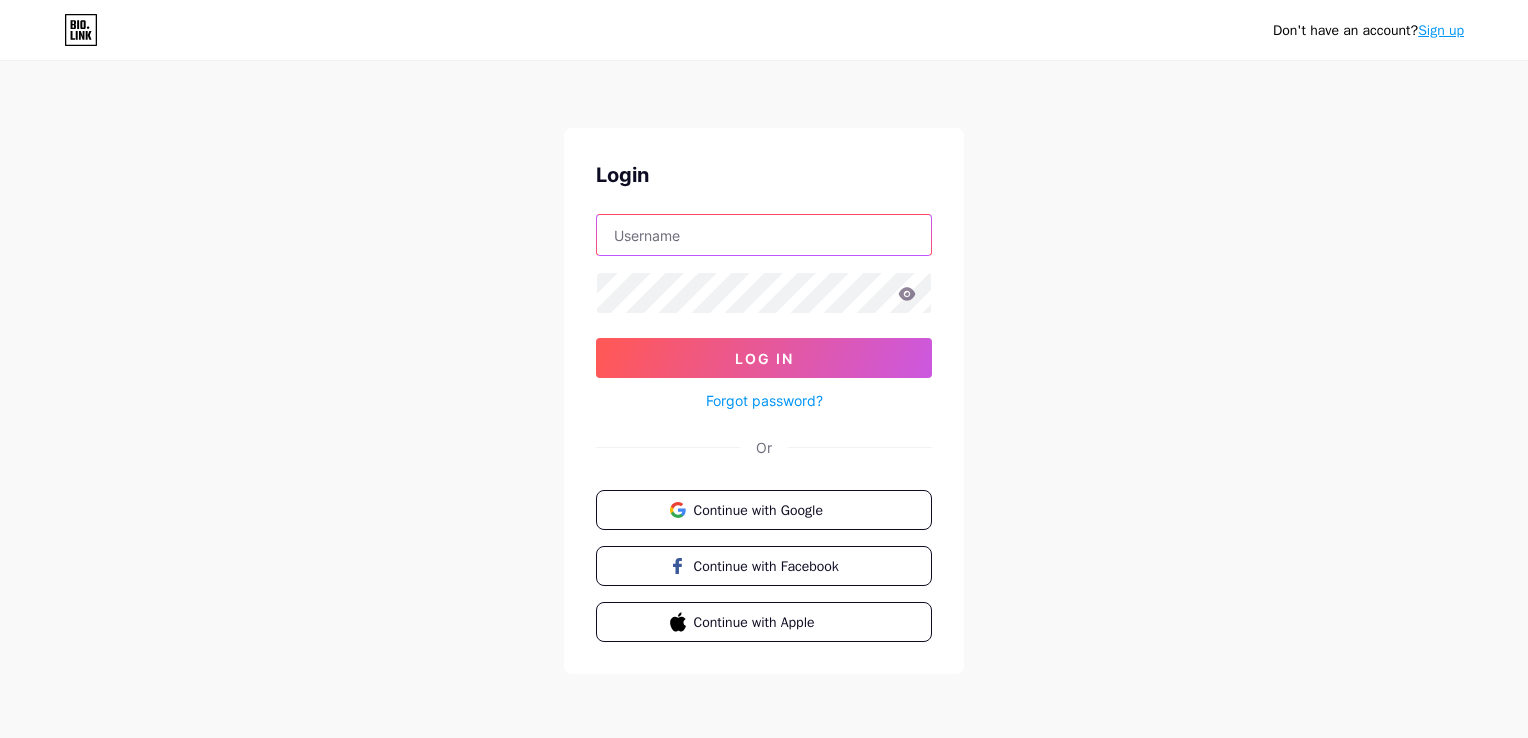 type on "[EMAIL]" 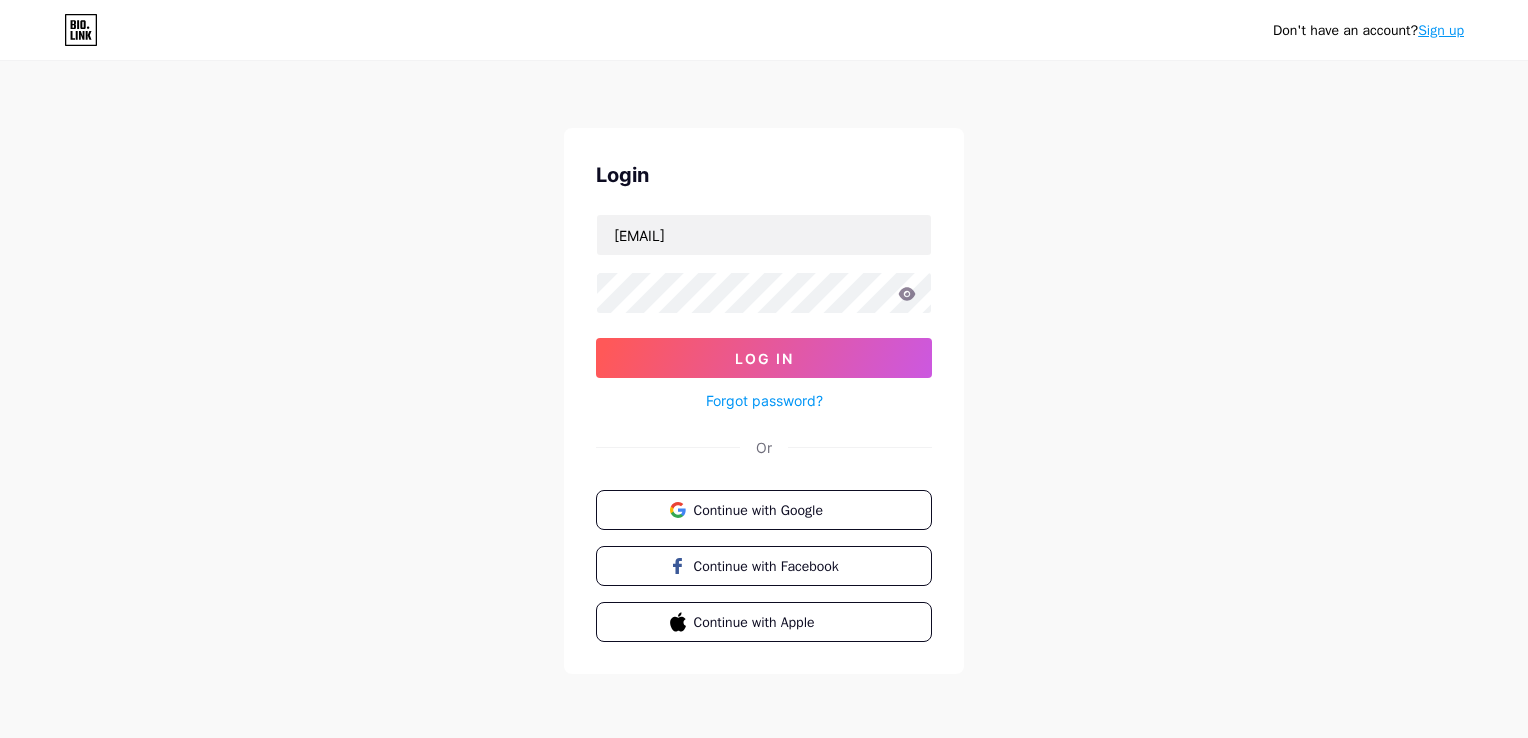 click 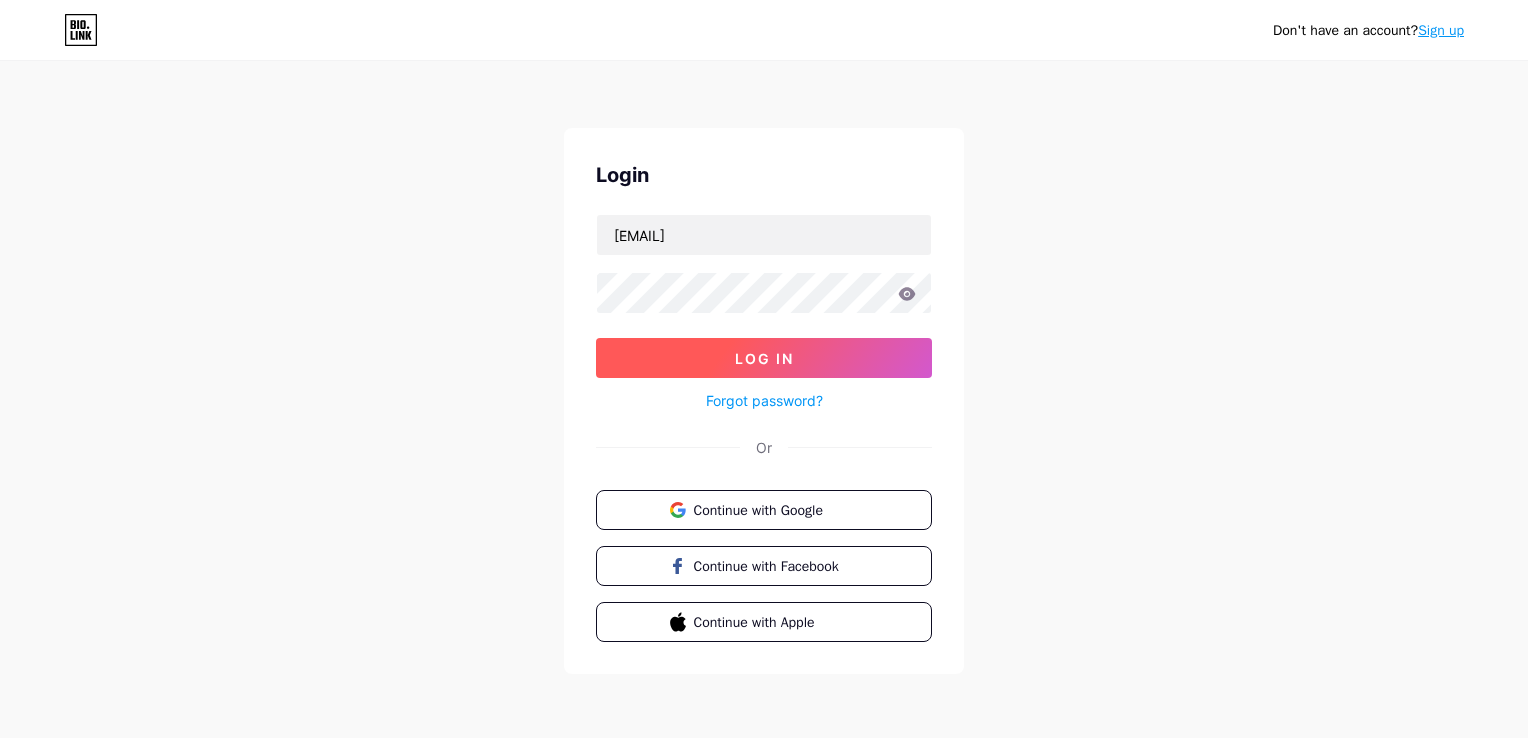 click on "Log In" at bounding box center [764, 358] 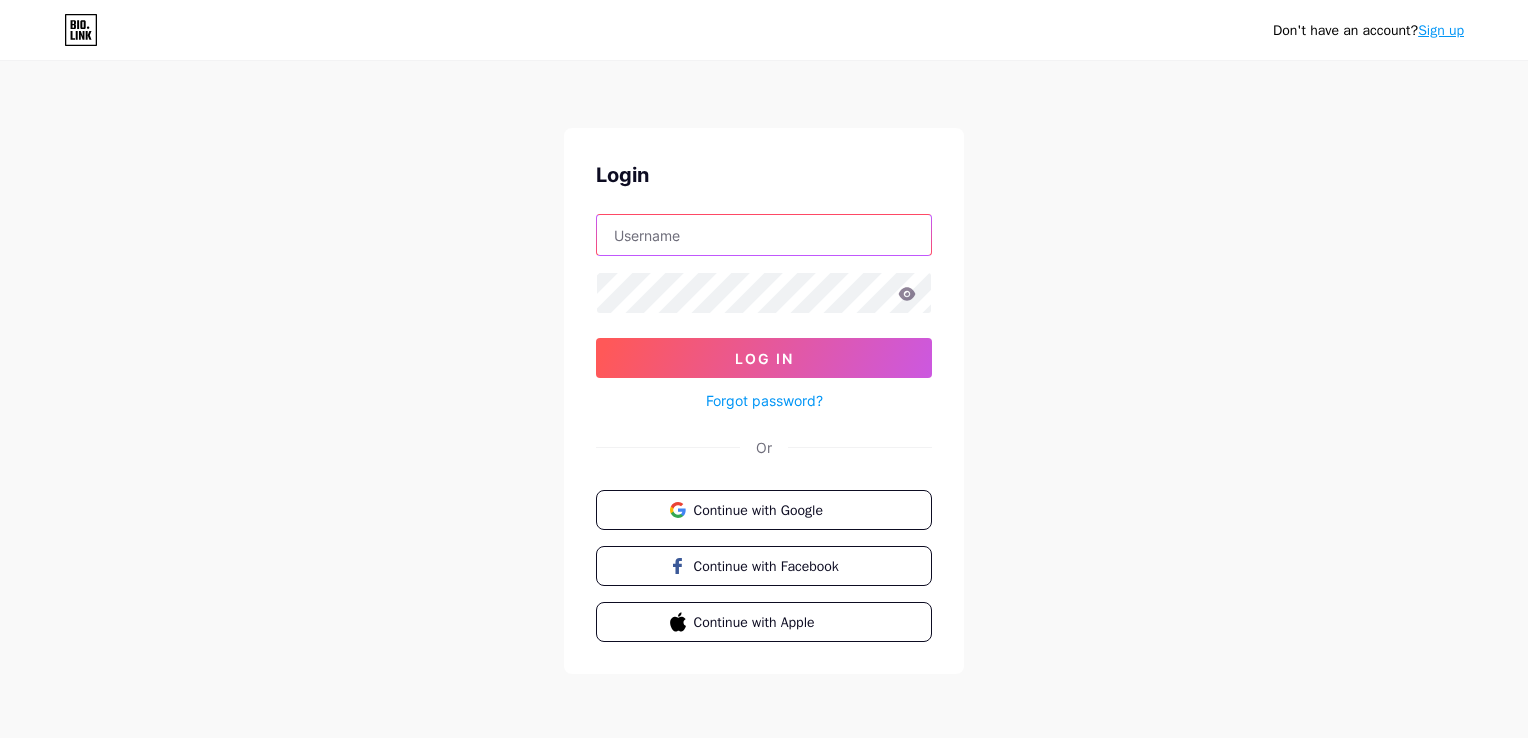 type on "[EMAIL]" 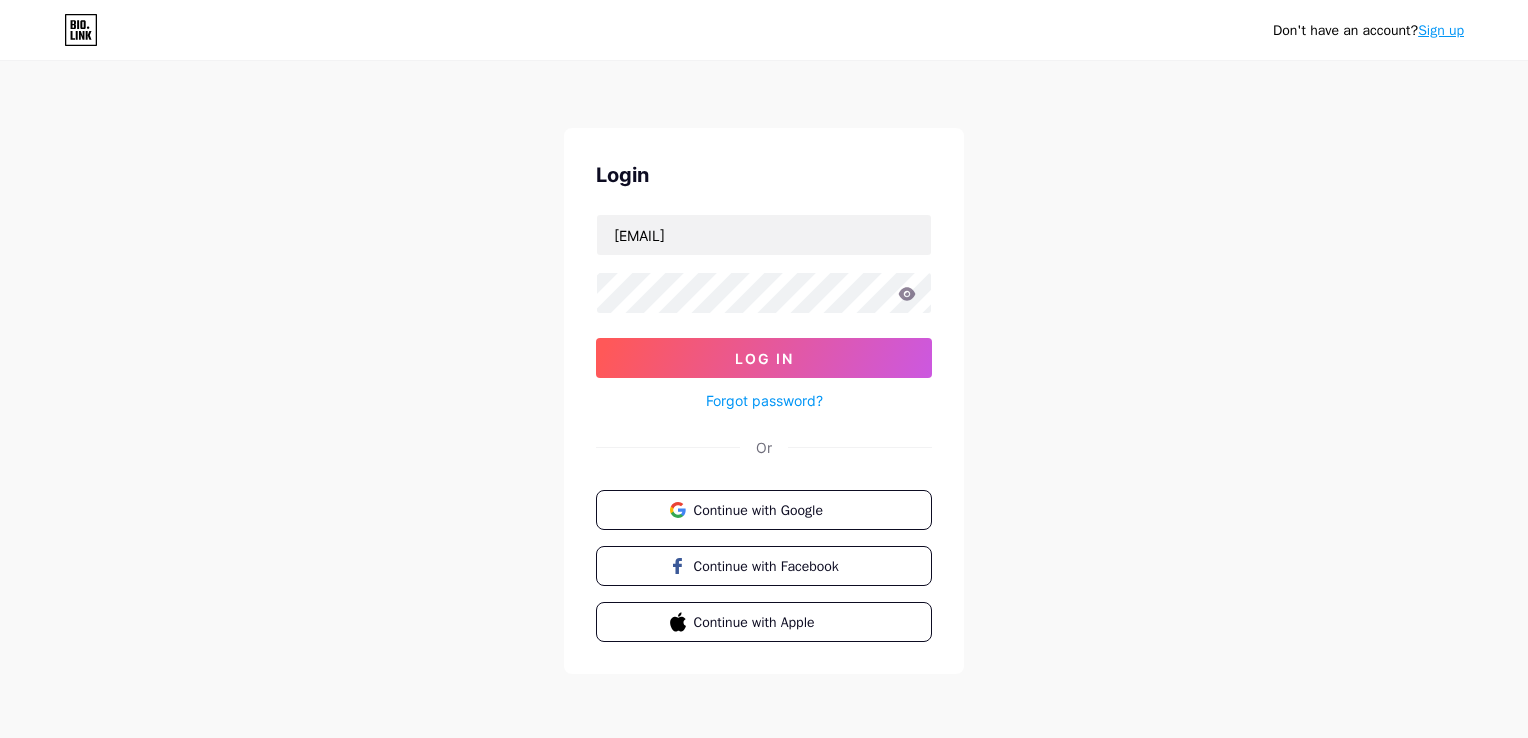 click 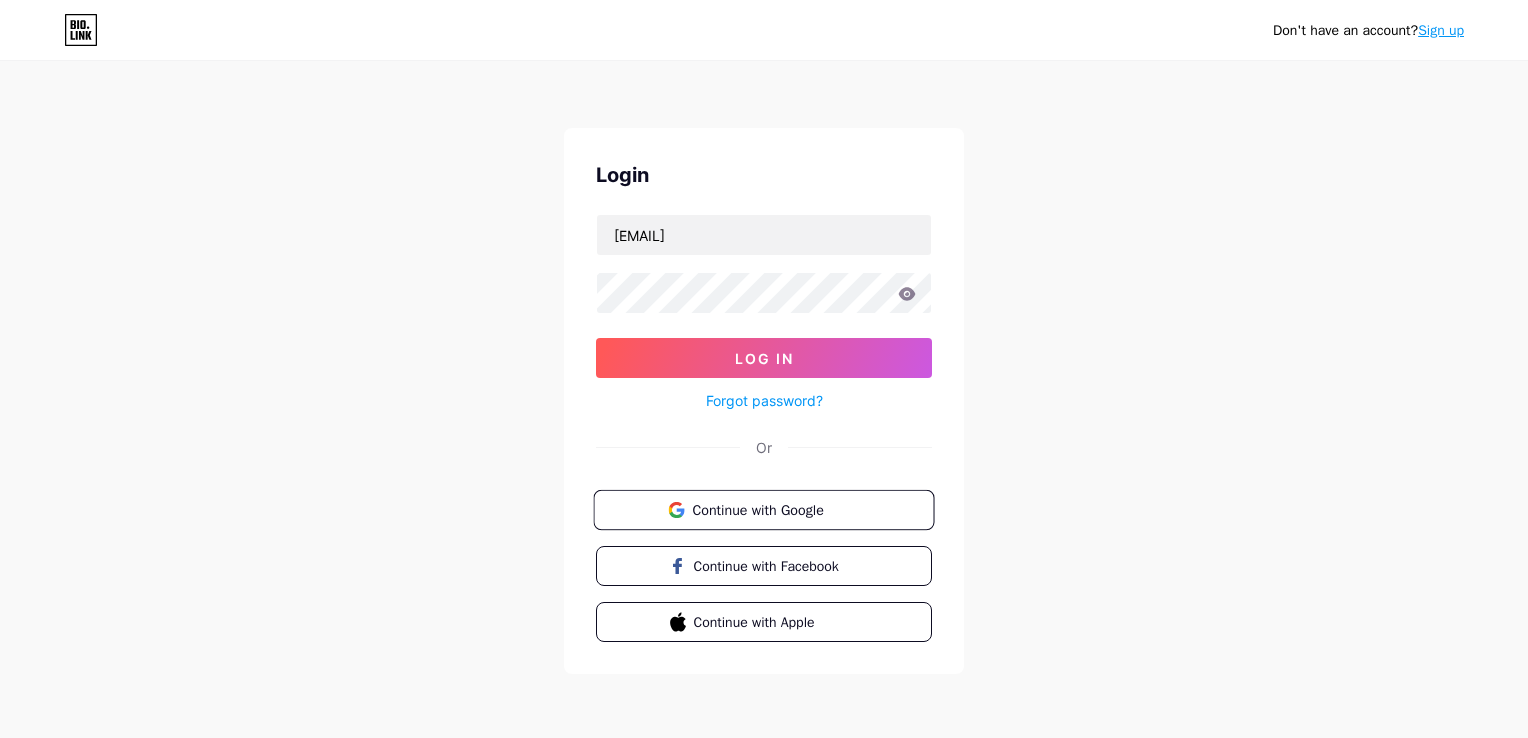 click on "Continue with Google" at bounding box center (775, 509) 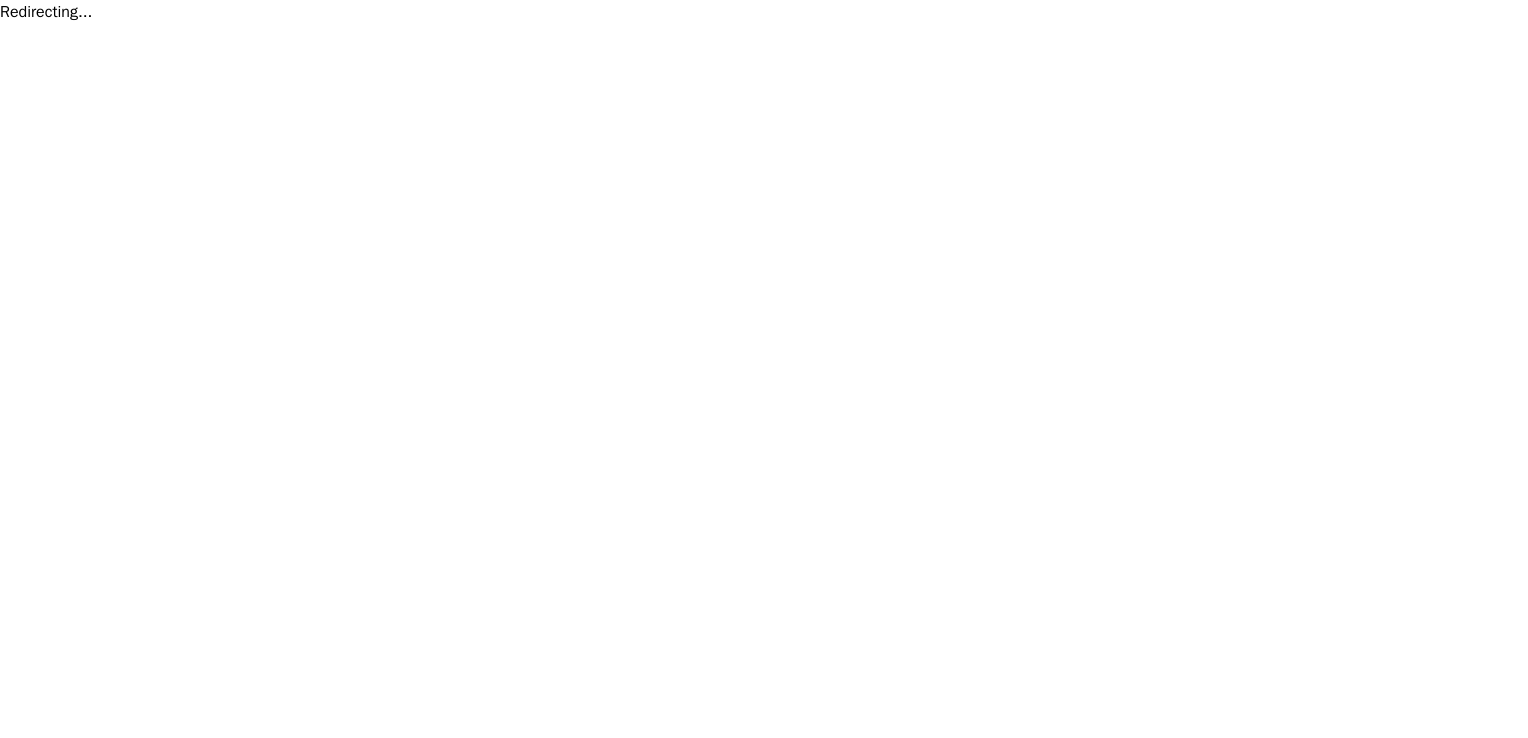 scroll, scrollTop: 0, scrollLeft: 0, axis: both 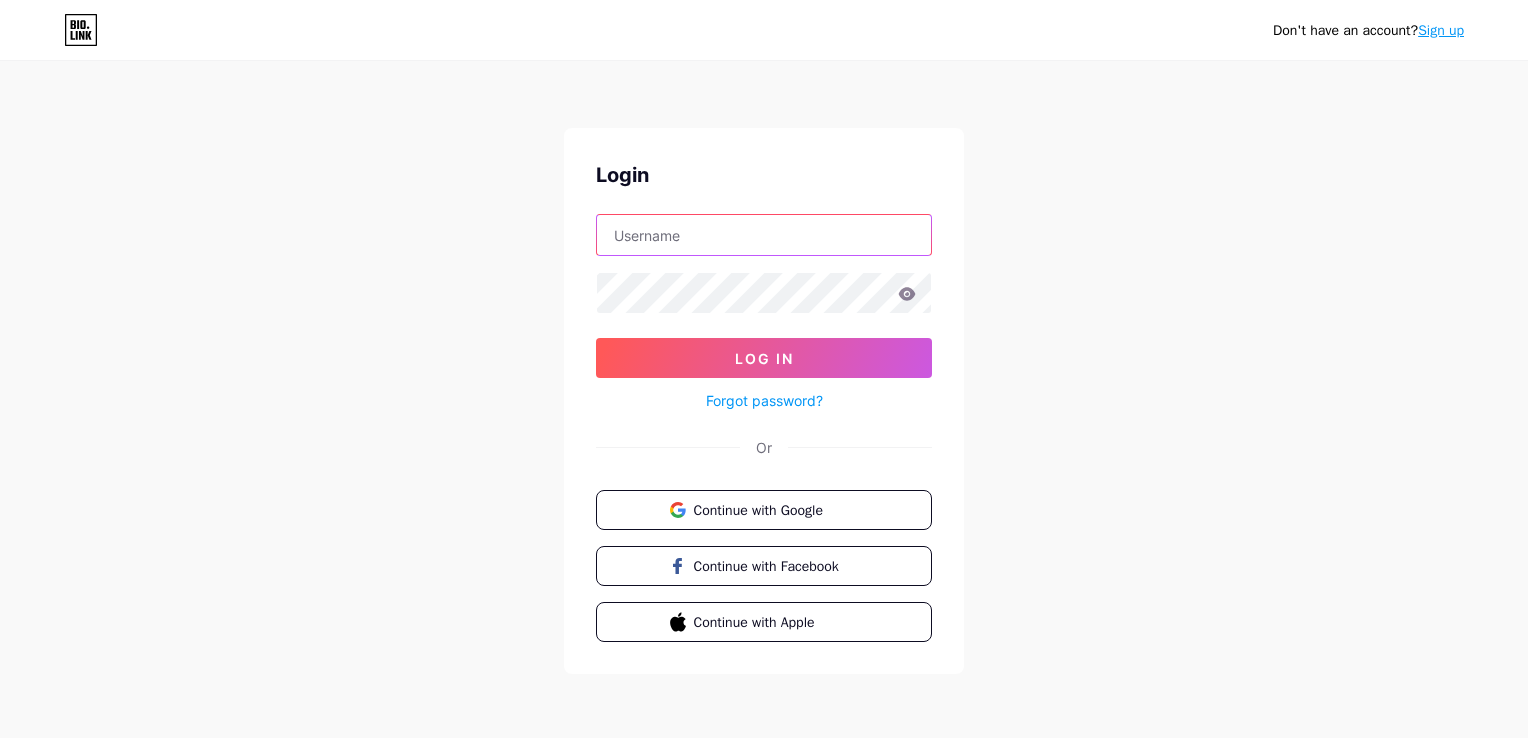 type on "[EMAIL]" 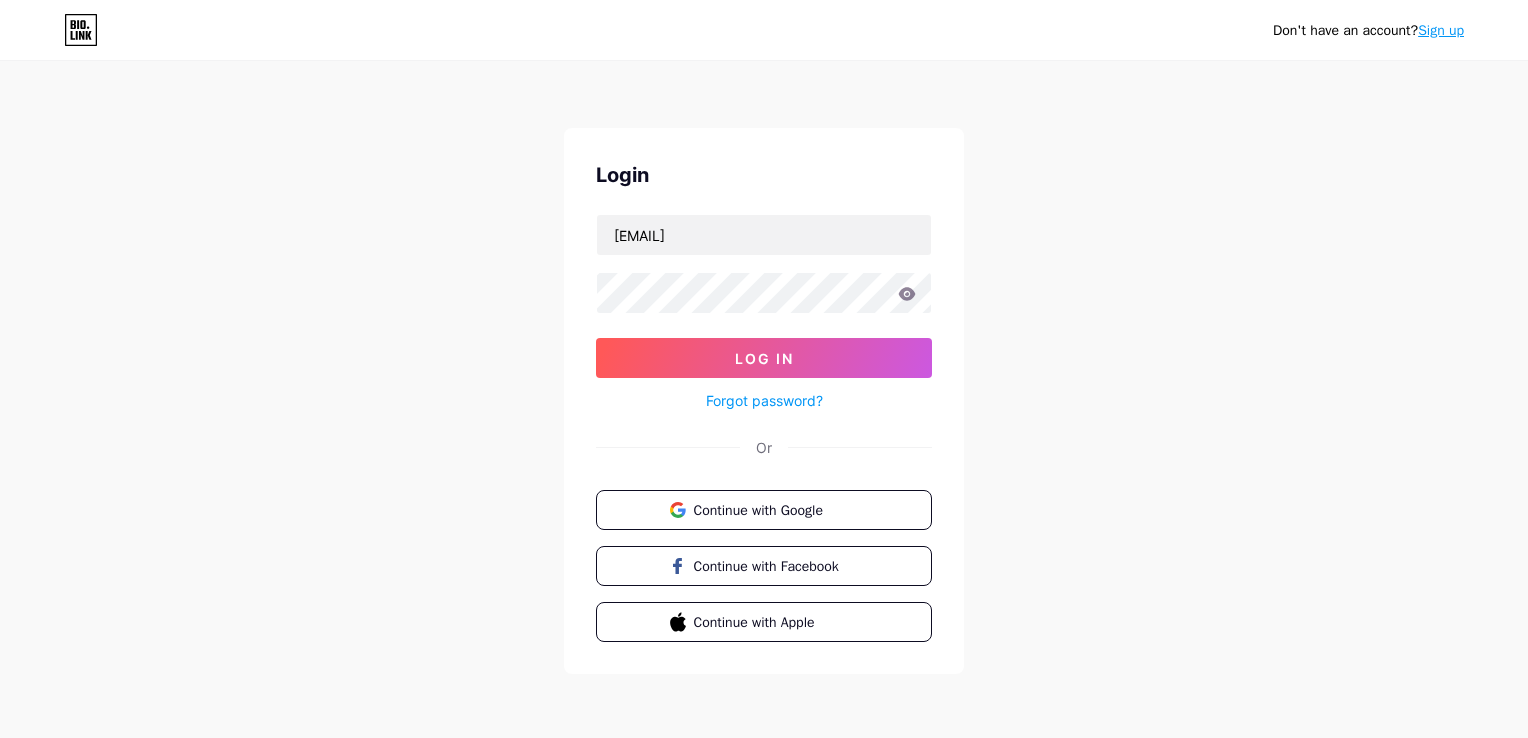 click 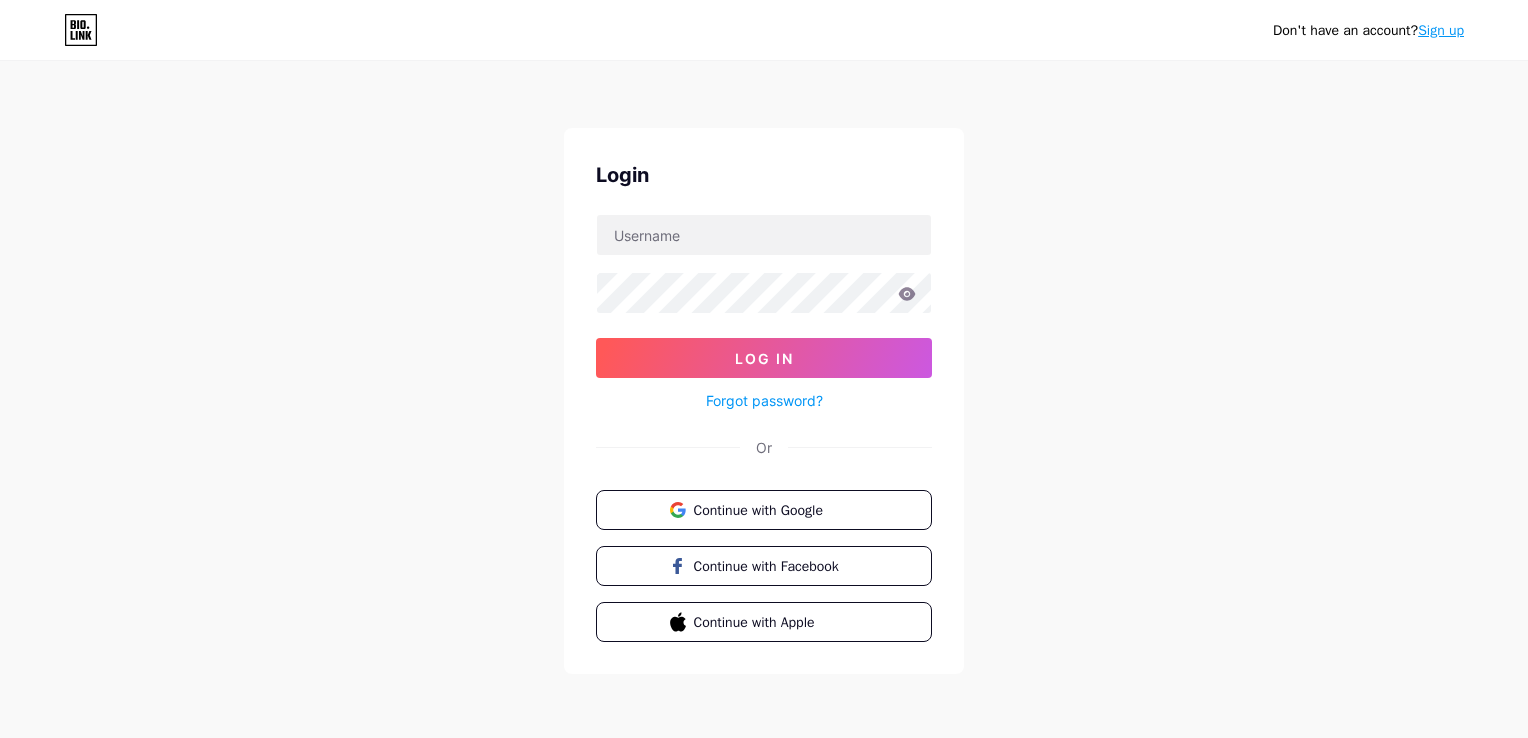 scroll, scrollTop: 0, scrollLeft: 0, axis: both 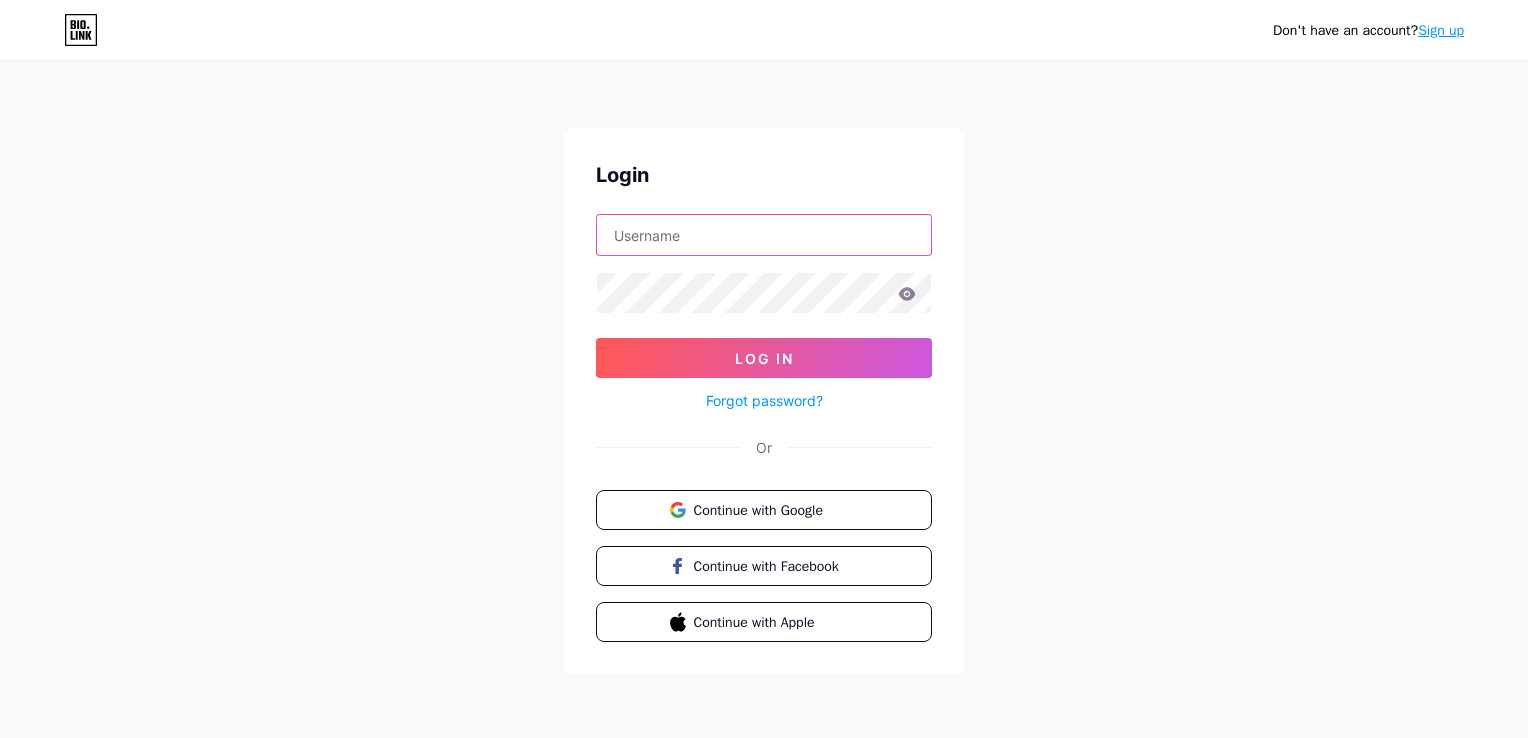 type on "[EMAIL]" 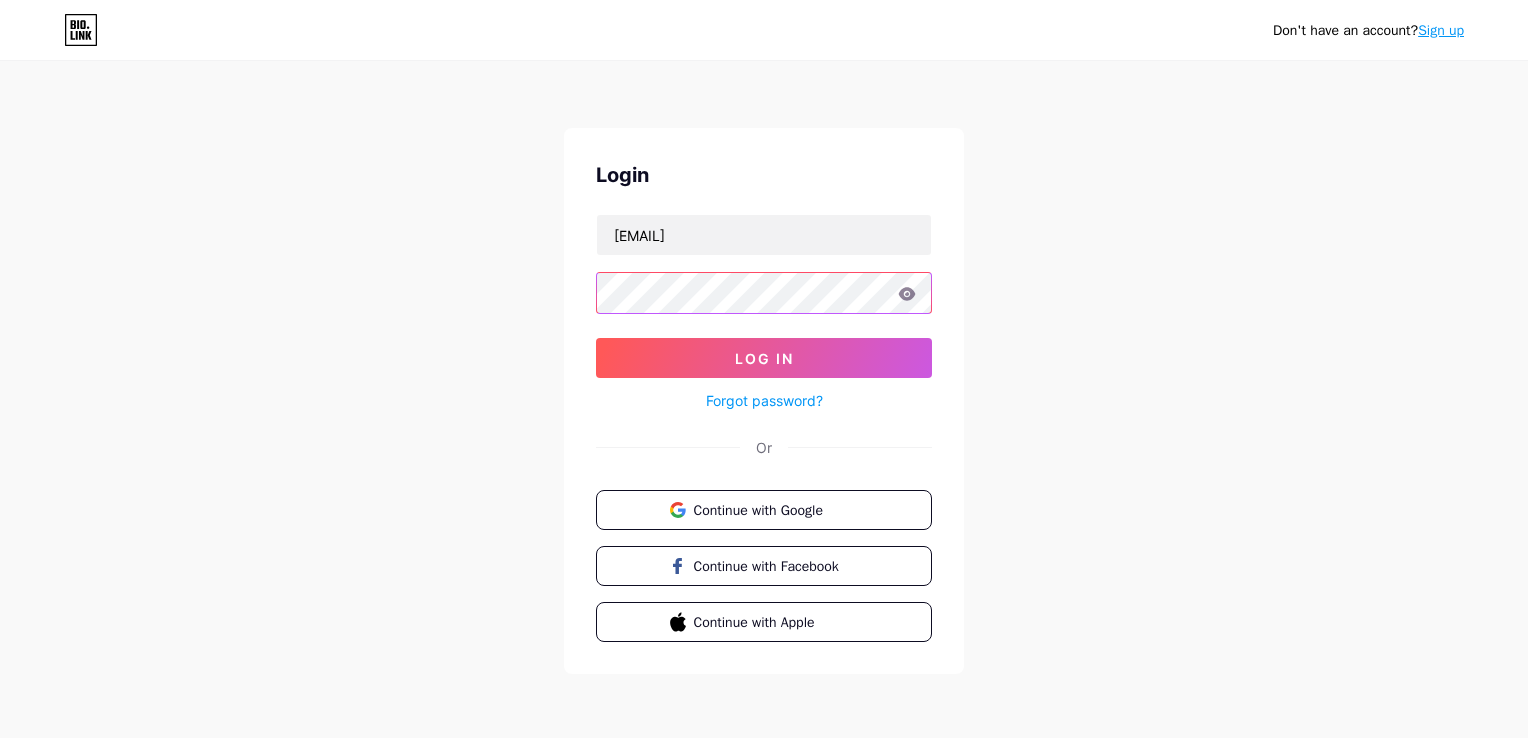 click on "Don't have an account?  Sign up   Login     [EMAIL]               Log In
Forgot password?
Or       Continue with Google     Continue with Facebook
Continue with Apple" at bounding box center [764, 369] 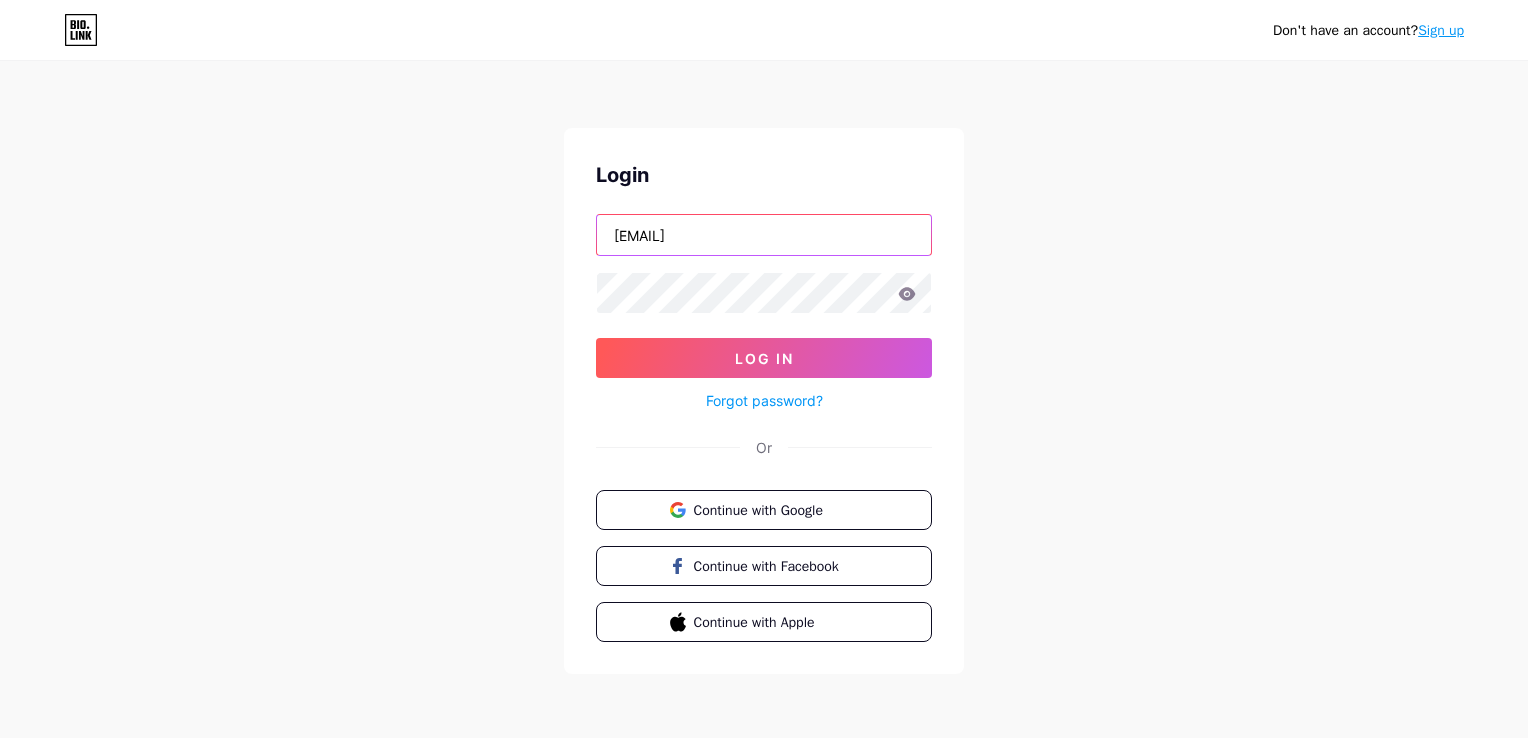click on "[EMAIL]" at bounding box center [764, 235] 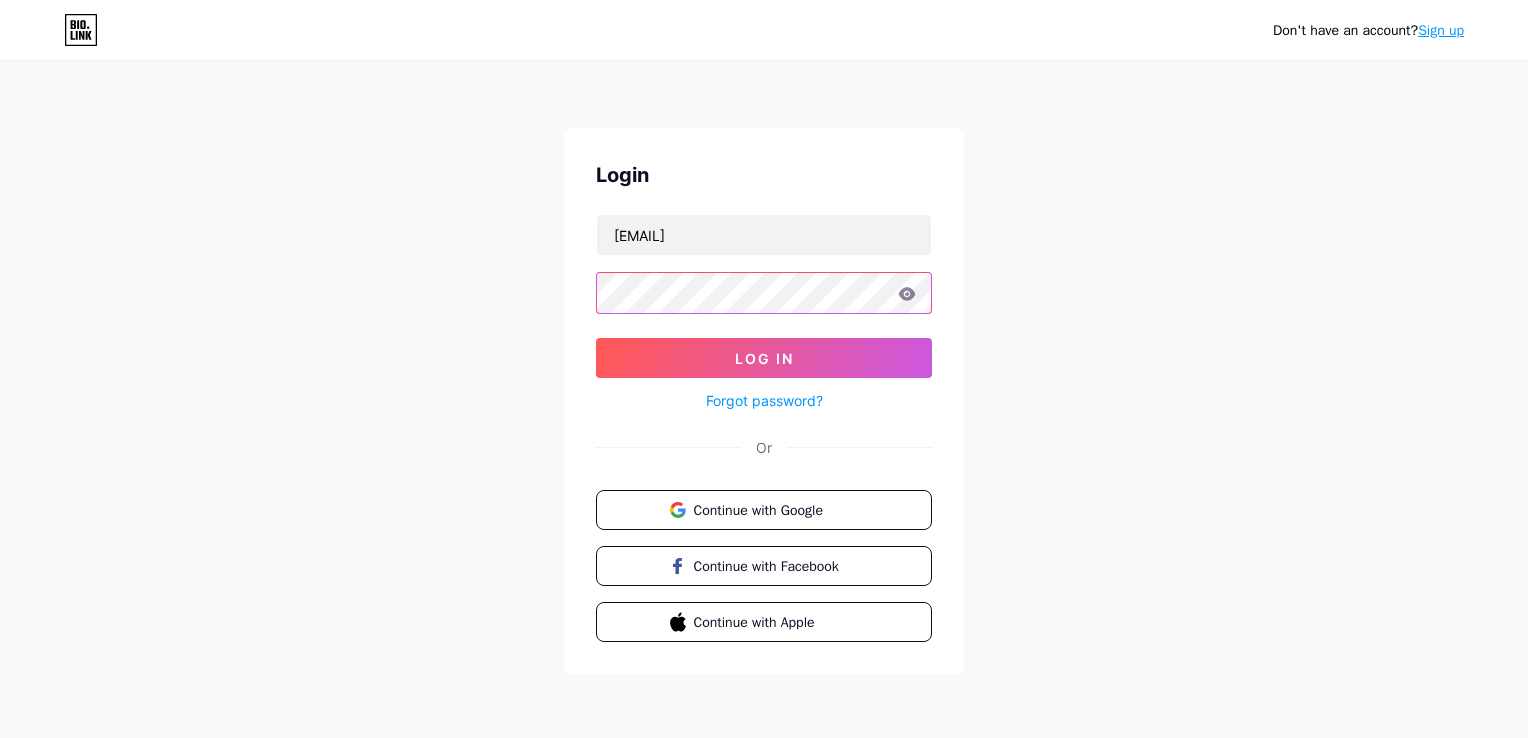 click on "Login     [EMAIL]               Log In
Forgot password?
Or       Continue with Google     Continue with Facebook
Continue with Apple" at bounding box center (764, 401) 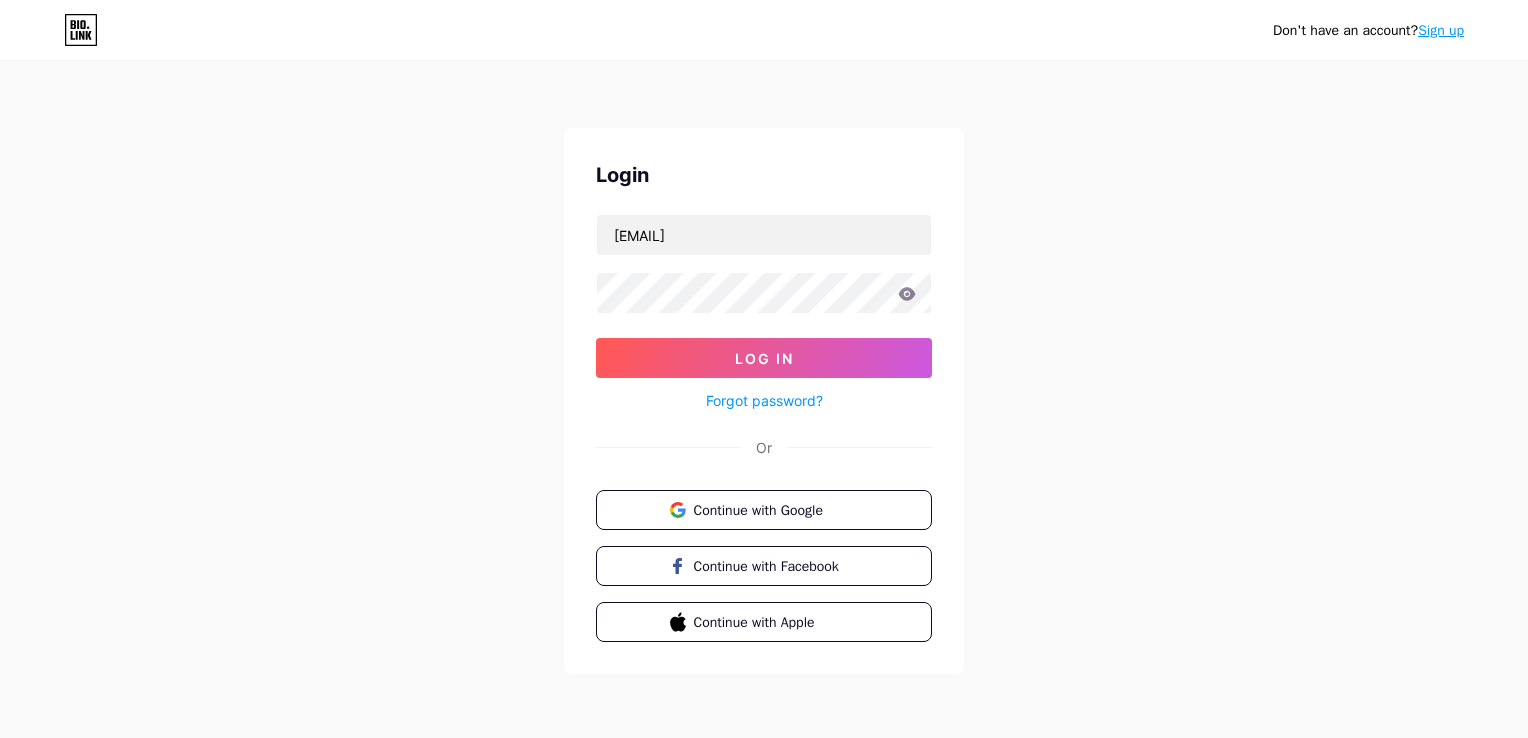 click on "Don't have an account?  Sign up   Login     [EMAIL]               Log In
Forgot password?
Or       Continue with Google     Continue with Facebook
Continue with Apple" at bounding box center (764, 369) 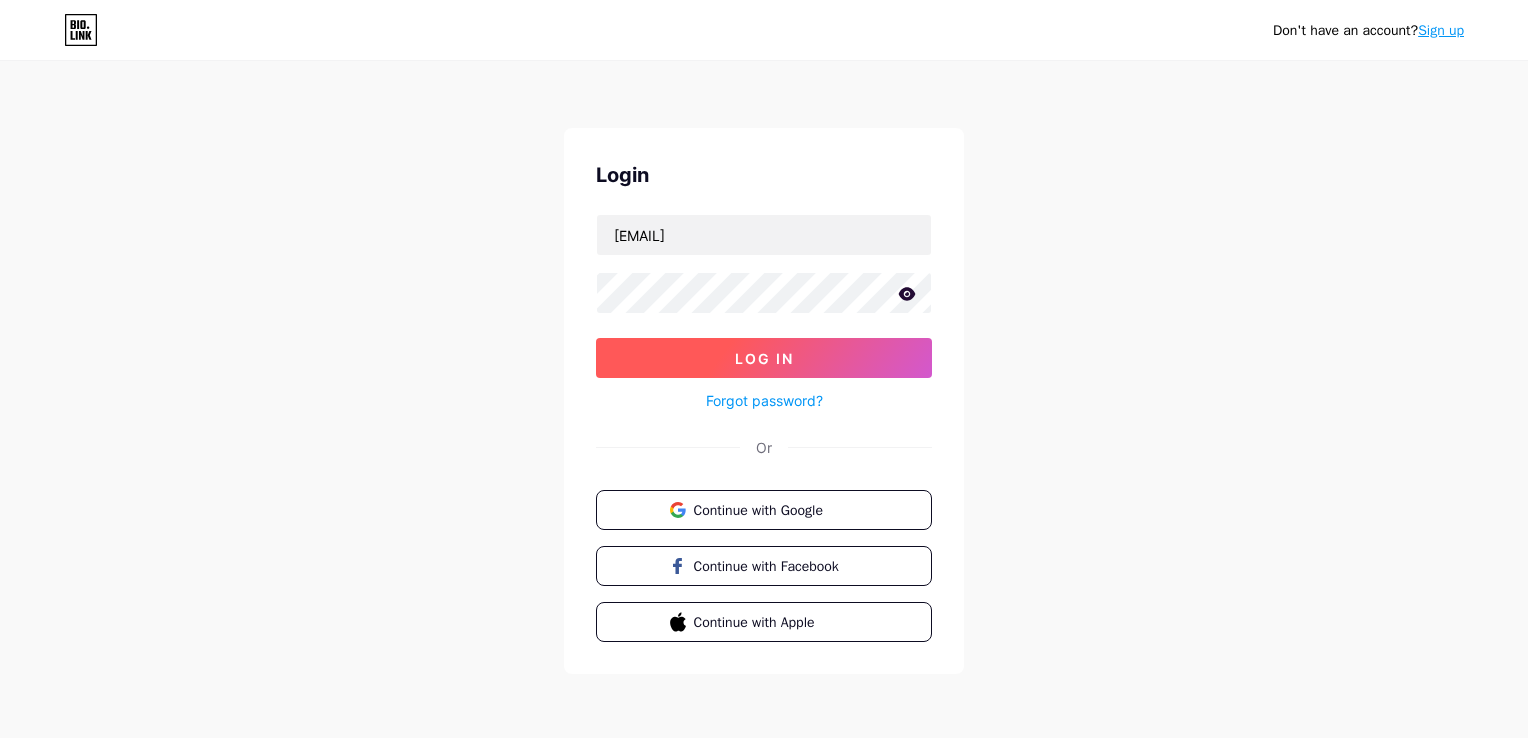 click on "Log In" at bounding box center [764, 358] 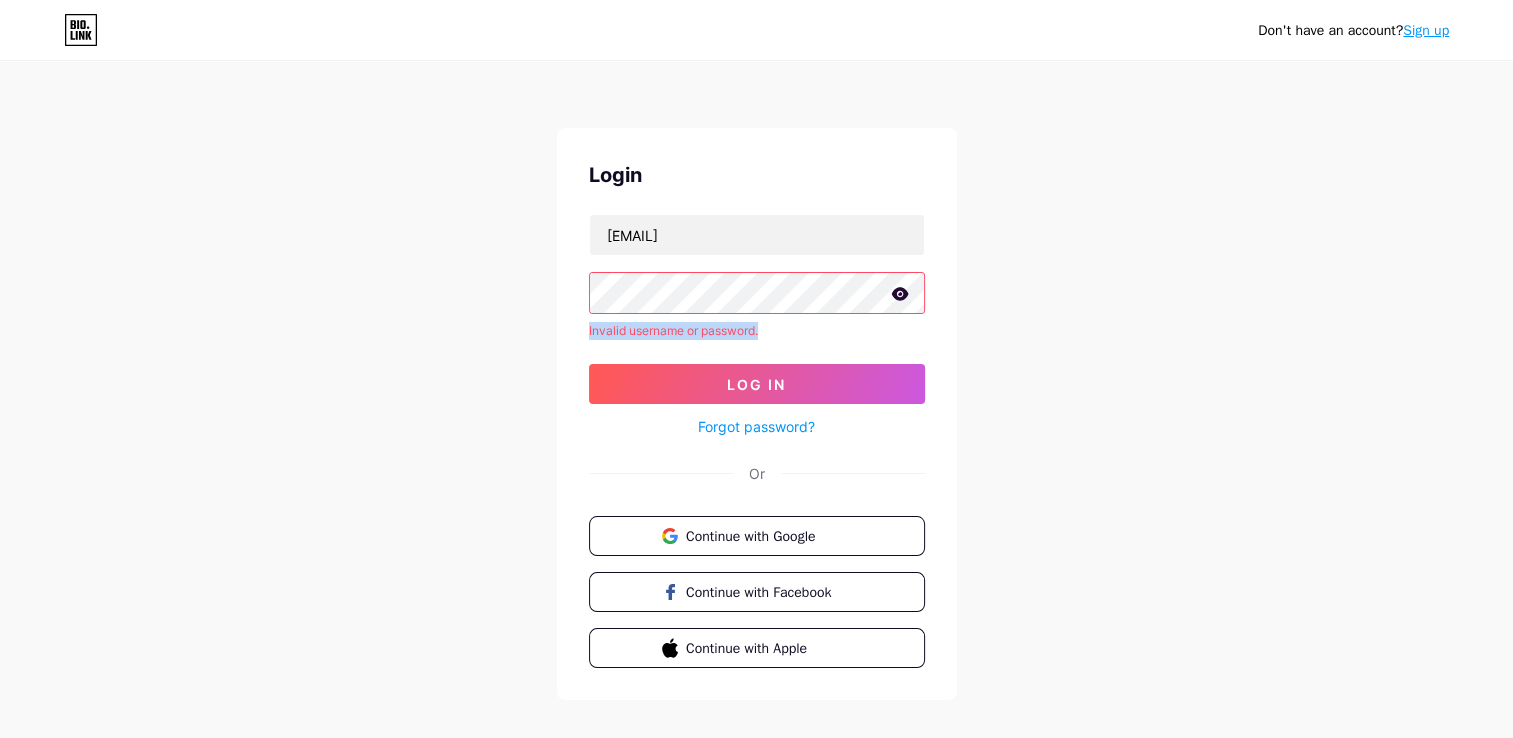 drag, startPoint x: 787, startPoint y: 334, endPoint x: 583, endPoint y: 325, distance: 204.19843 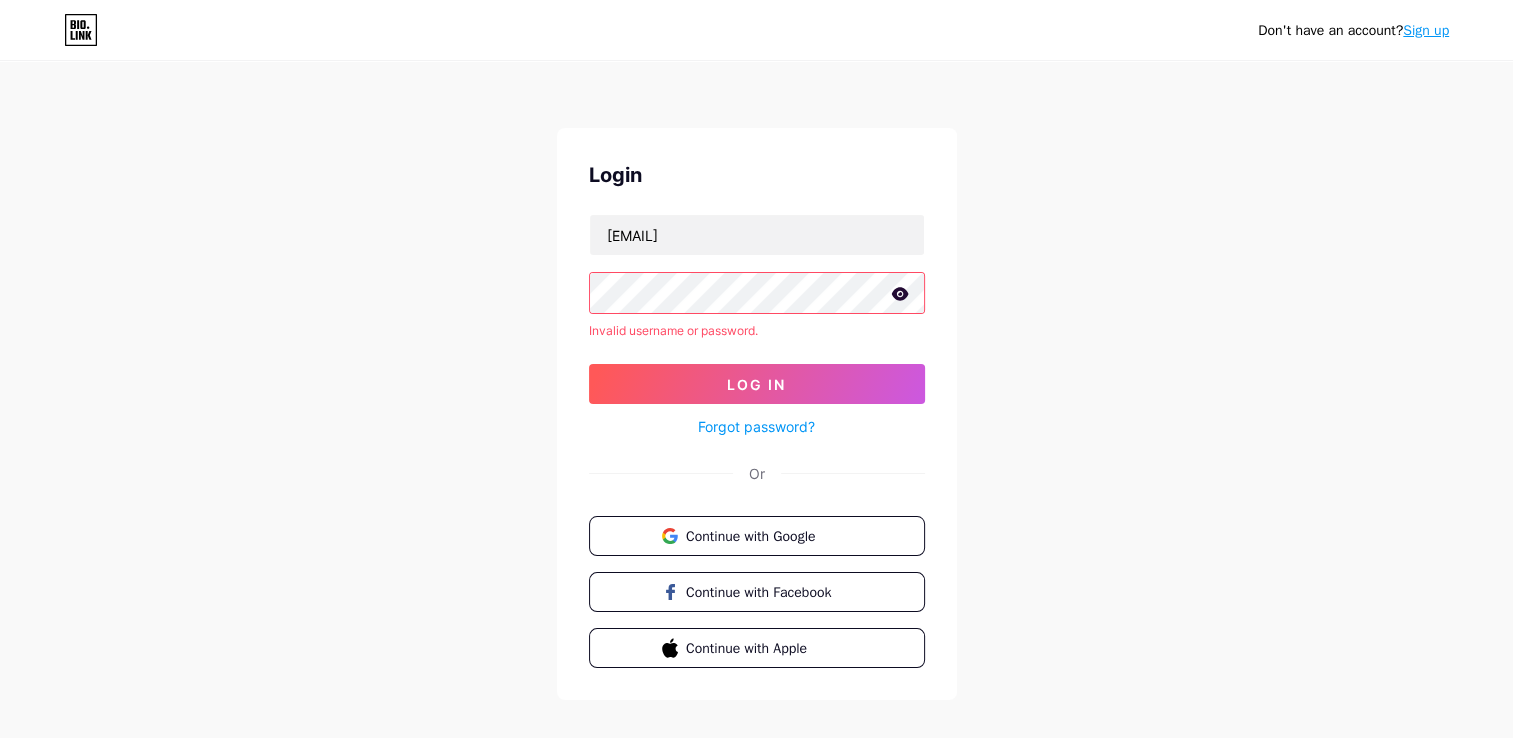 click 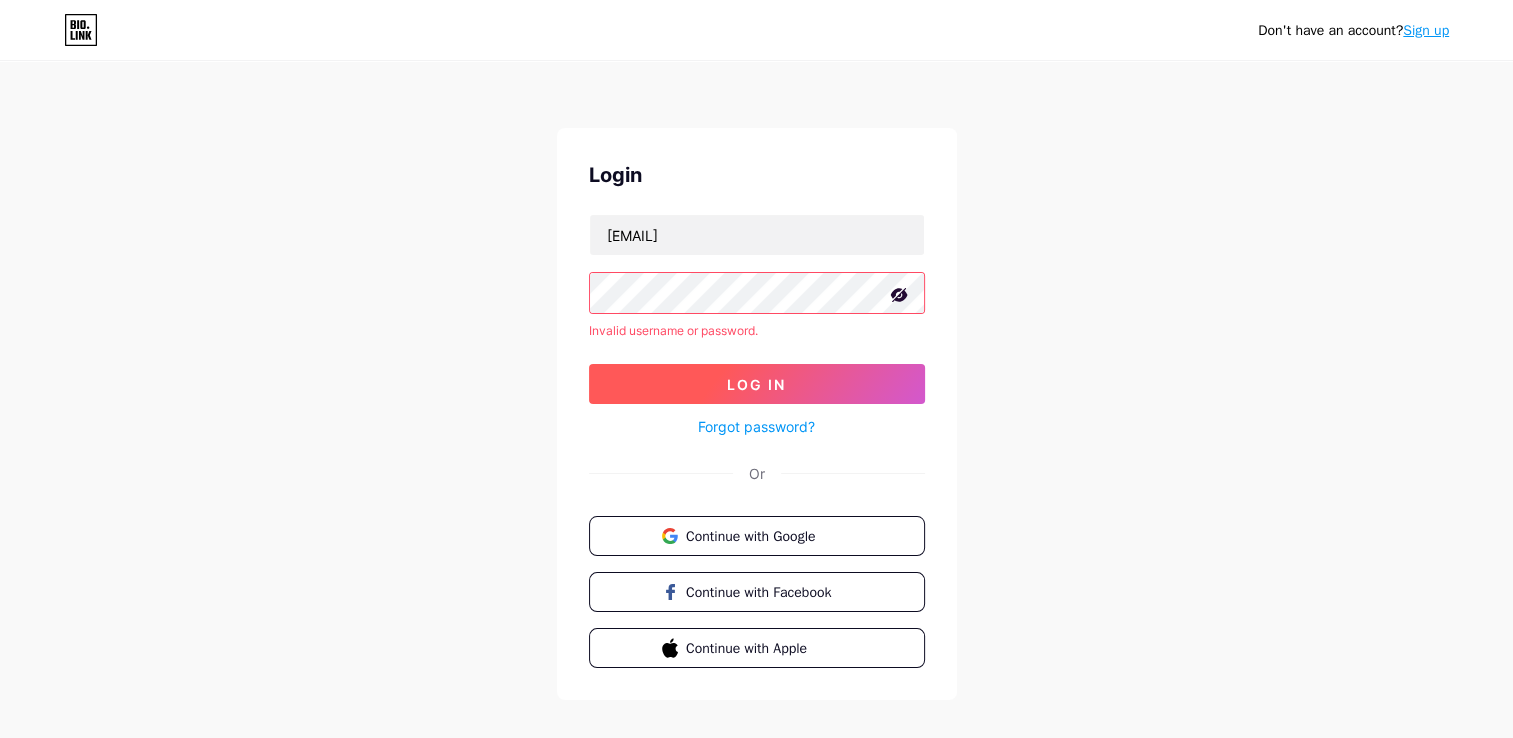click on "Log In" at bounding box center [757, 384] 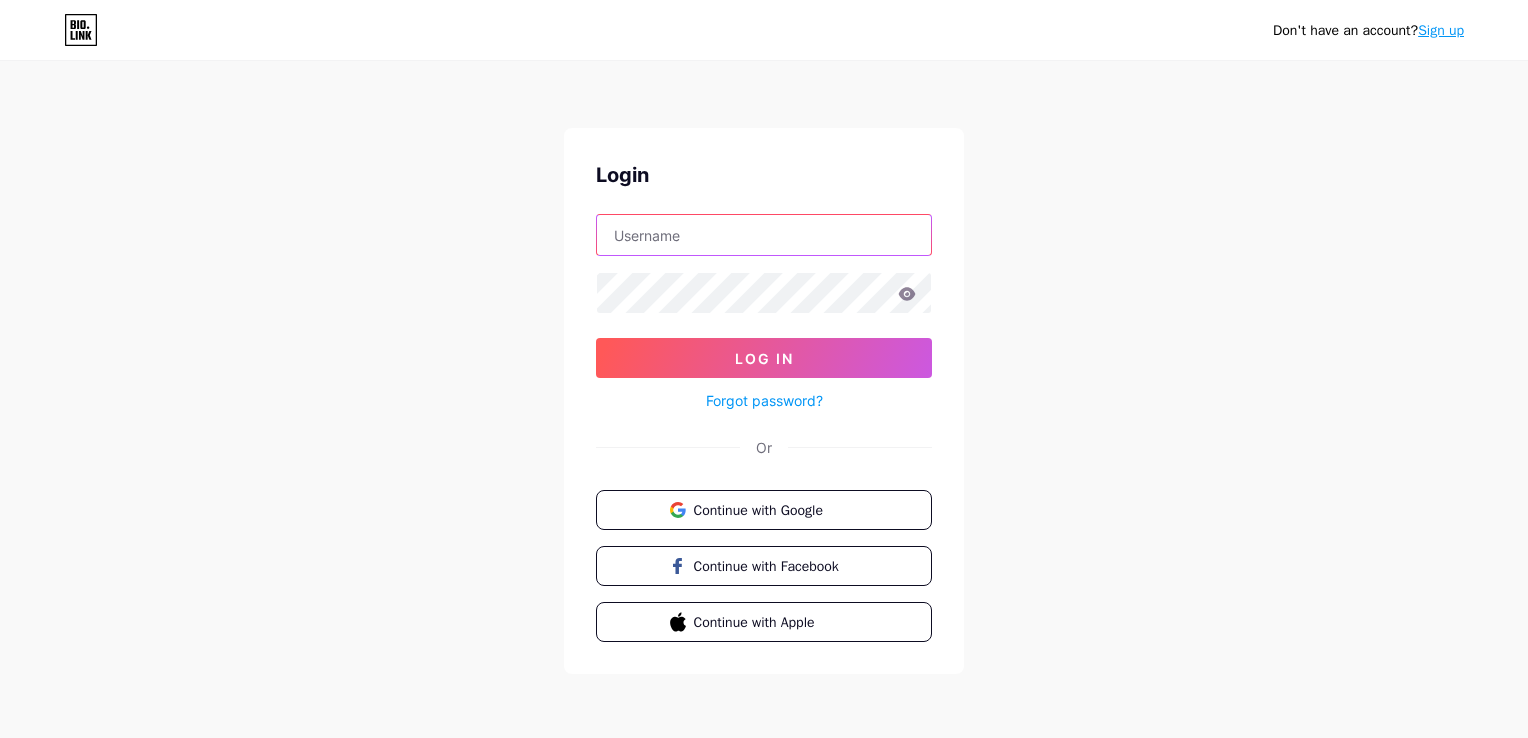 type on "[EMAIL]" 